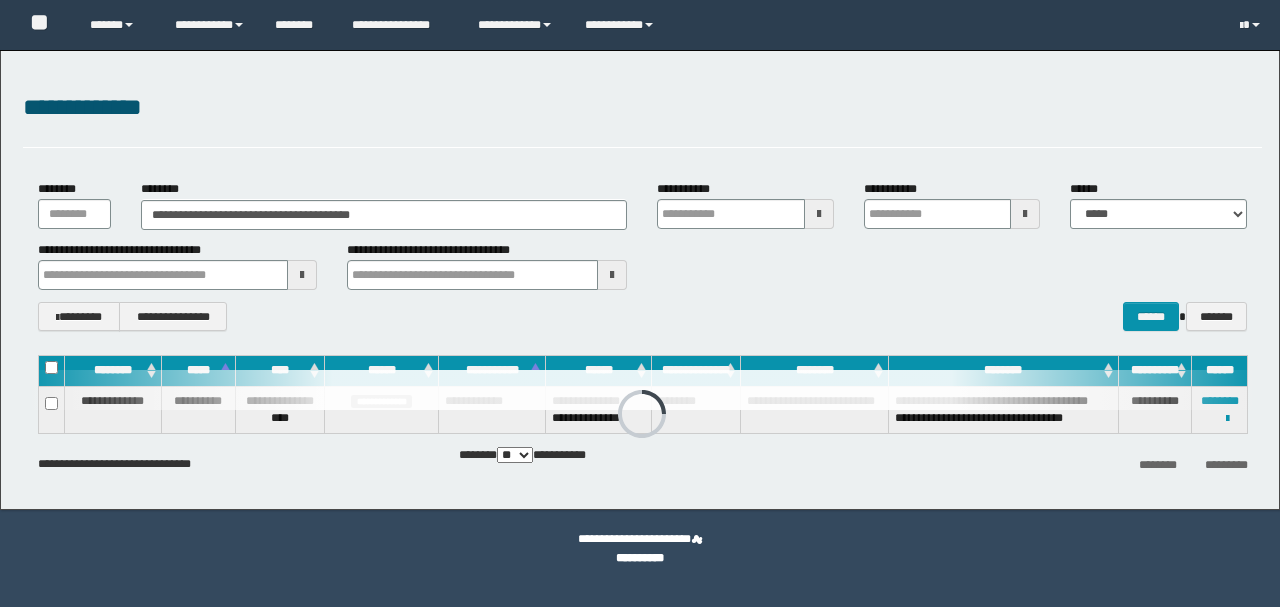 scroll, scrollTop: 0, scrollLeft: 0, axis: both 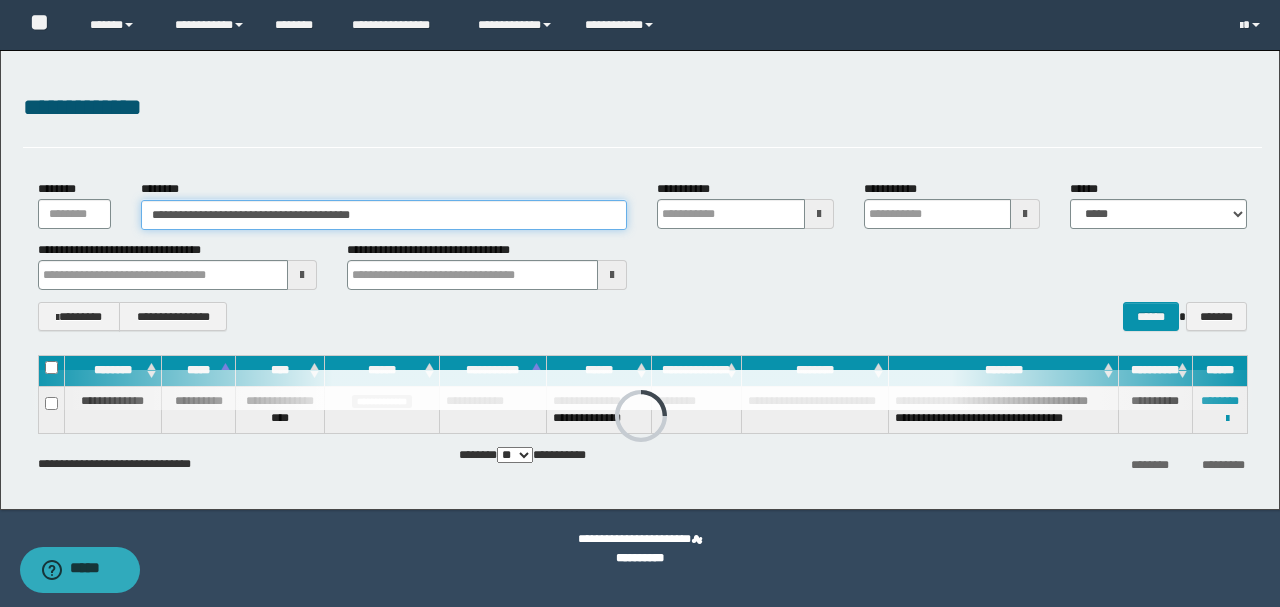 click on "**********" at bounding box center (384, 215) 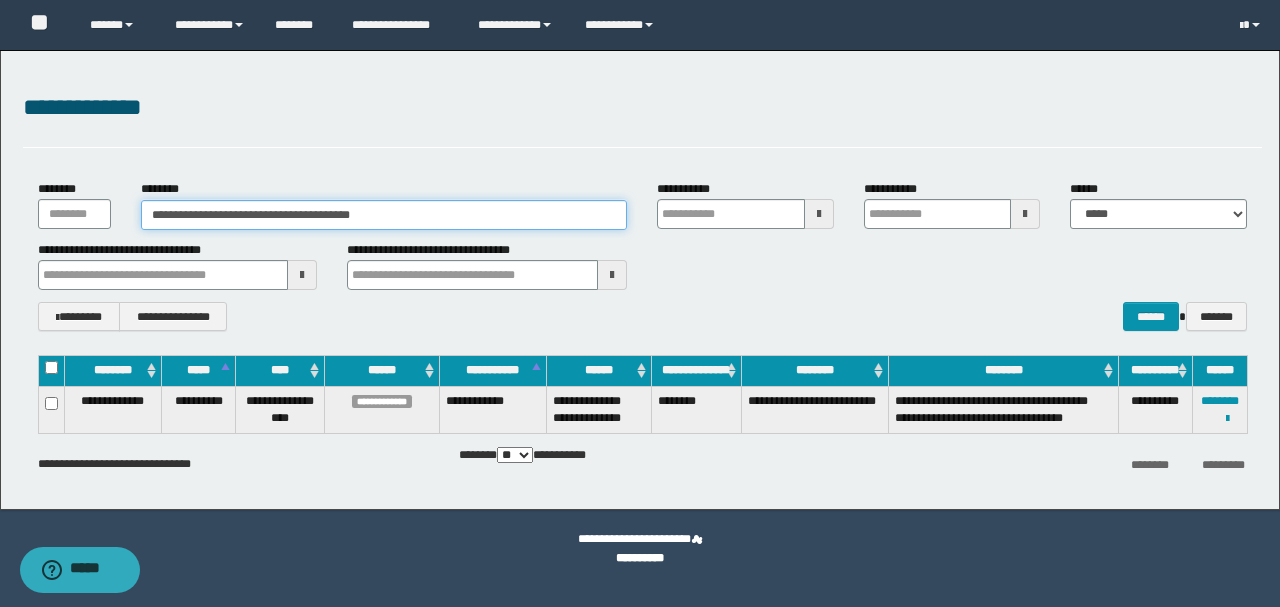 drag, startPoint x: 428, startPoint y: 214, endPoint x: 4, endPoint y: 202, distance: 424.16977 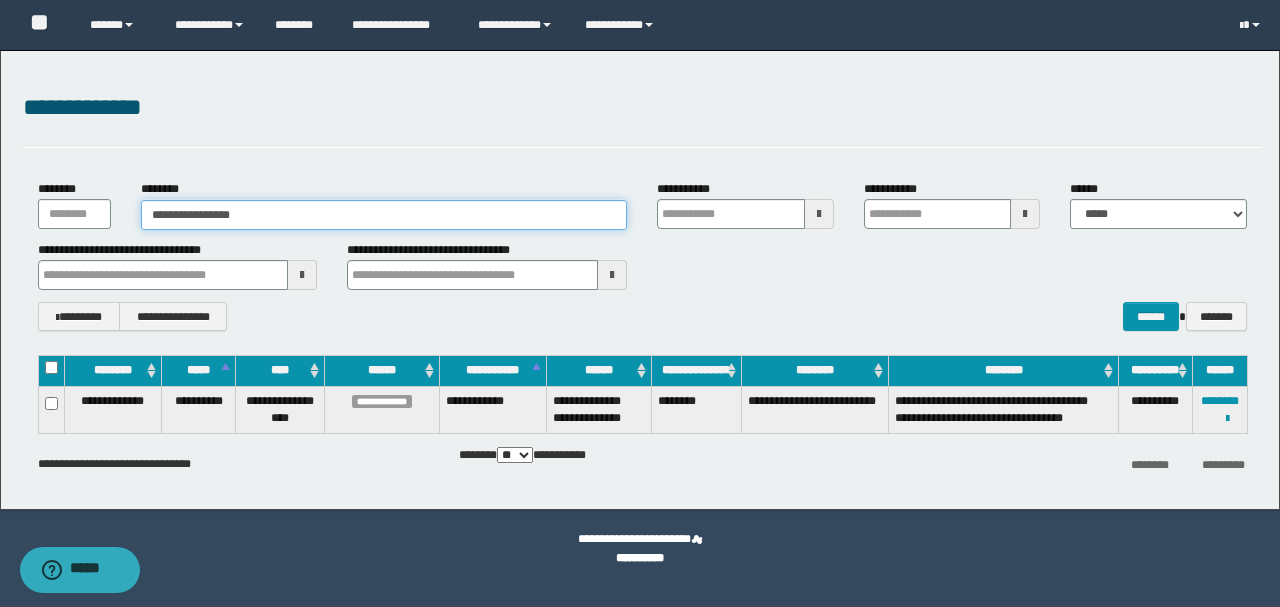 drag, startPoint x: 276, startPoint y: 218, endPoint x: 184, endPoint y: 217, distance: 92.00543 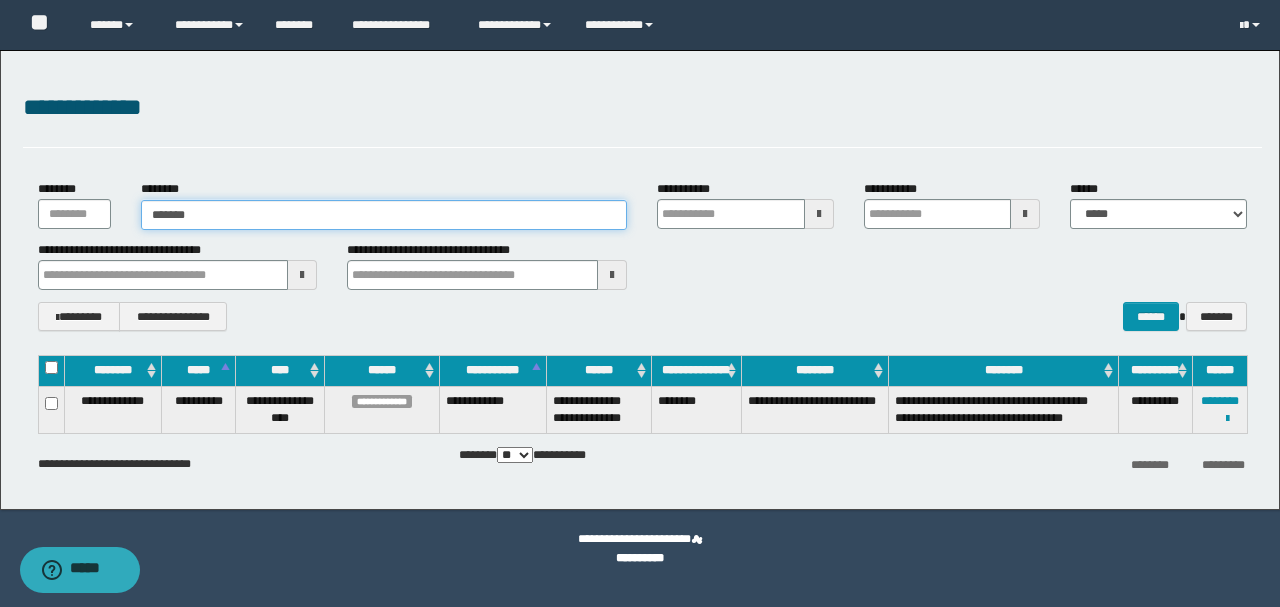 click on "******" at bounding box center [384, 215] 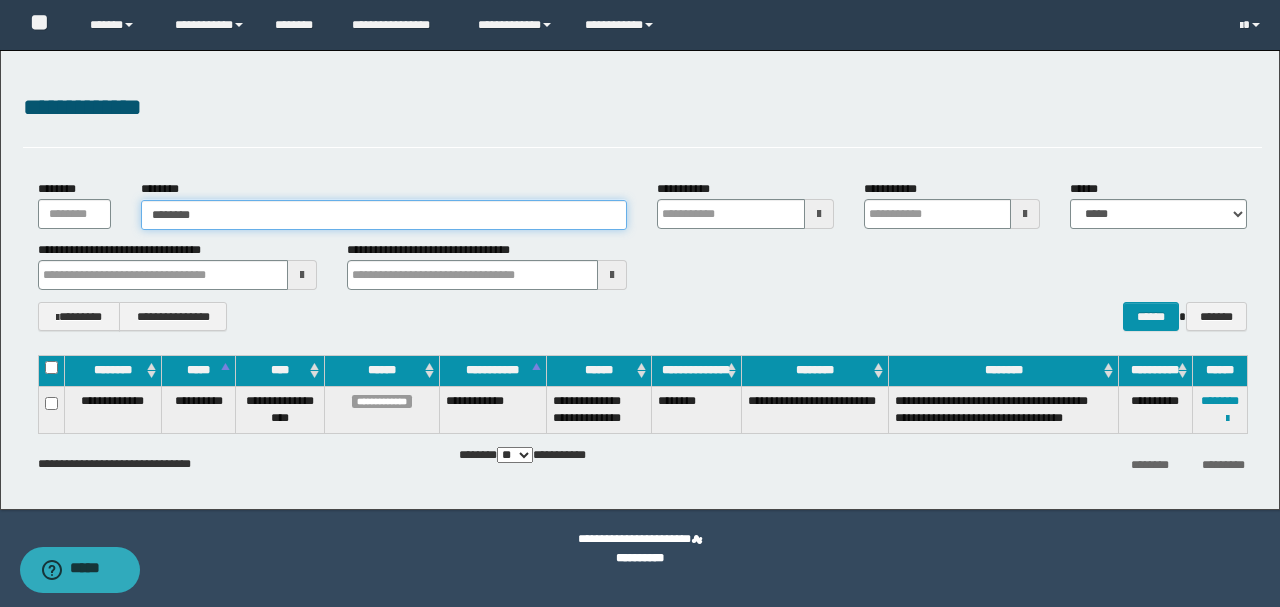 type on "*******" 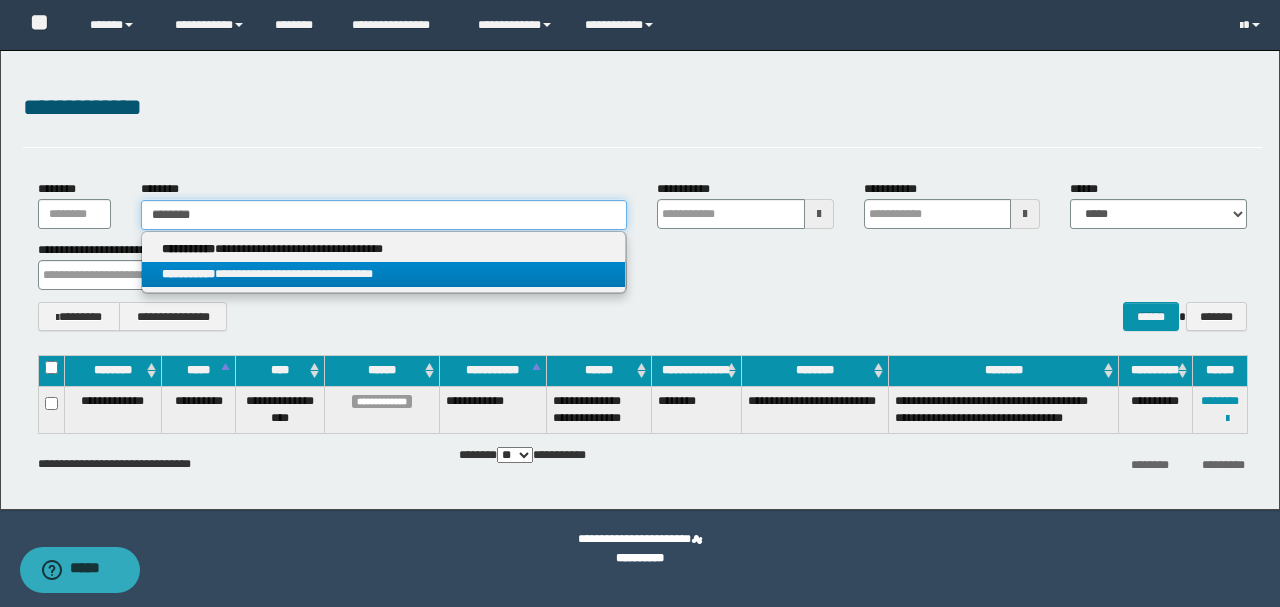 type on "*******" 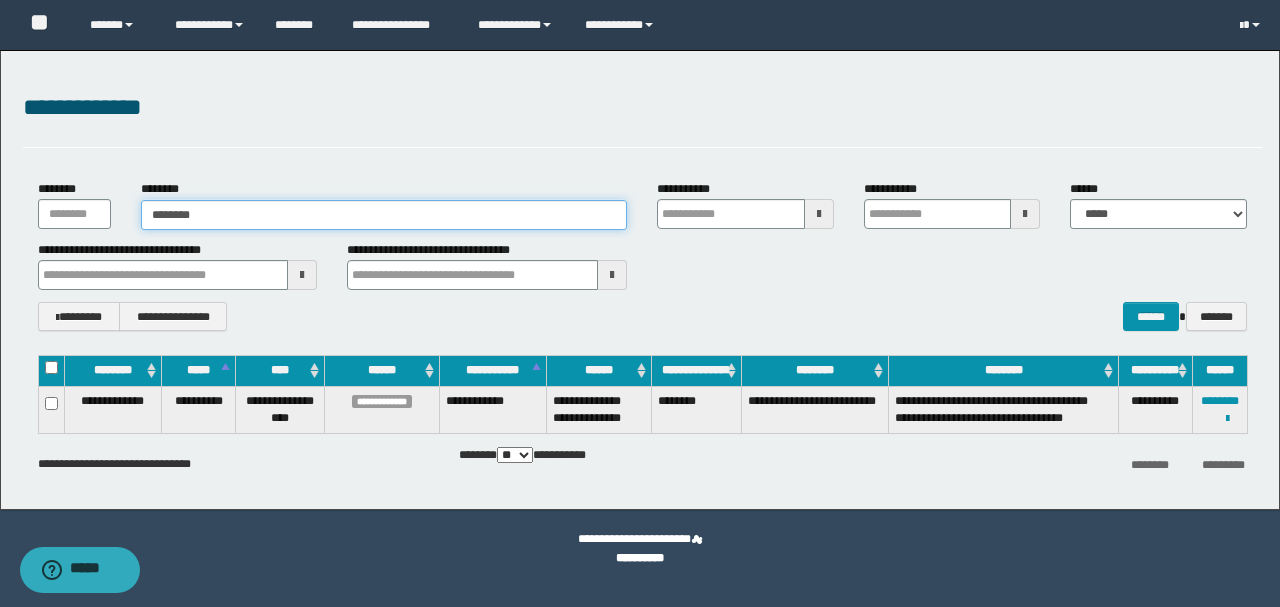 type on "*******" 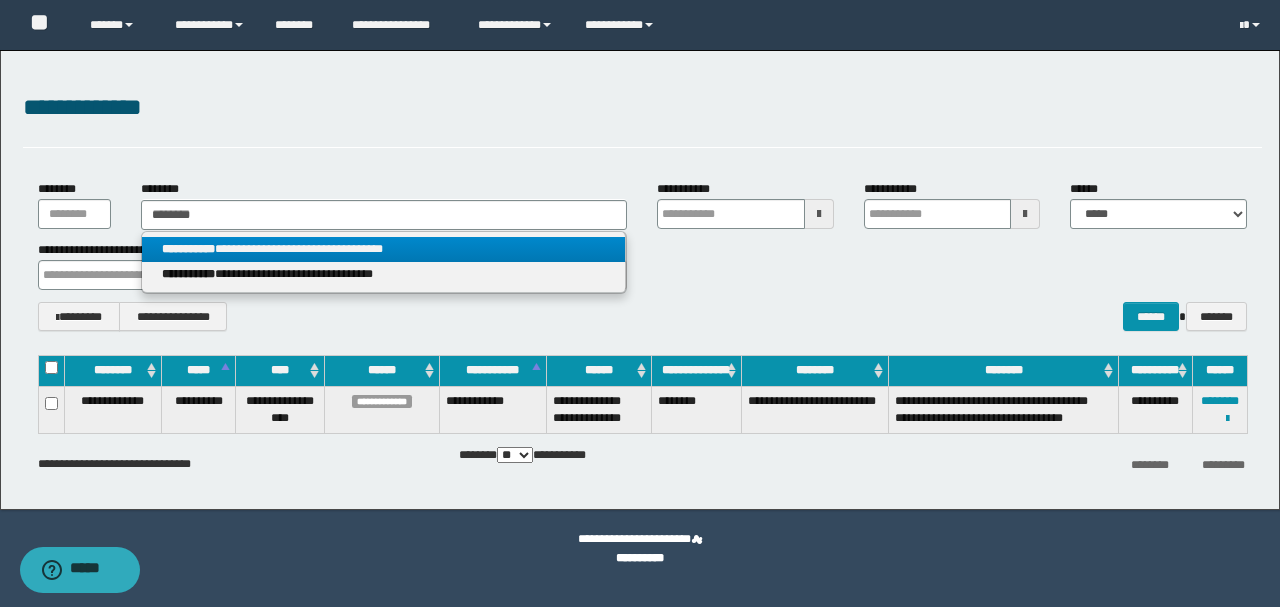click on "**********" at bounding box center [384, 249] 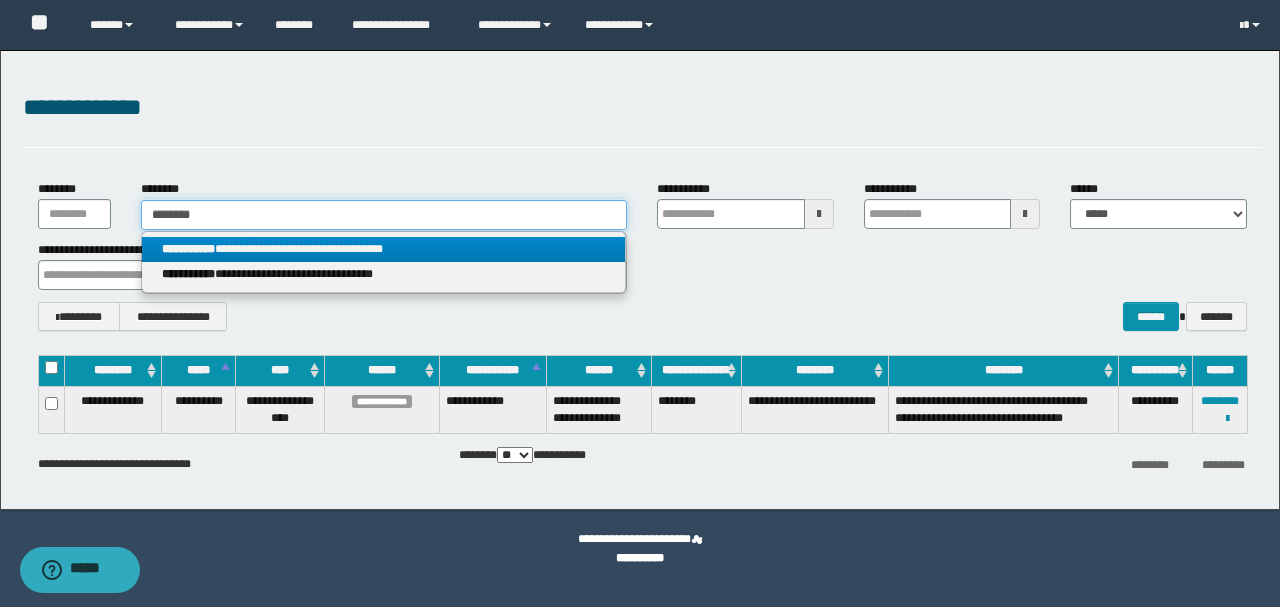 type 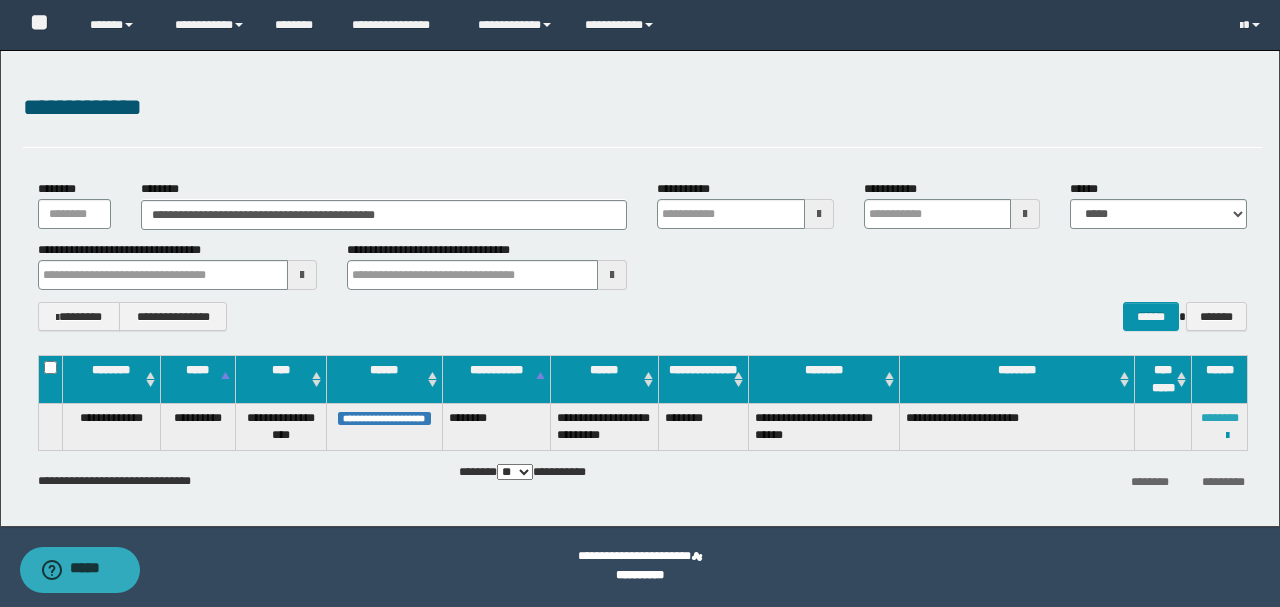 click on "********" at bounding box center [1220, 418] 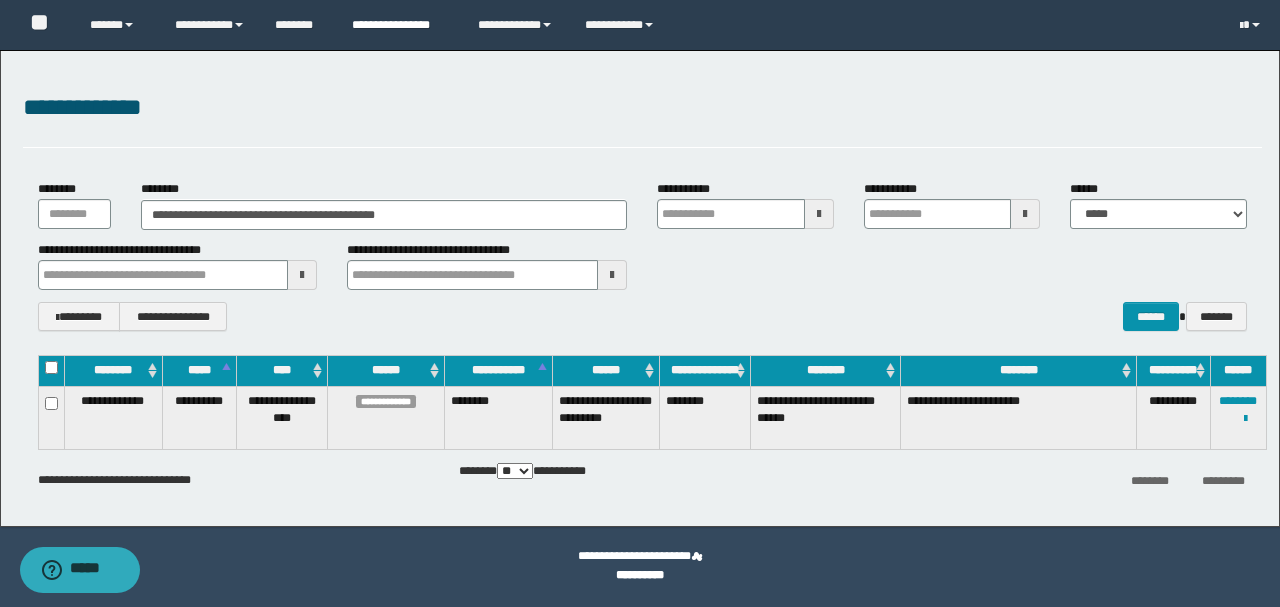 click on "**********" at bounding box center [400, 25] 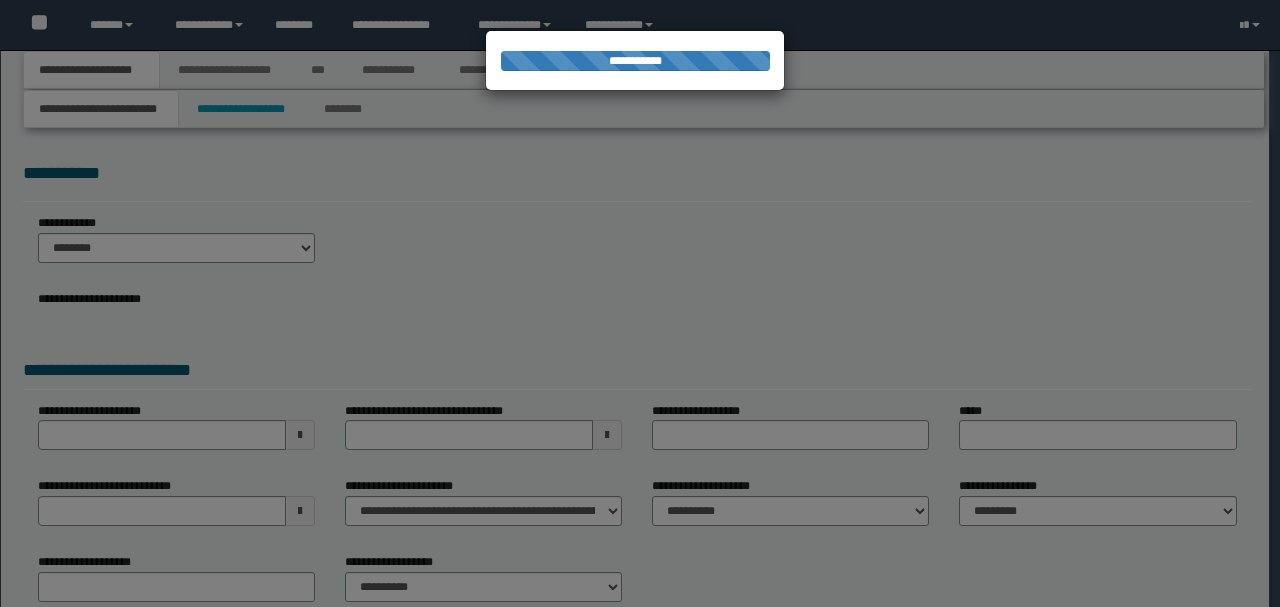 select on "*" 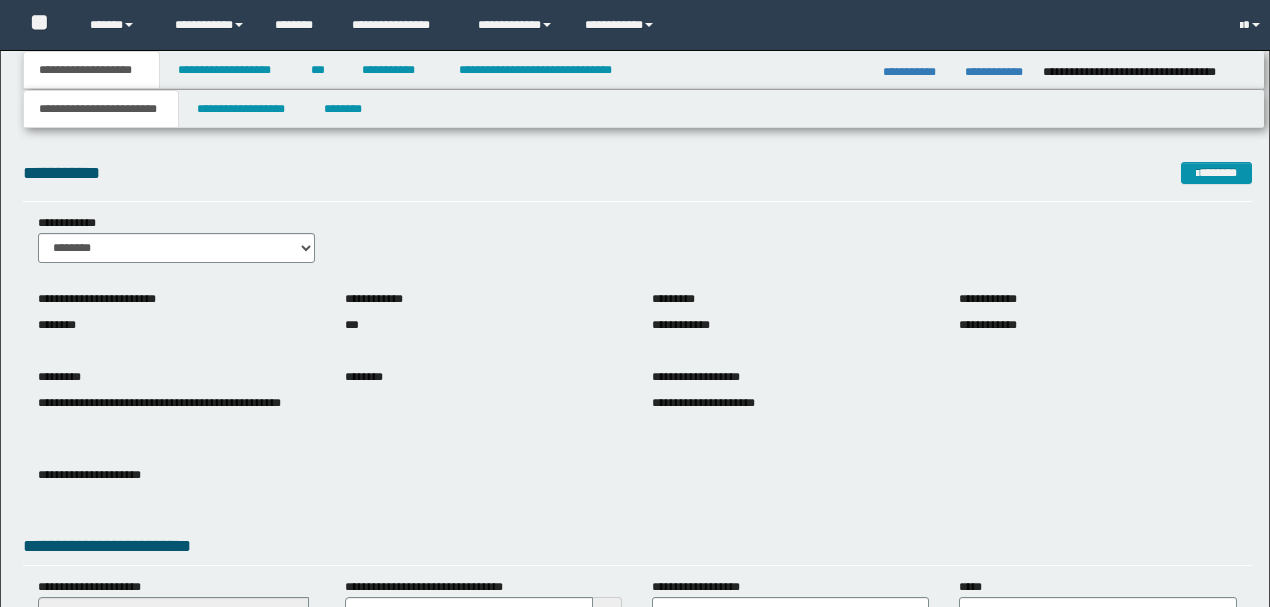scroll, scrollTop: 0, scrollLeft: 0, axis: both 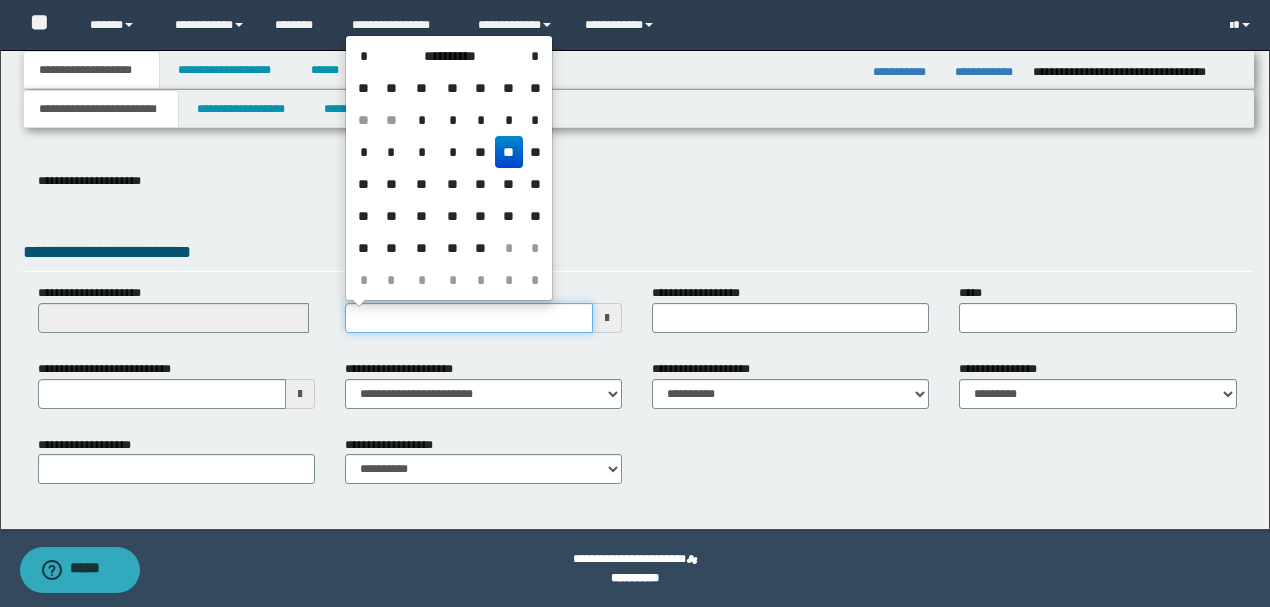 click on "**********" at bounding box center [469, 318] 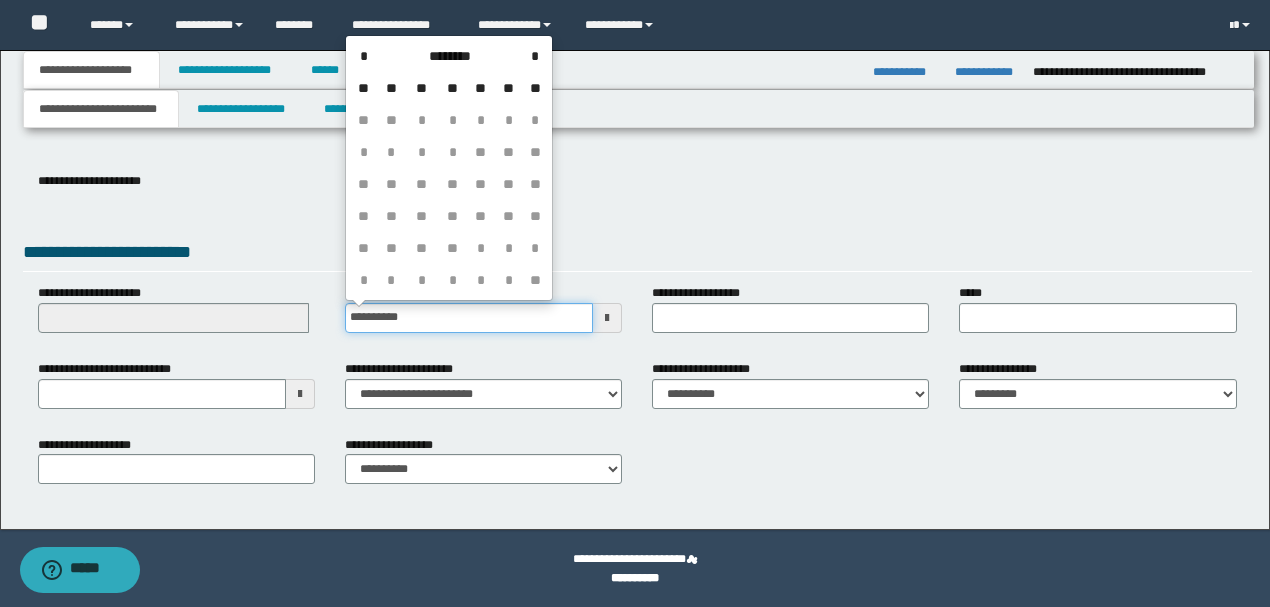 type on "**********" 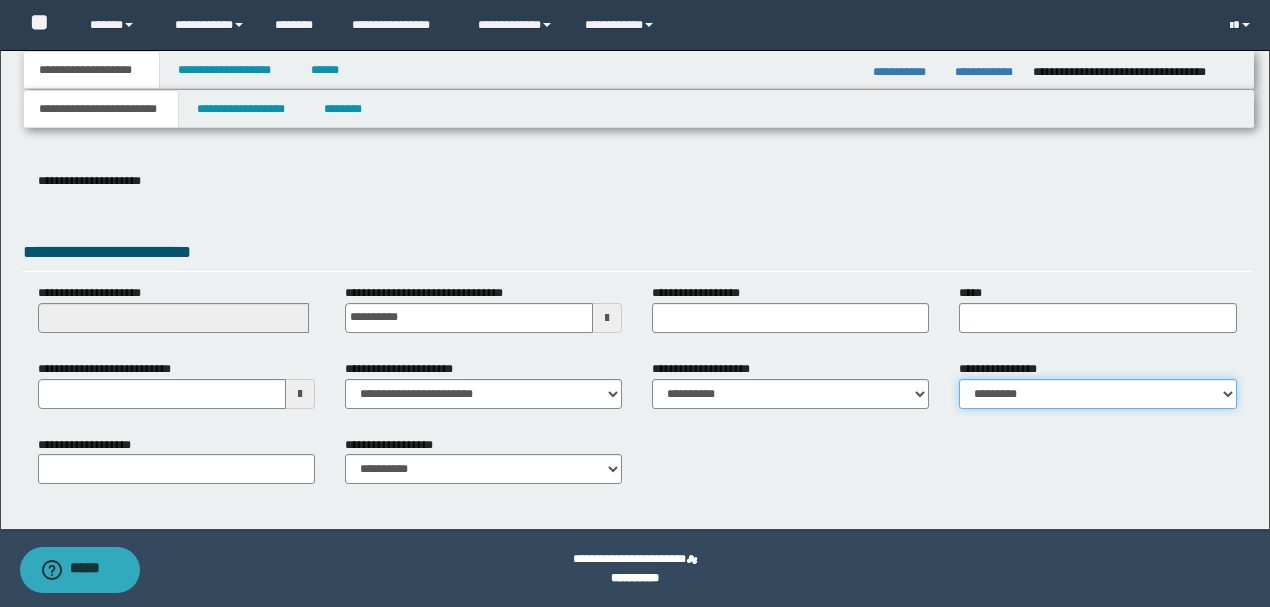 click on "**********" at bounding box center (1097, 394) 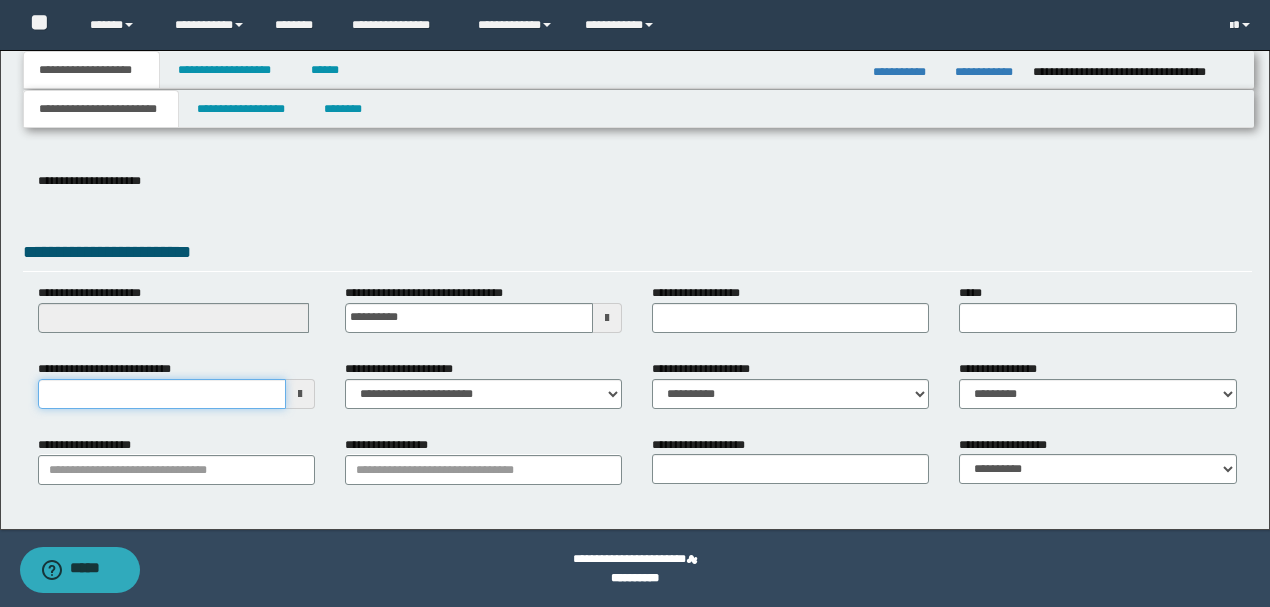 click on "**********" at bounding box center [162, 394] 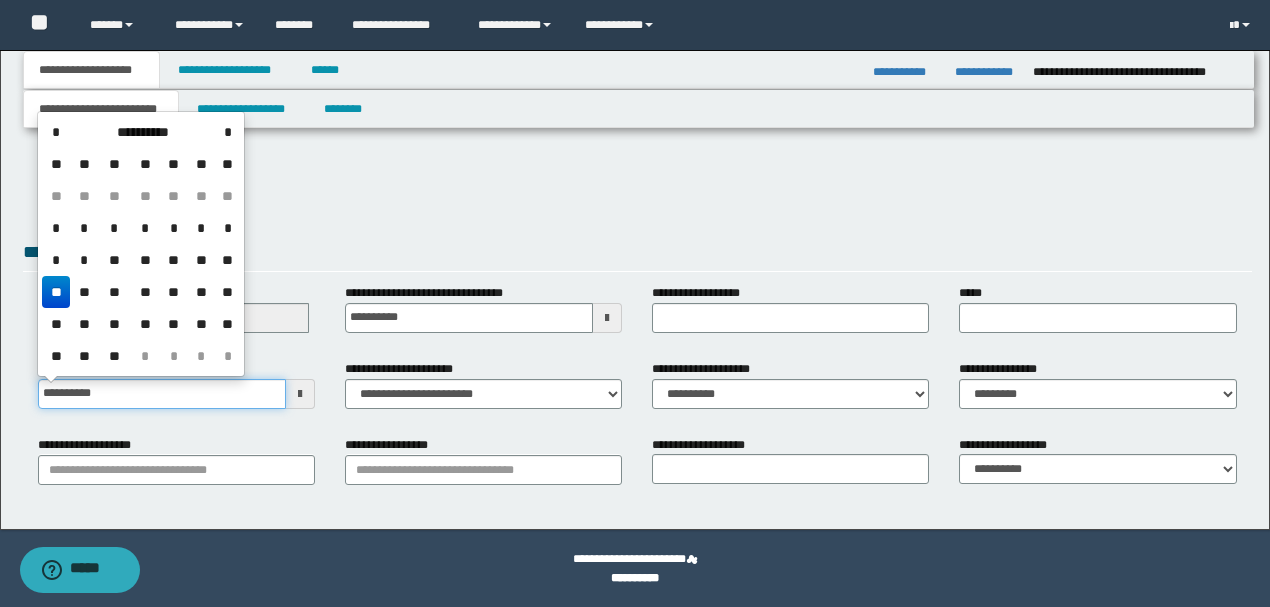 type on "**********" 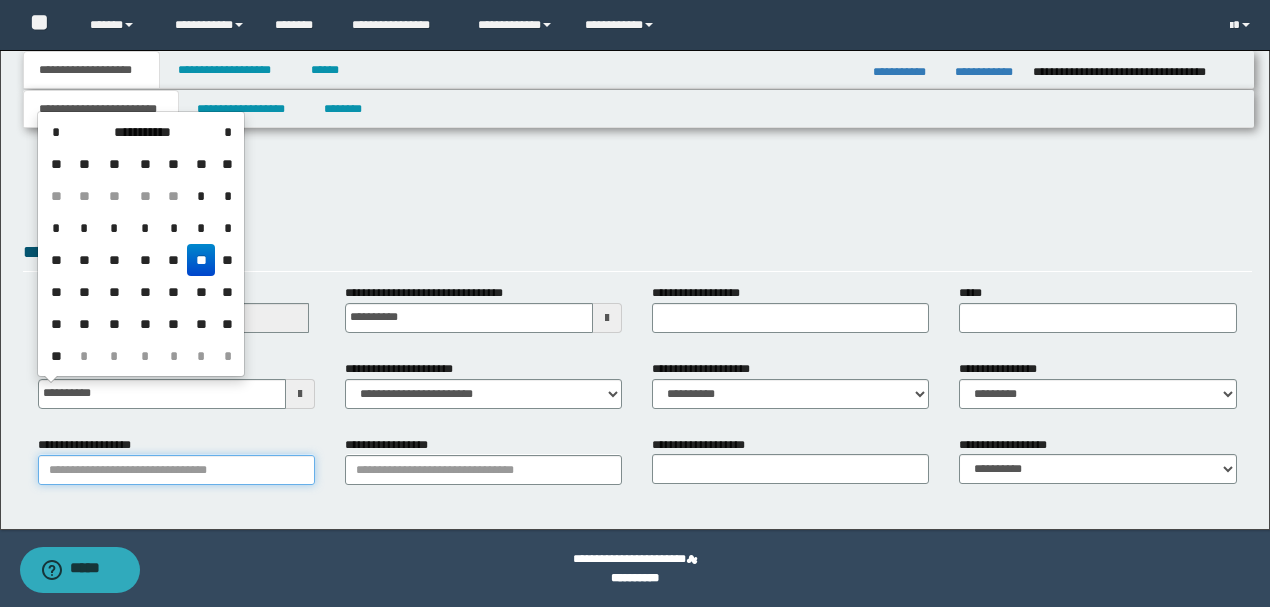 click on "**********" at bounding box center (176, 470) 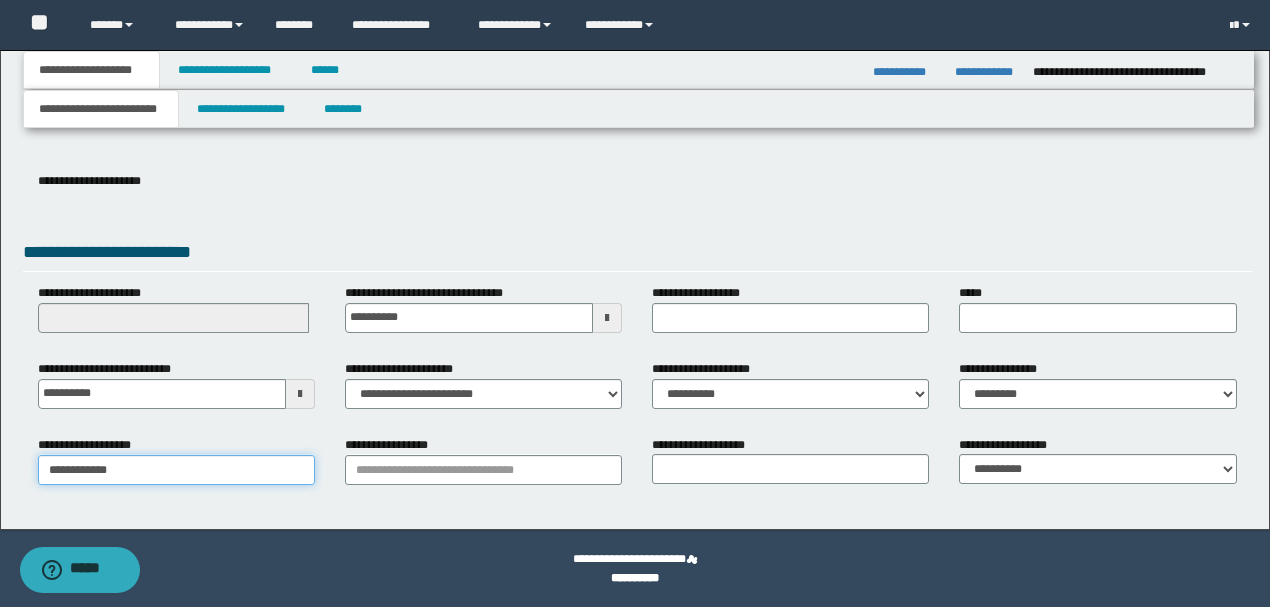click on "**********" at bounding box center [176, 470] 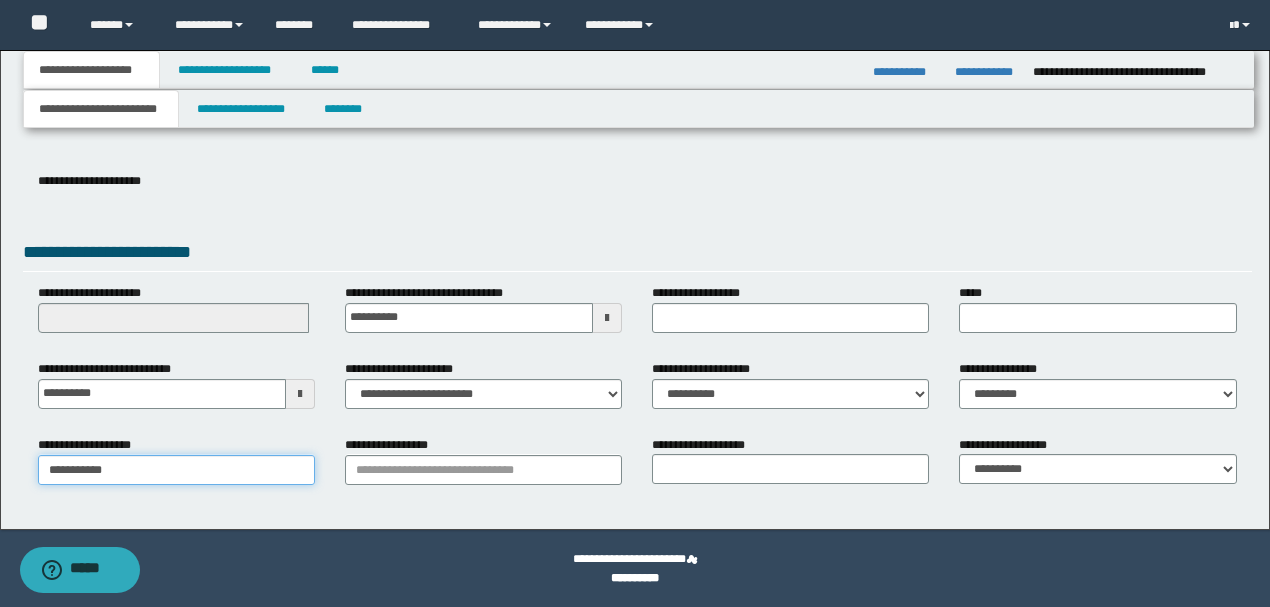 type on "**********" 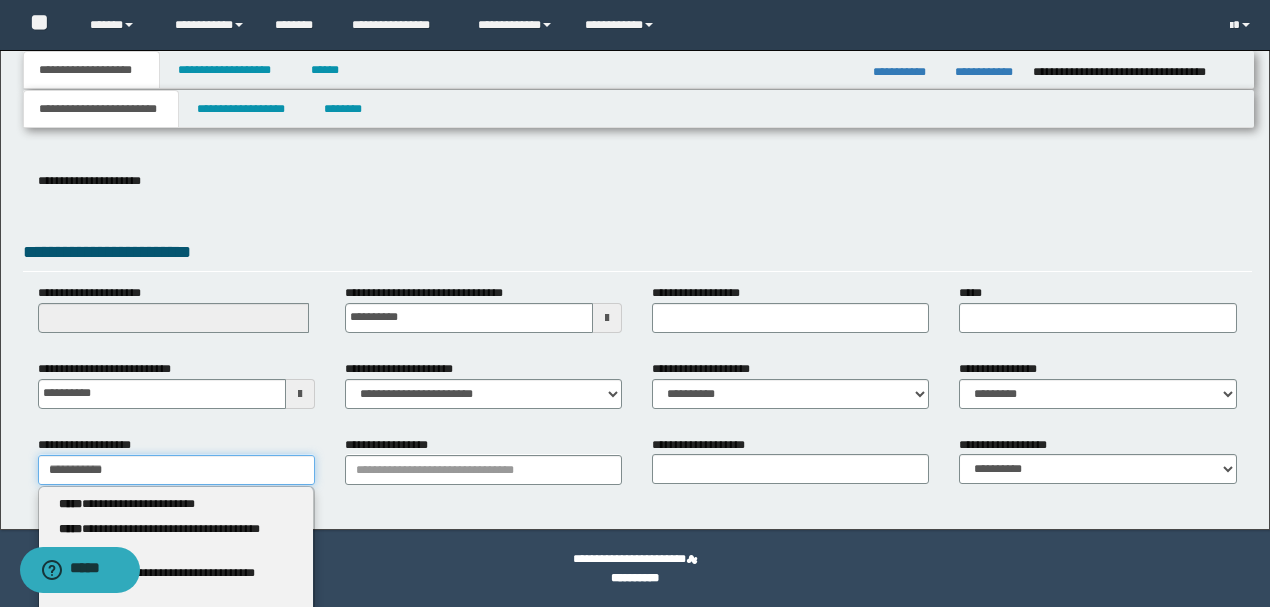 click on "**********" at bounding box center (176, 470) 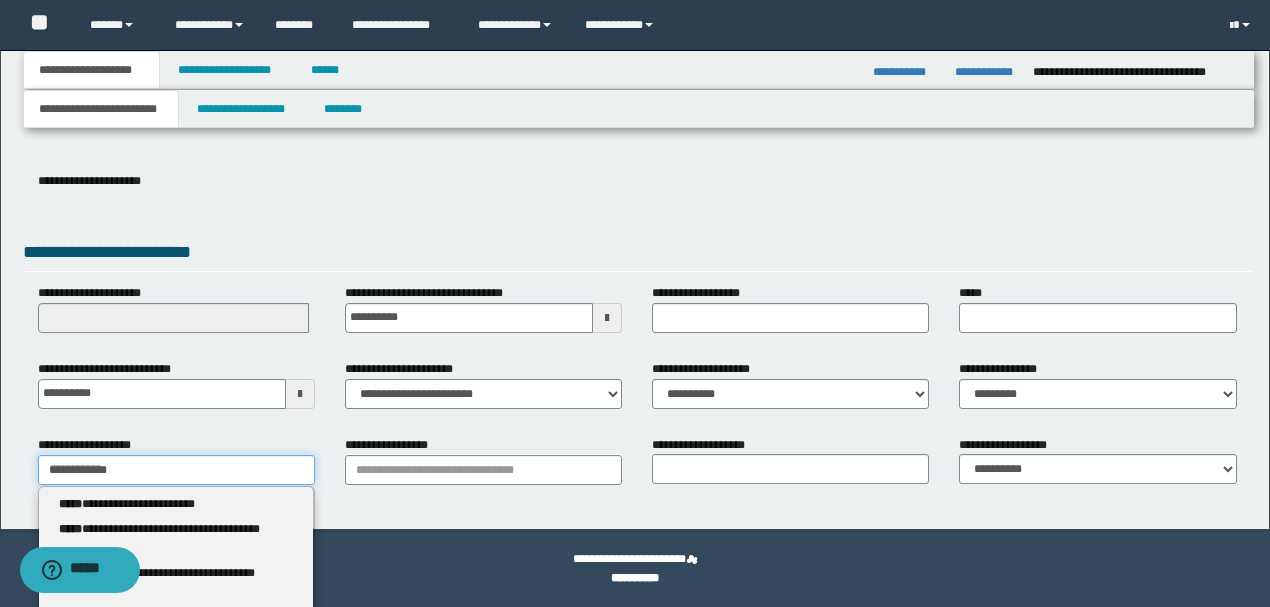 type 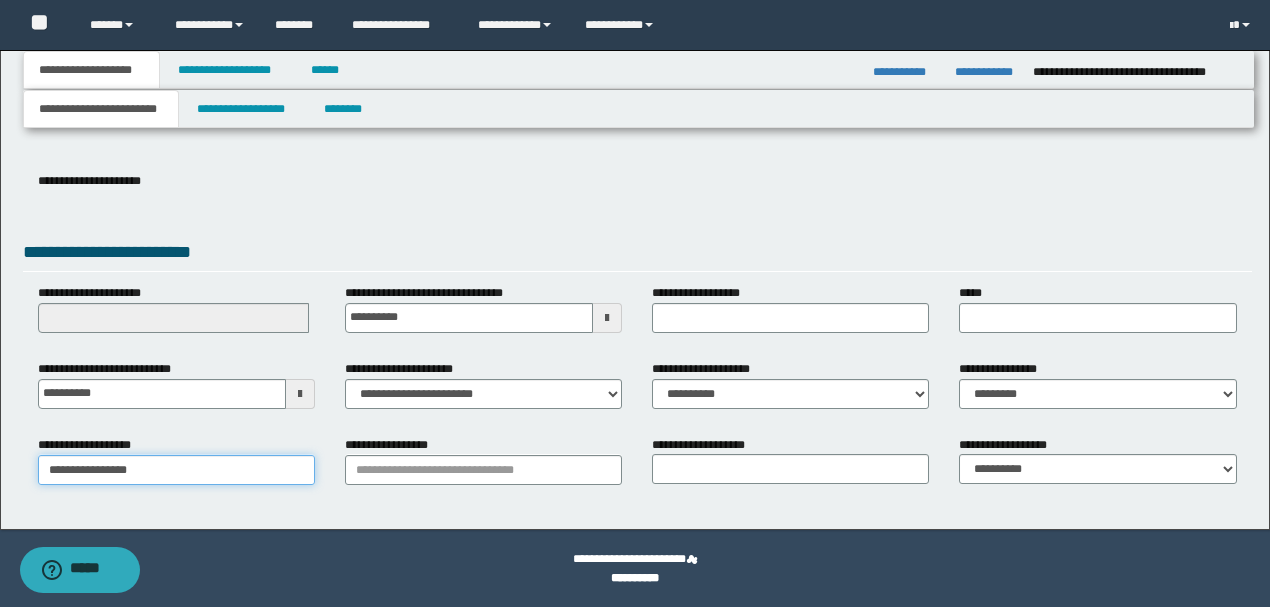 click on "**********" at bounding box center [176, 470] 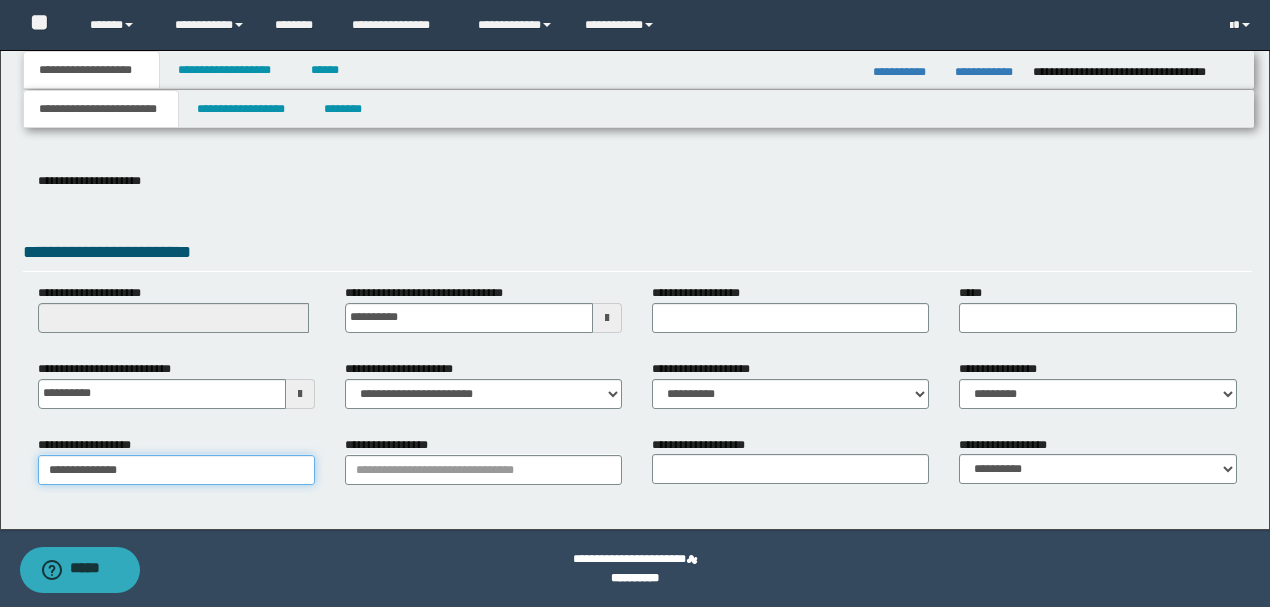 type on "**********" 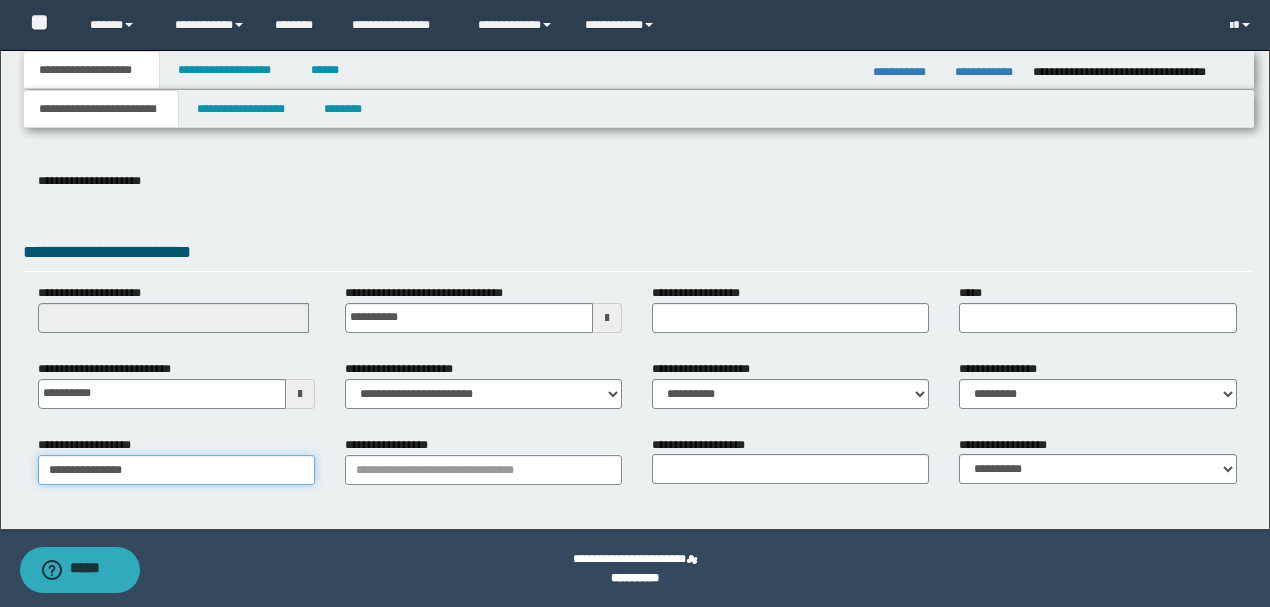 click on "**********" at bounding box center (176, 470) 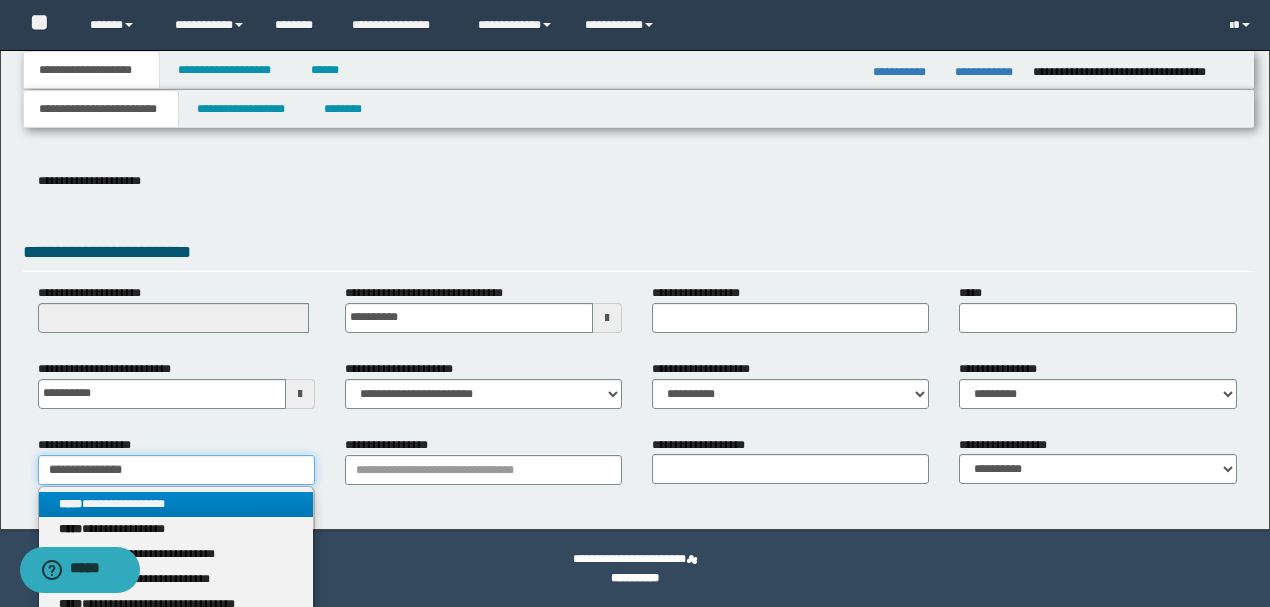 type on "**********" 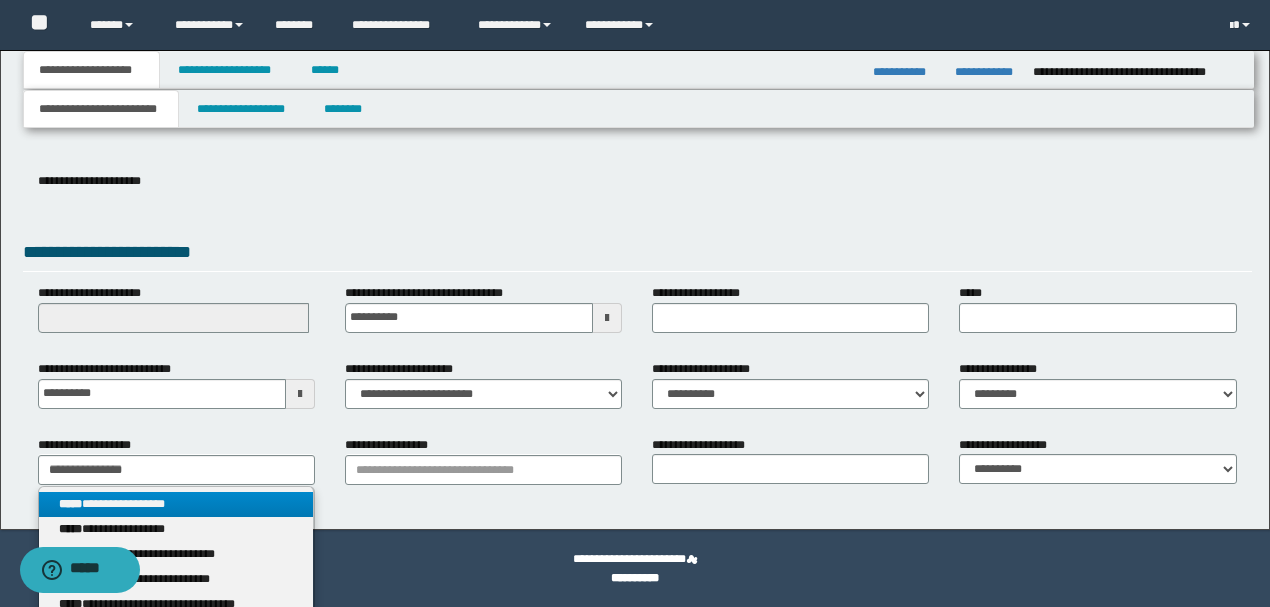 click on "**********" at bounding box center (176, 504) 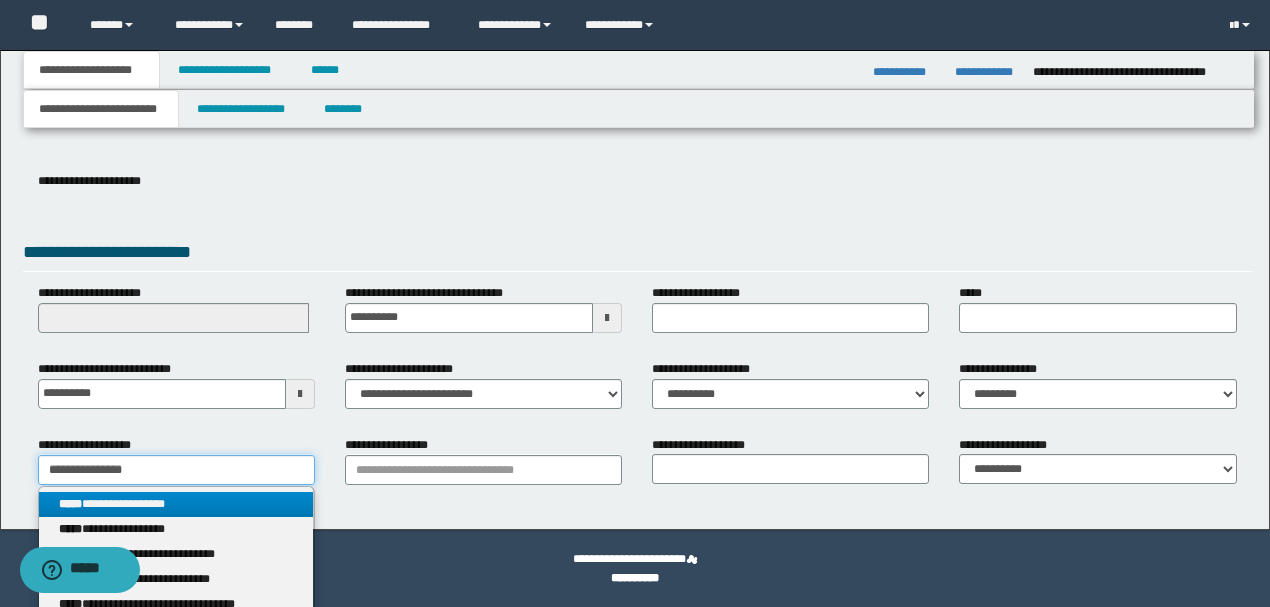 type 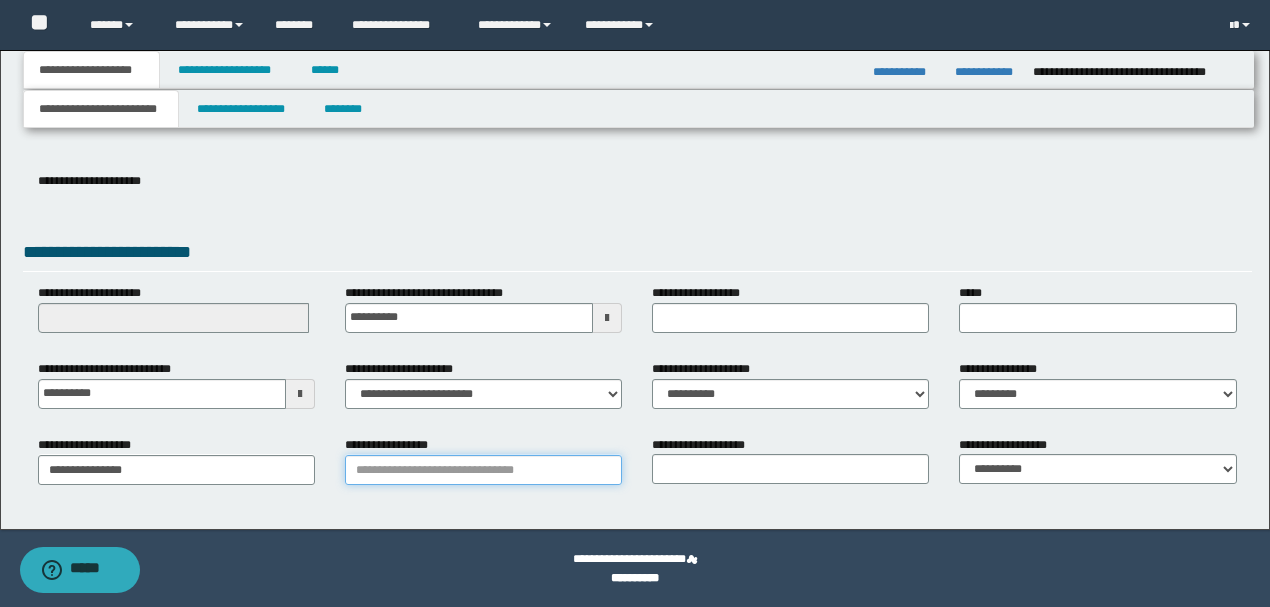 click on "**********" at bounding box center [483, 470] 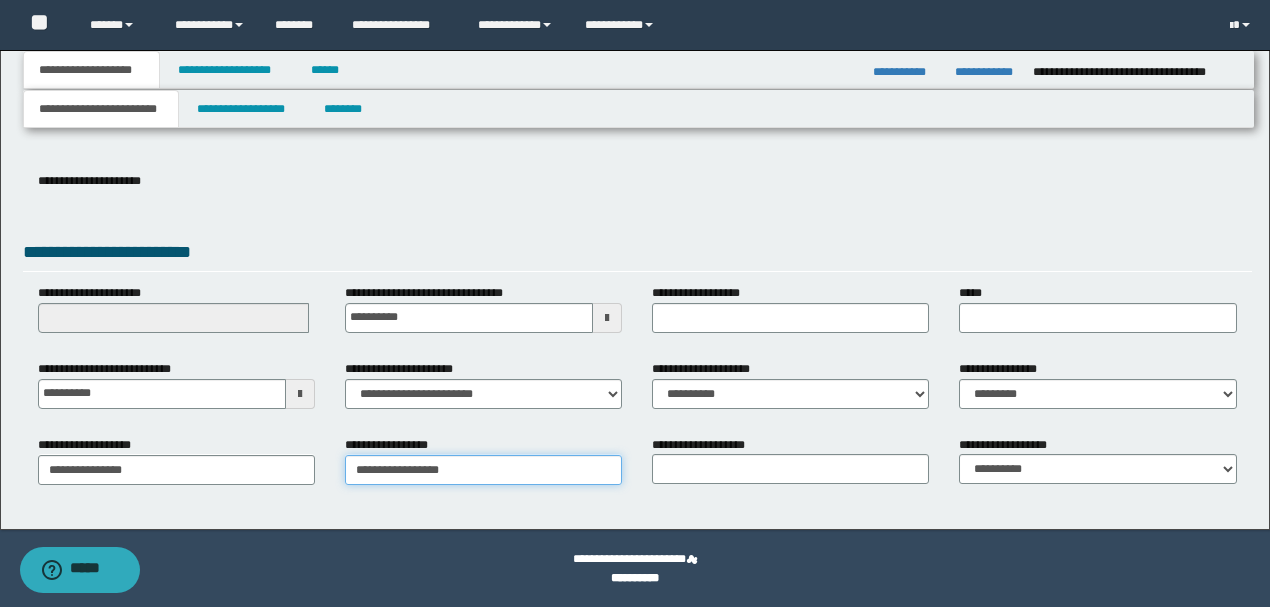 type on "**********" 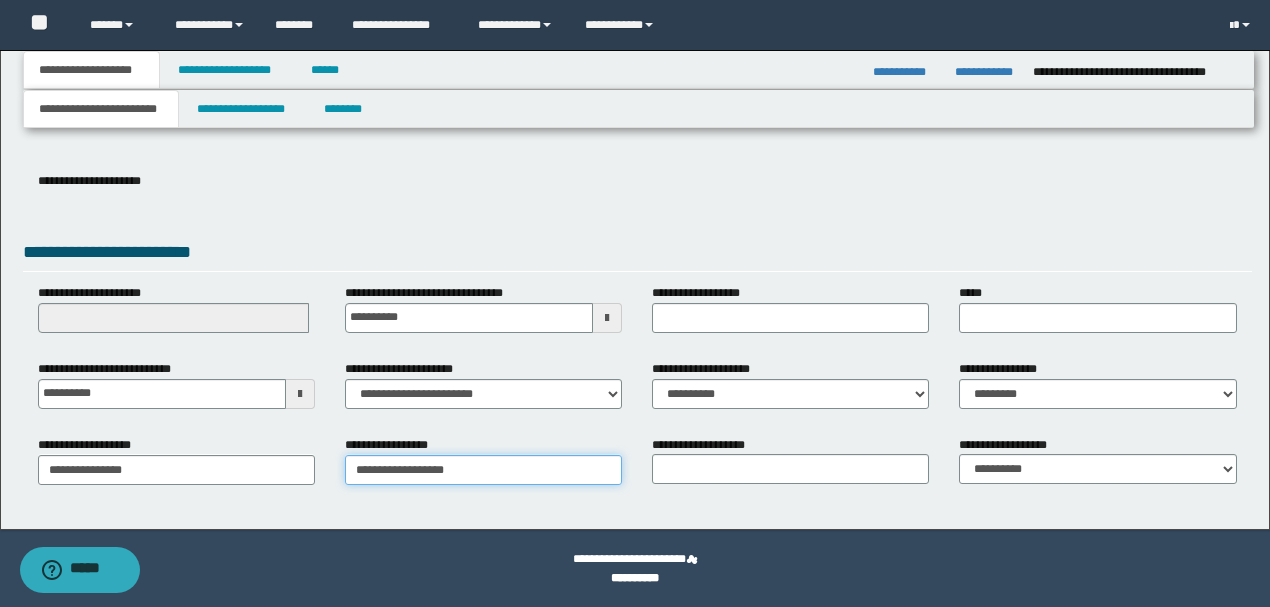 type on "**********" 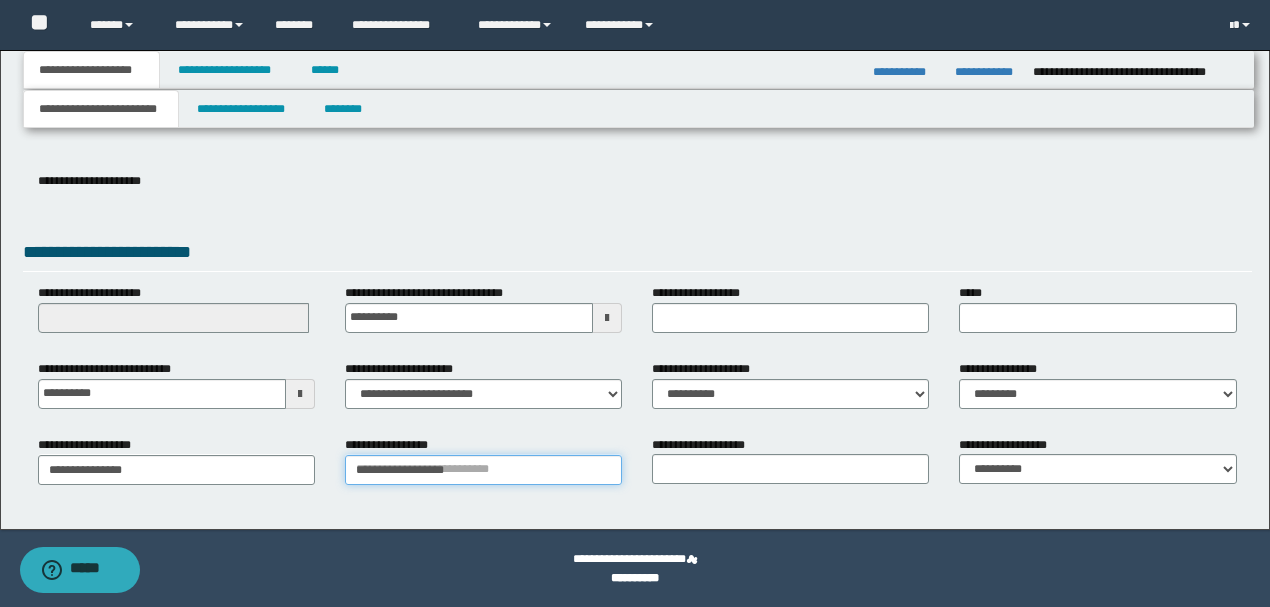 type 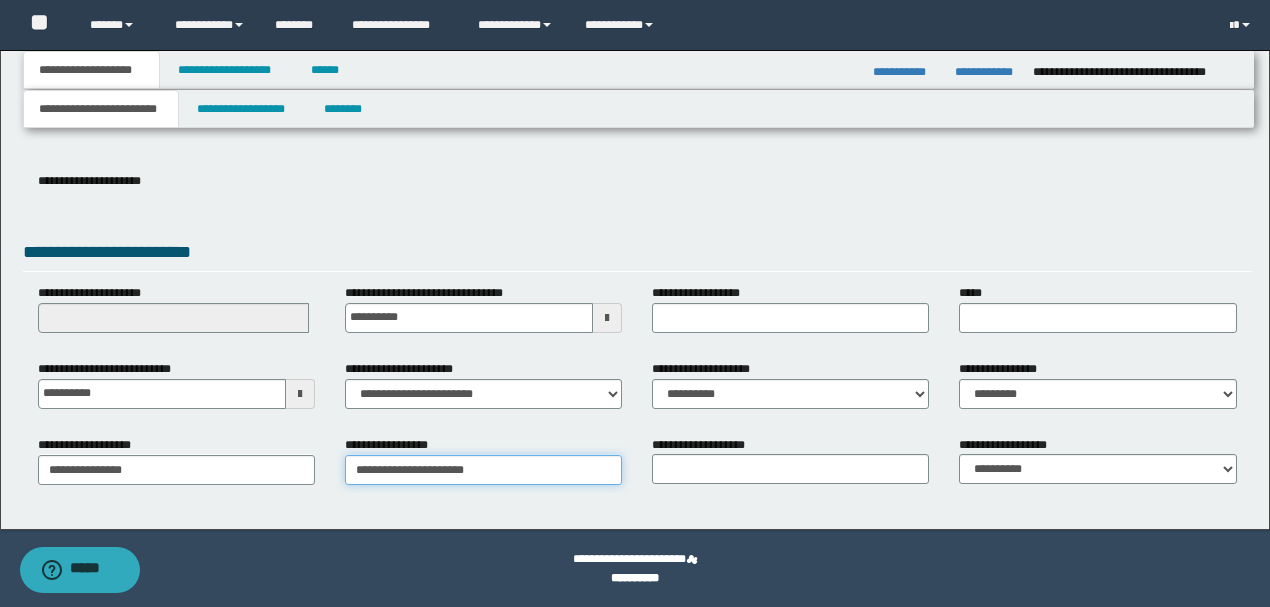 type on "**********" 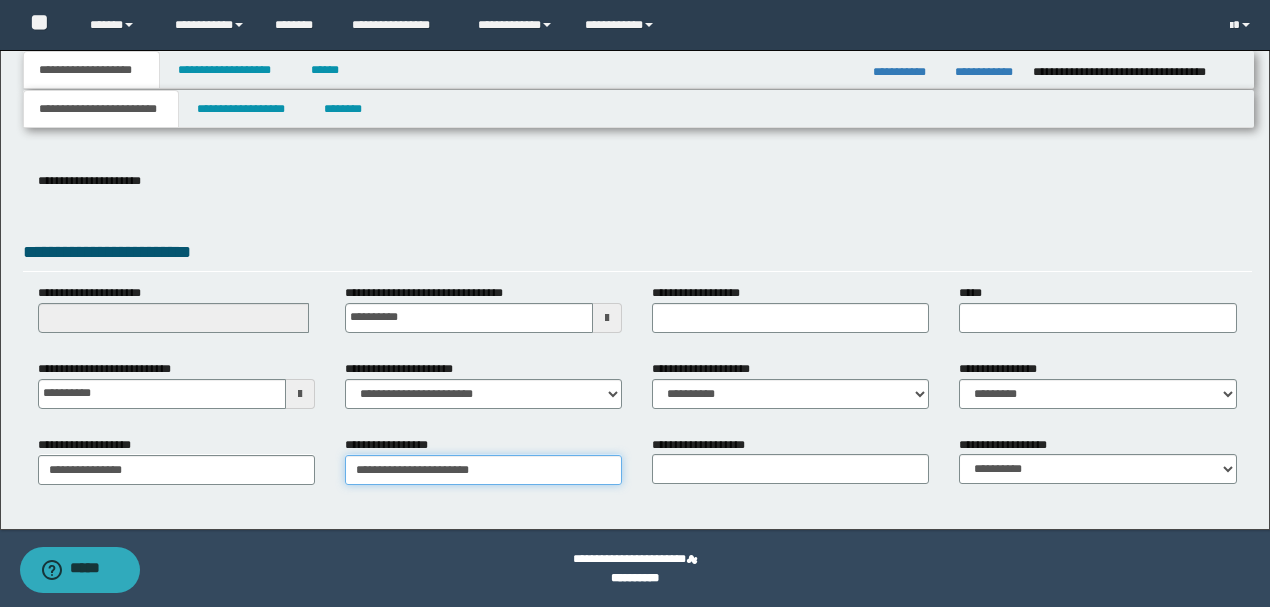 type on "**********" 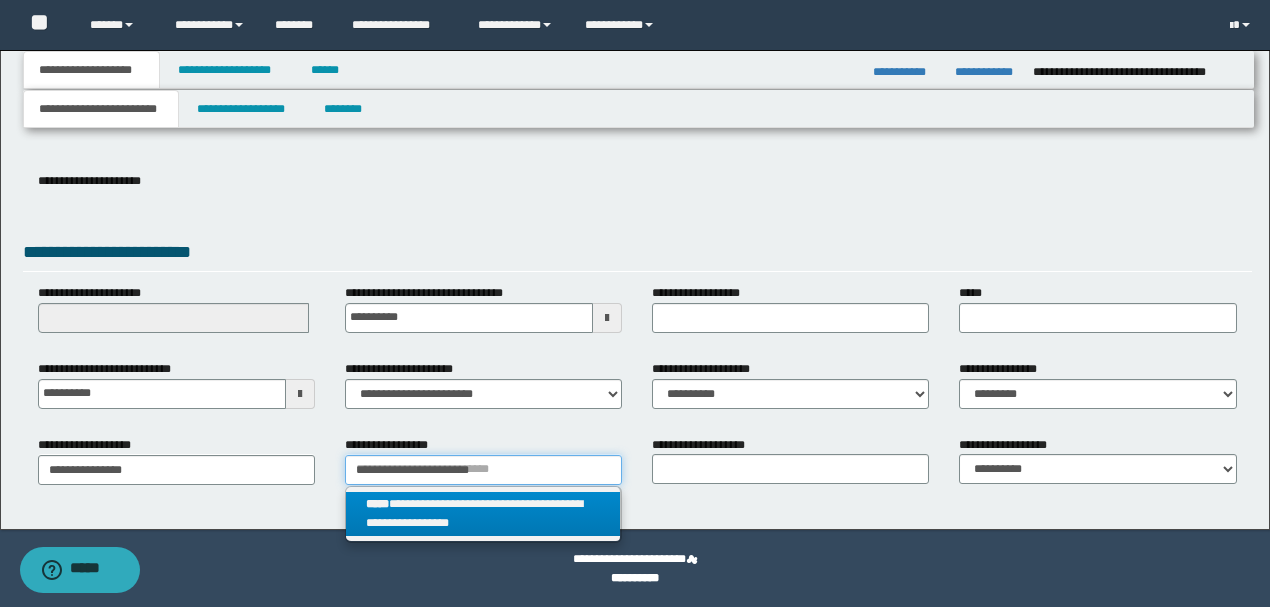 type on "**********" 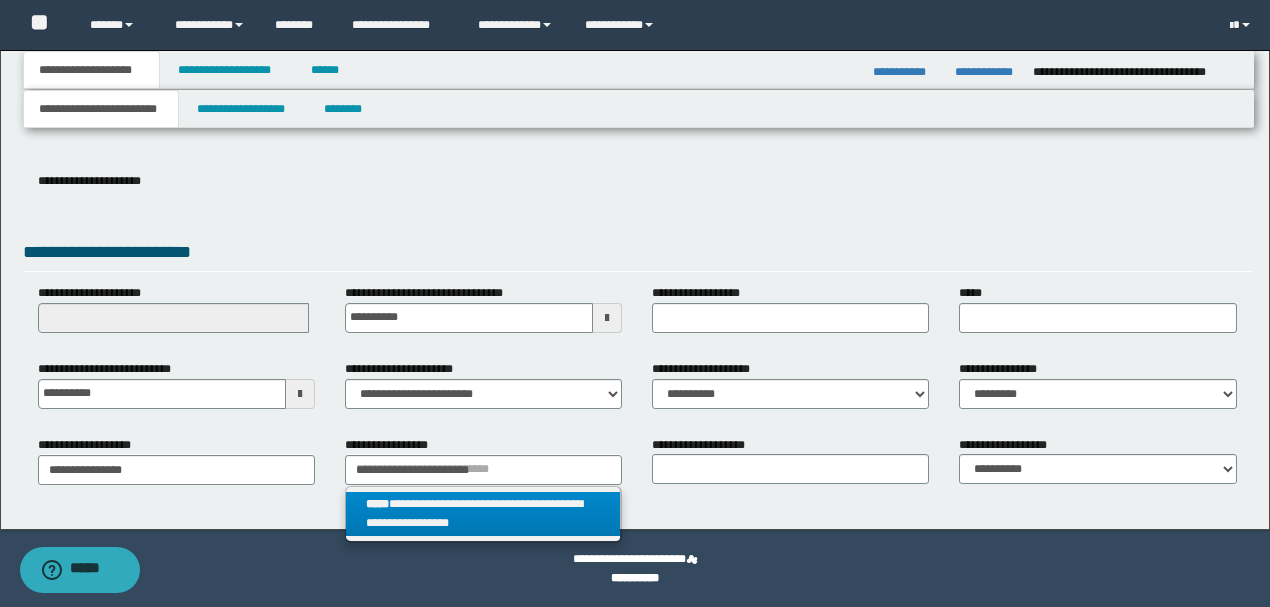 click on "**********" at bounding box center (483, 514) 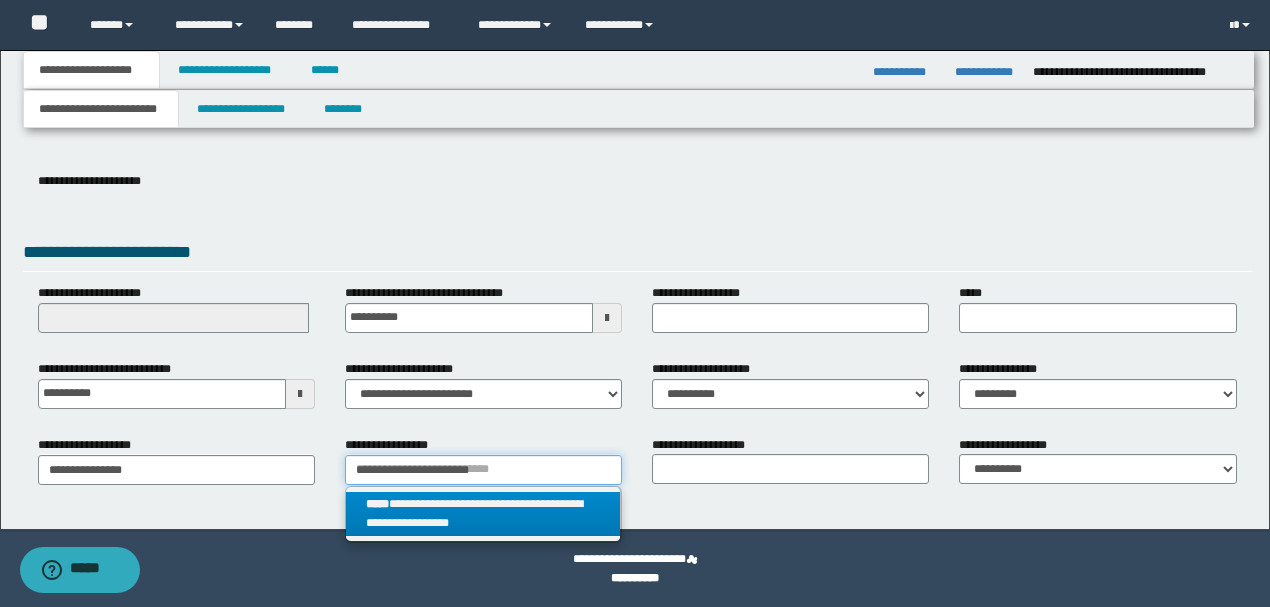 type 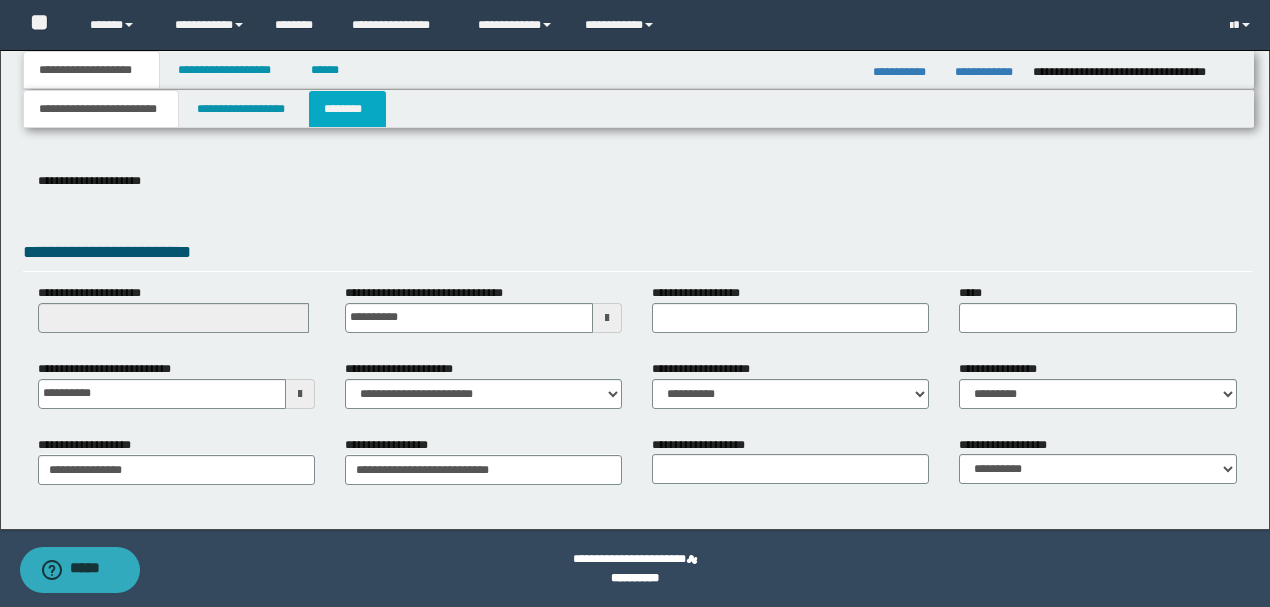 click on "********" at bounding box center [347, 109] 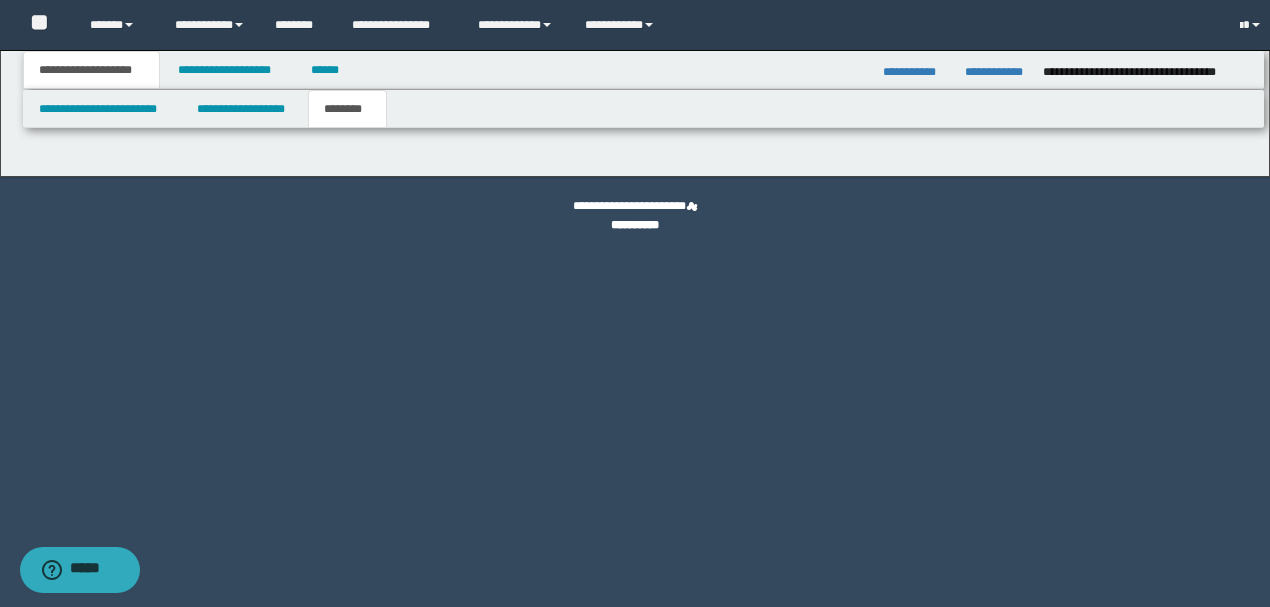 scroll, scrollTop: 0, scrollLeft: 0, axis: both 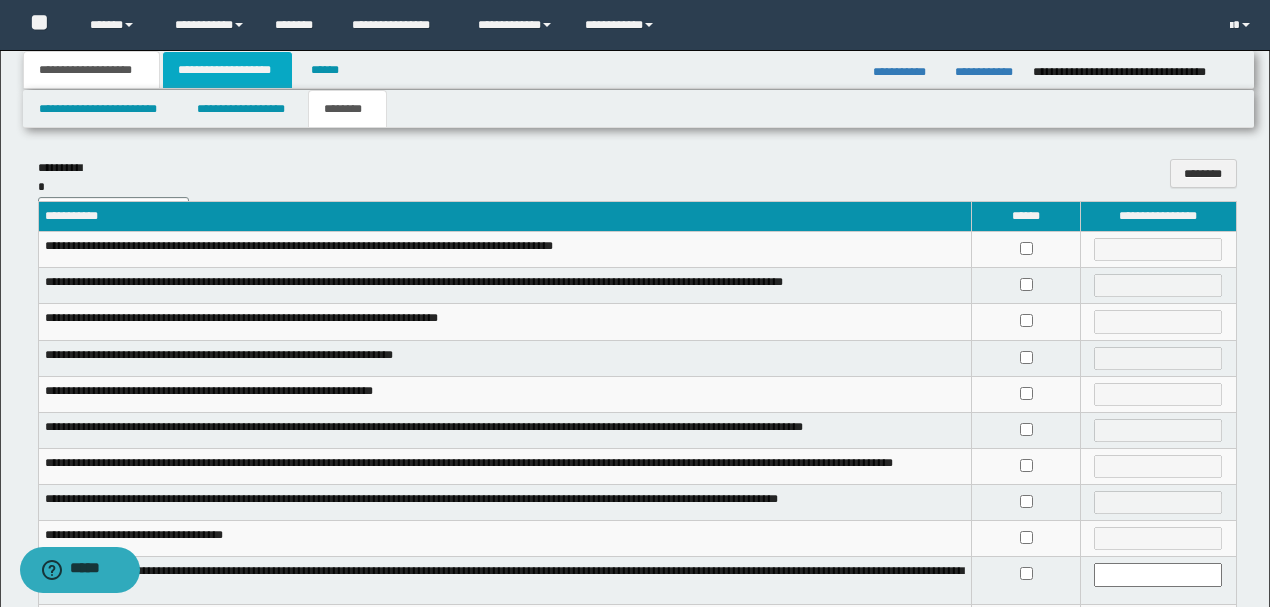 click on "**********" at bounding box center [227, 70] 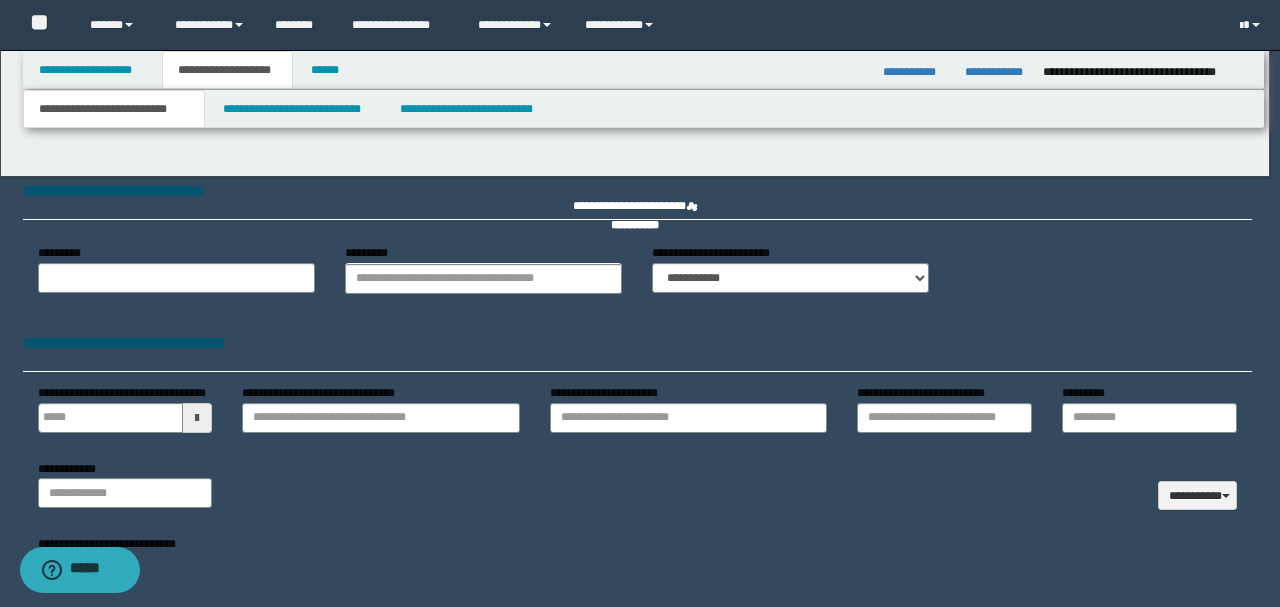 type 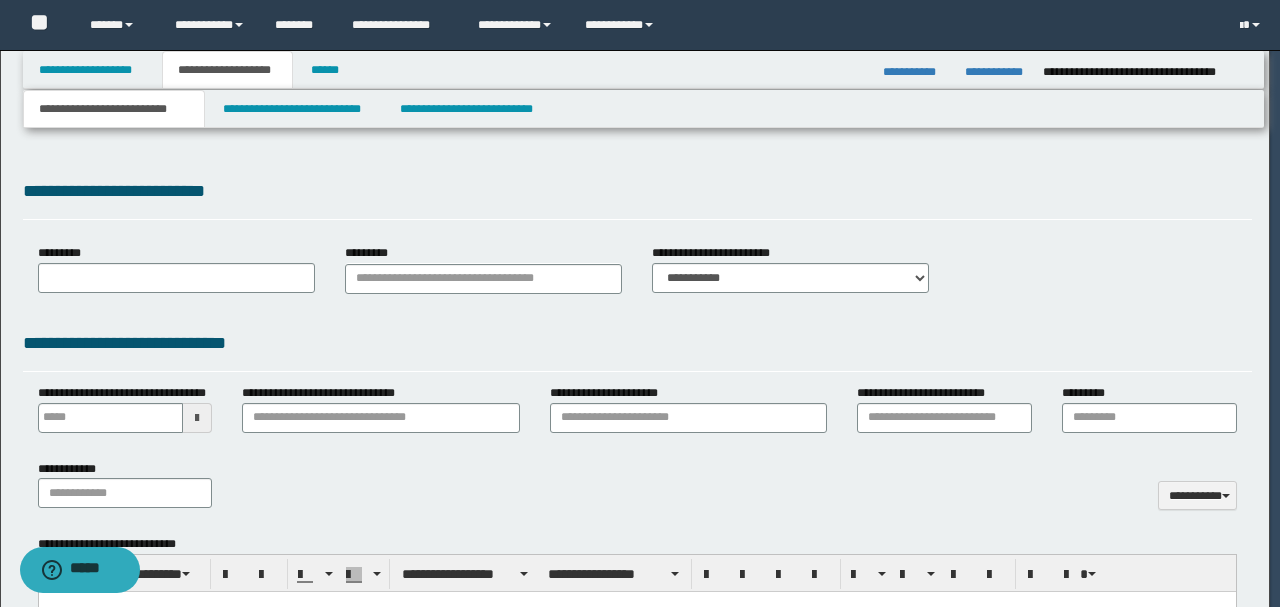 select on "*" 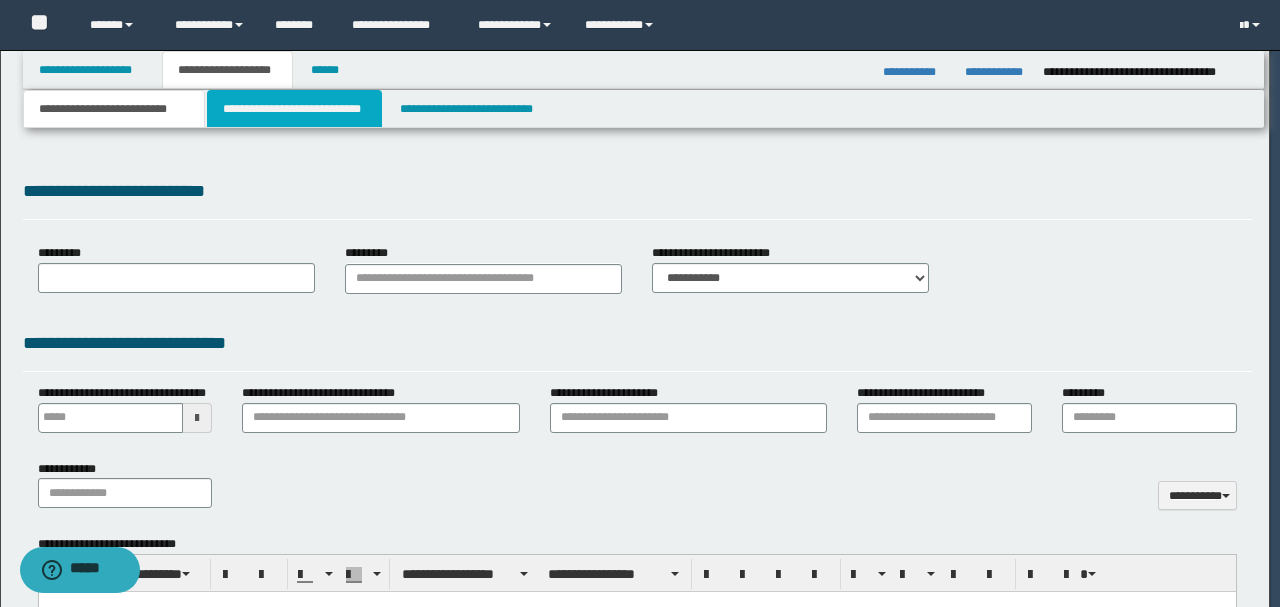 scroll, scrollTop: 0, scrollLeft: 0, axis: both 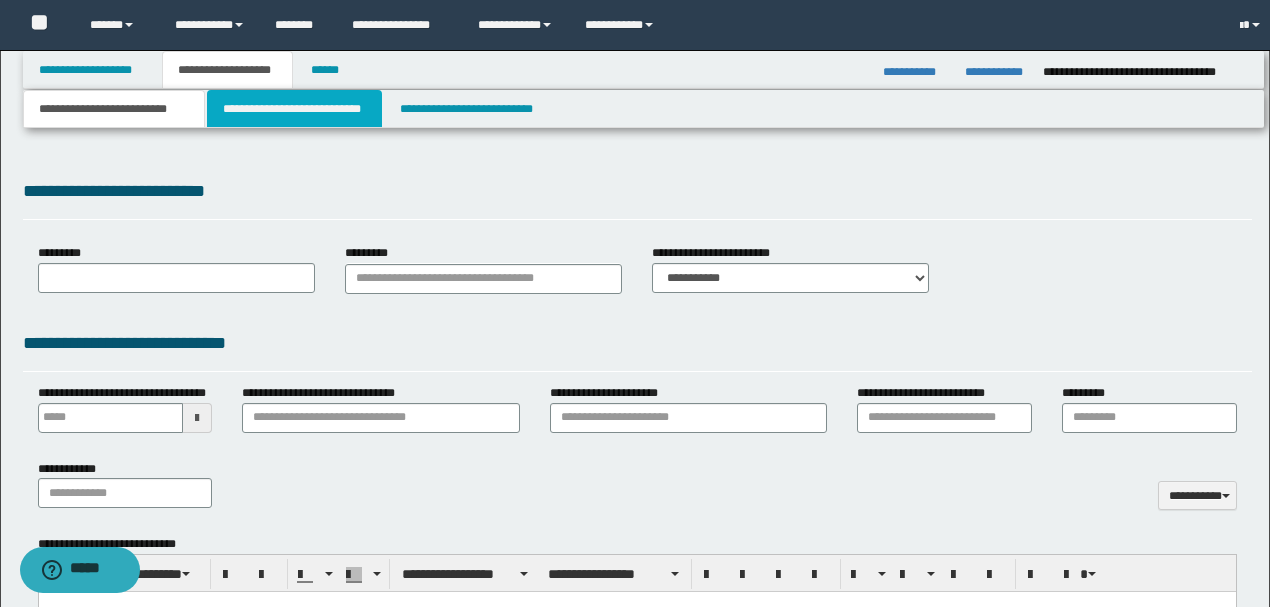 click on "**********" at bounding box center [294, 109] 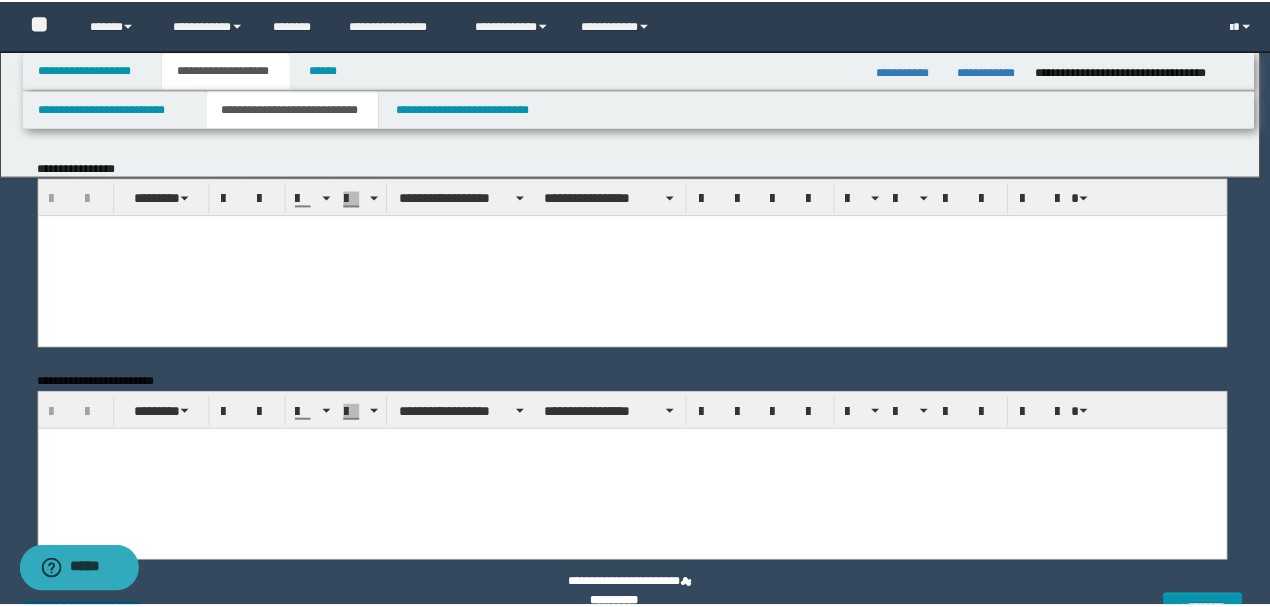 scroll, scrollTop: 0, scrollLeft: 0, axis: both 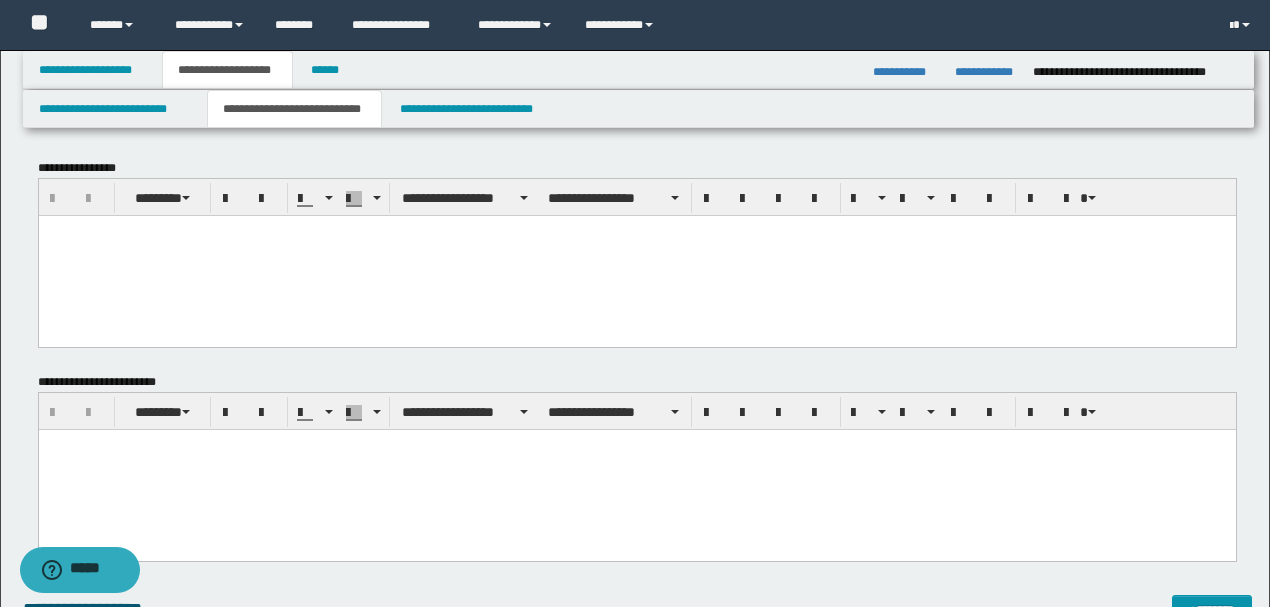 click at bounding box center (636, 470) 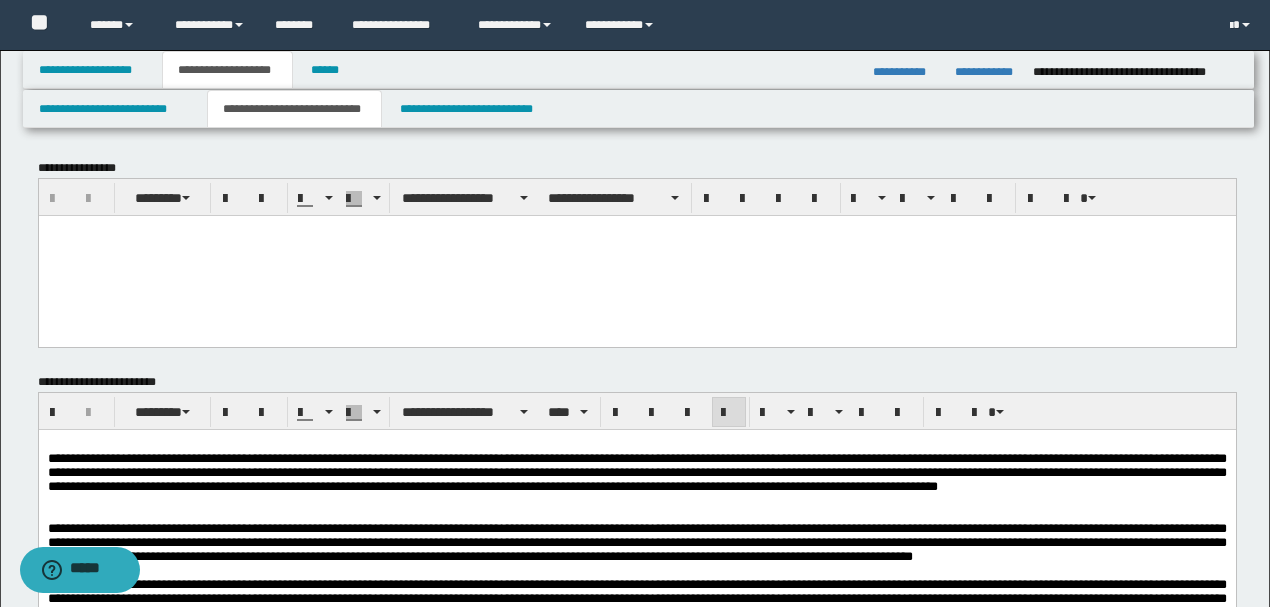 click at bounding box center (636, 255) 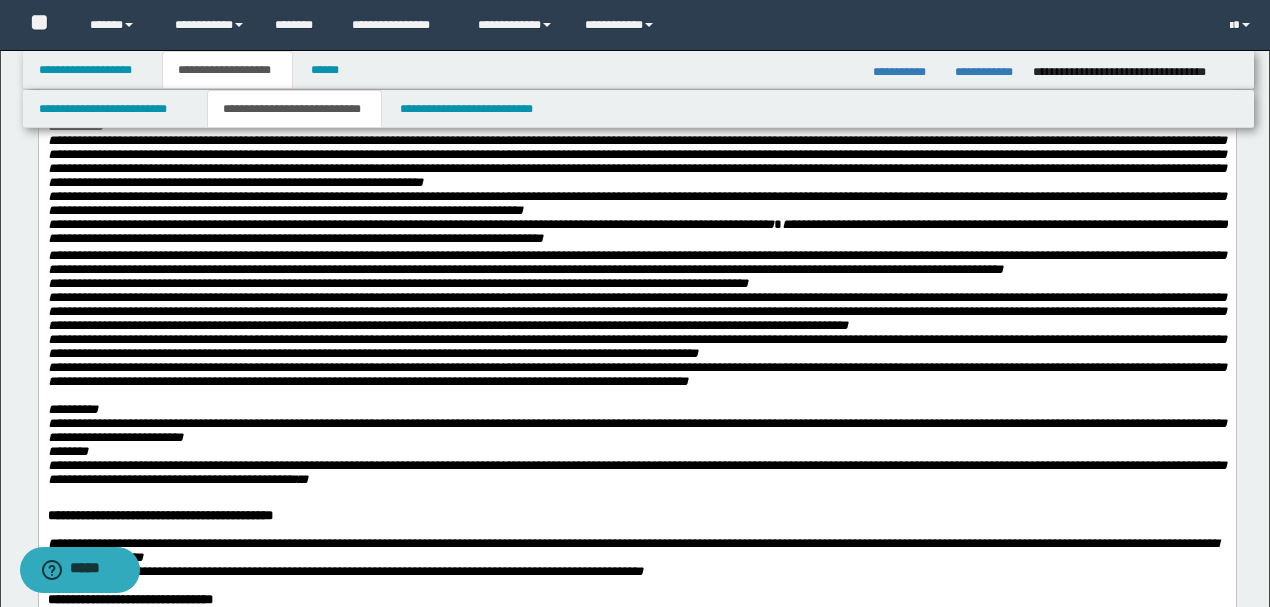 scroll, scrollTop: 1066, scrollLeft: 0, axis: vertical 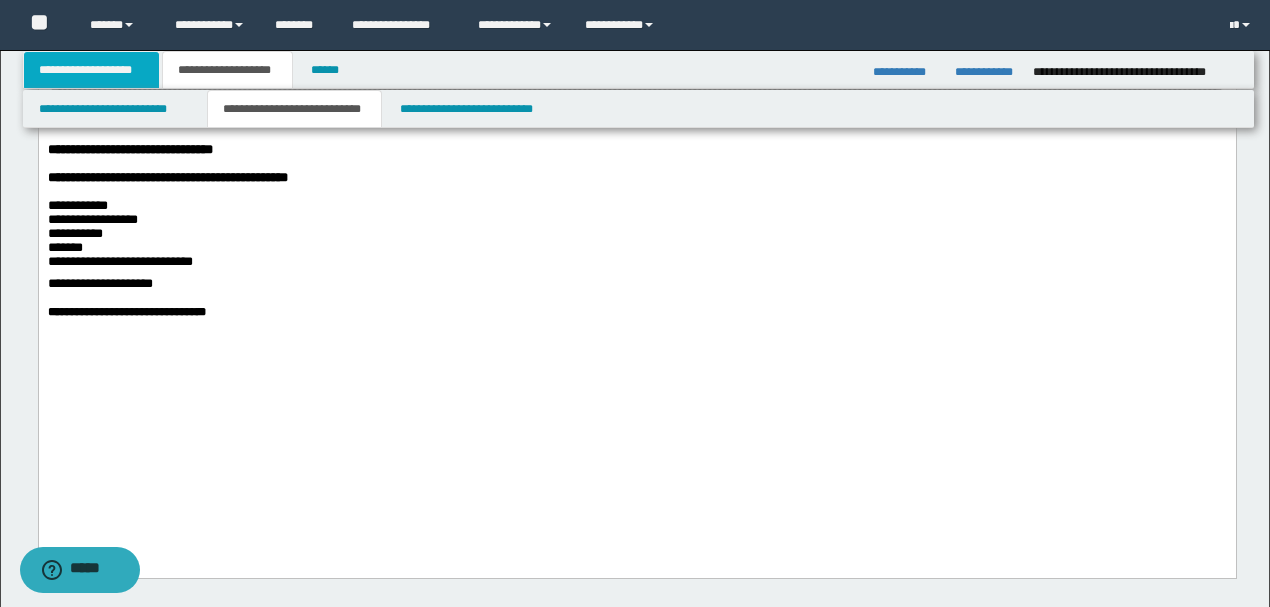 click on "**********" at bounding box center [92, 70] 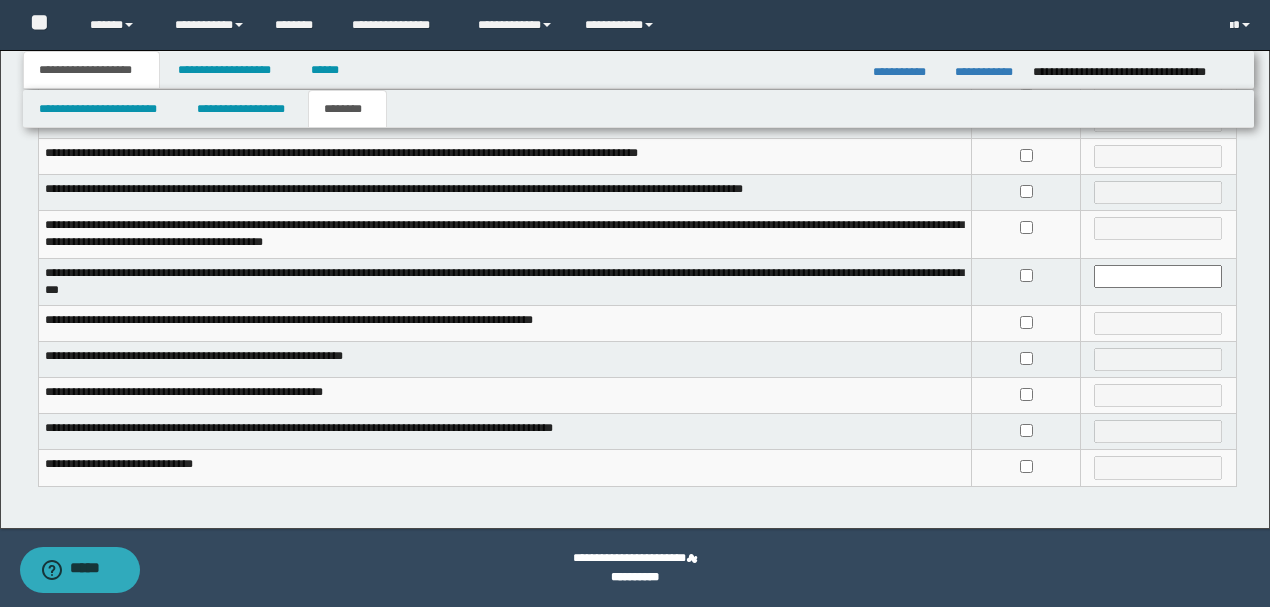 scroll, scrollTop: 537, scrollLeft: 0, axis: vertical 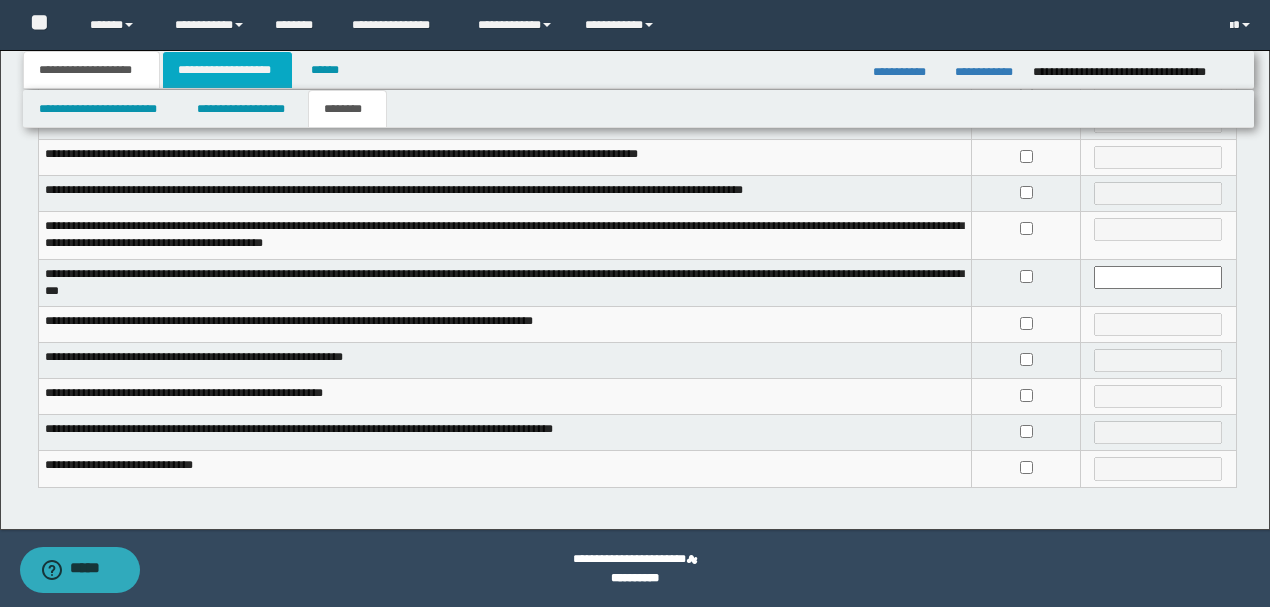 click on "**********" at bounding box center (227, 70) 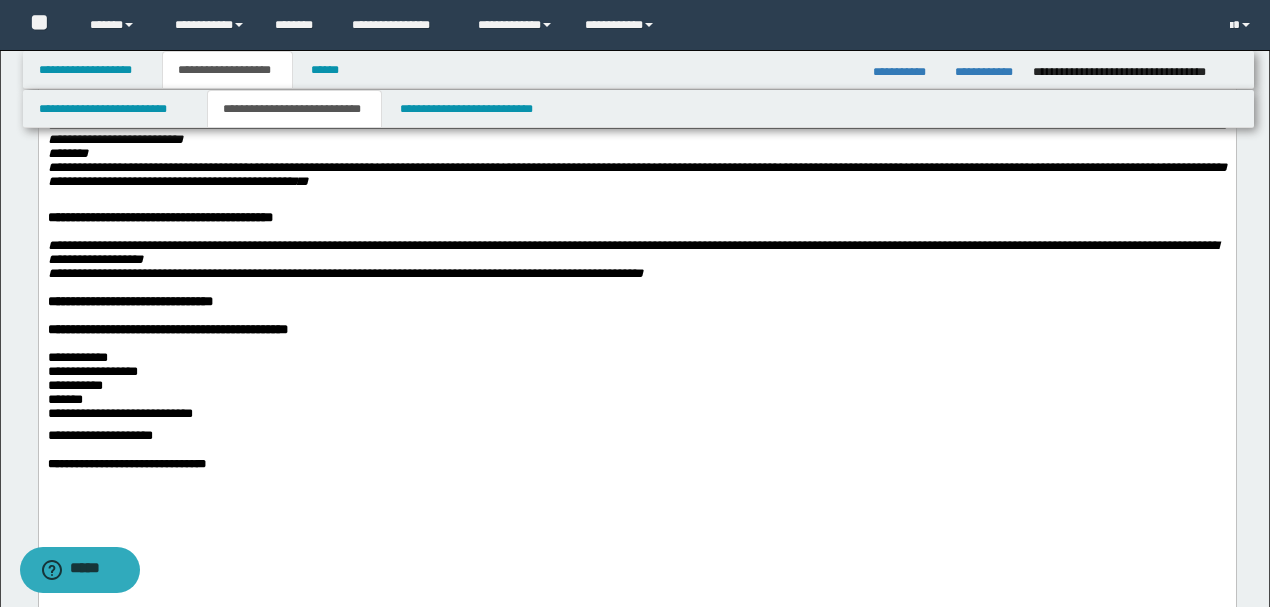 scroll, scrollTop: 1070, scrollLeft: 0, axis: vertical 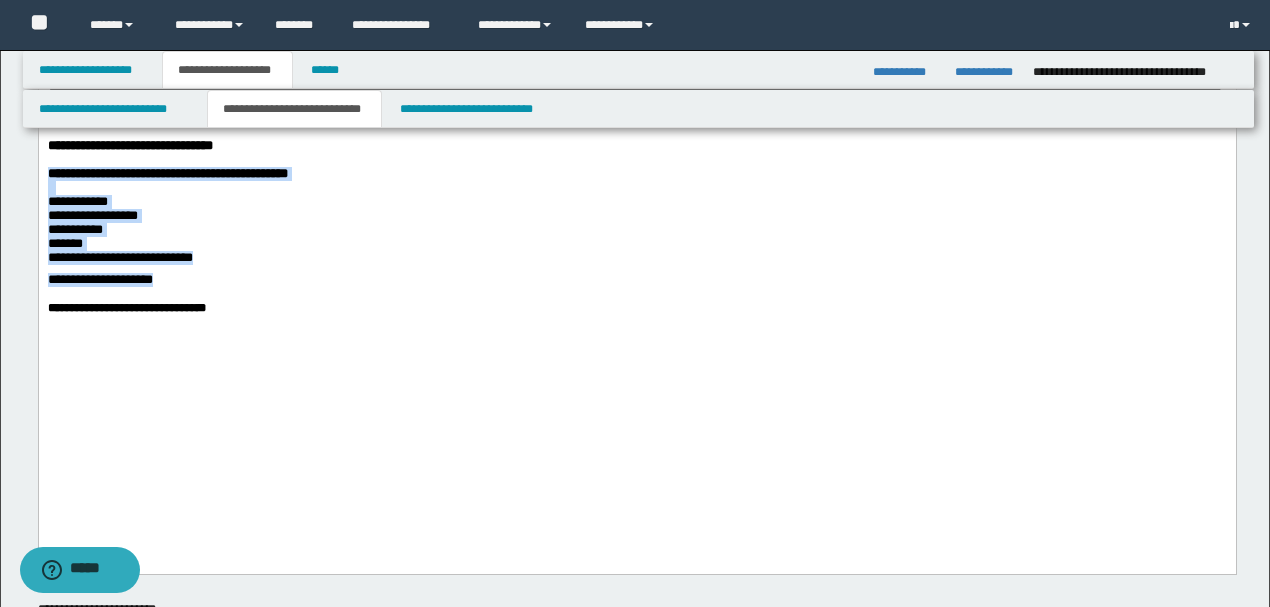 drag, startPoint x: 297, startPoint y: 384, endPoint x: 38, endPoint y: -575, distance: 993.35895 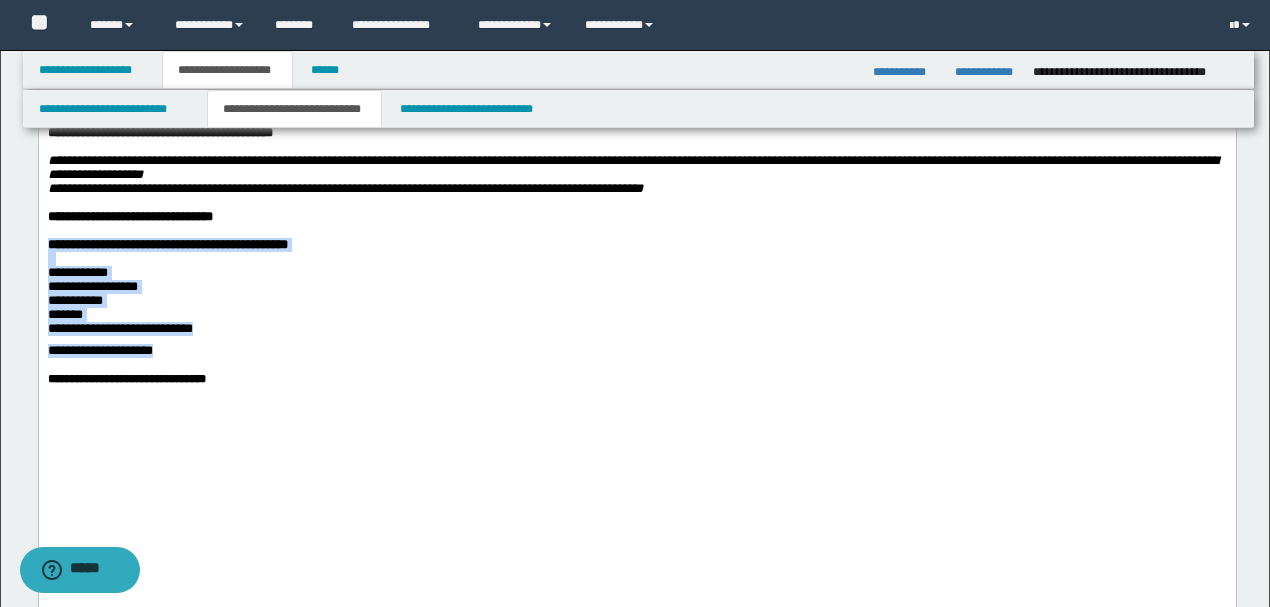 scroll, scrollTop: 1022, scrollLeft: 0, axis: vertical 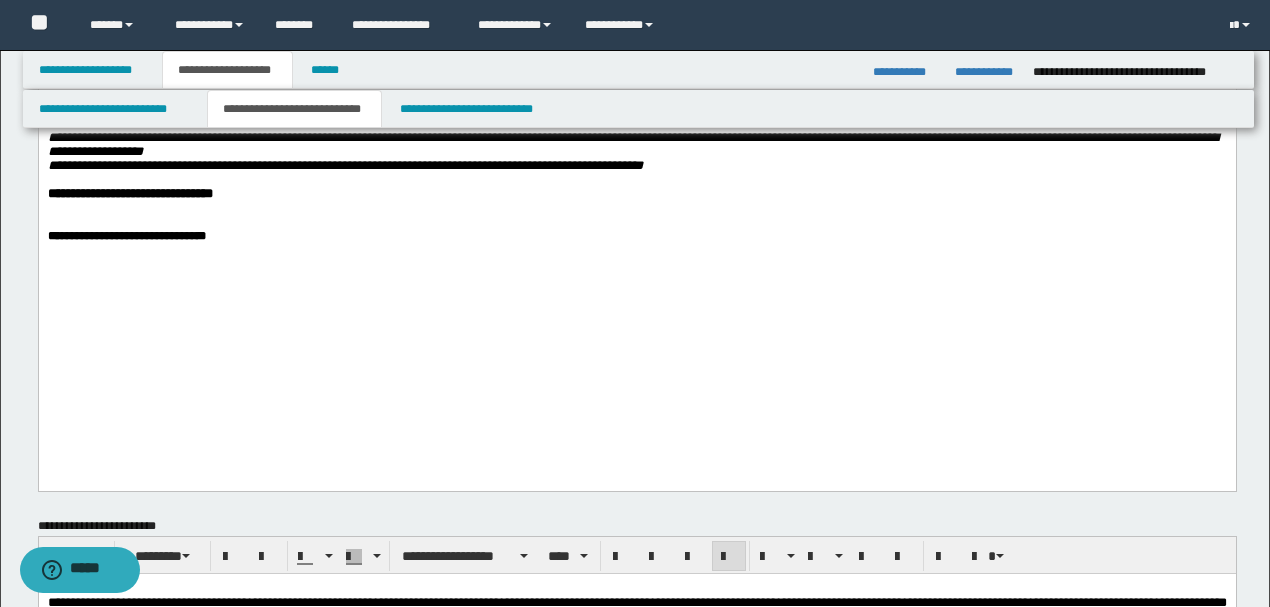 click at bounding box center (648, 208) 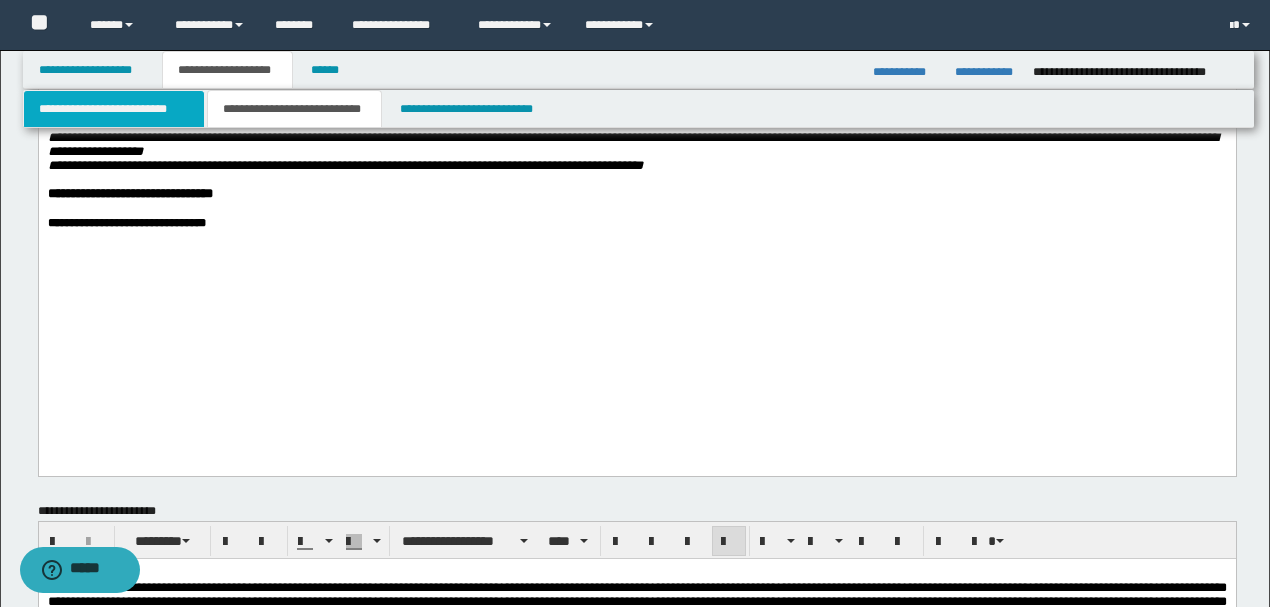 click on "**********" at bounding box center [114, 109] 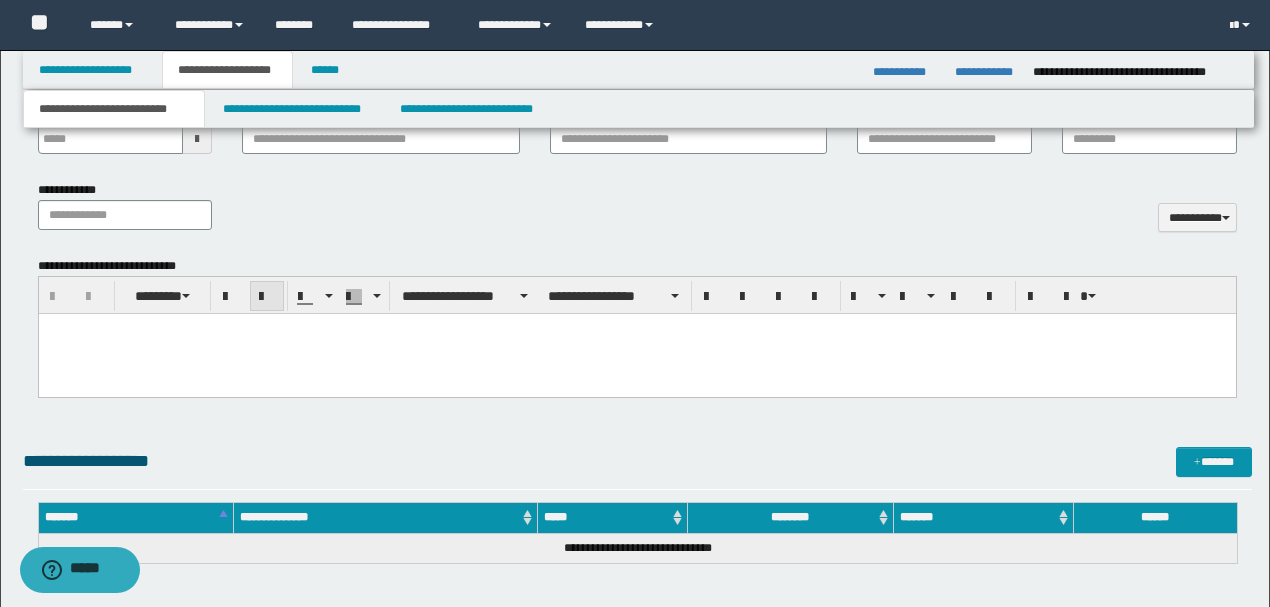 scroll, scrollTop: 822, scrollLeft: 0, axis: vertical 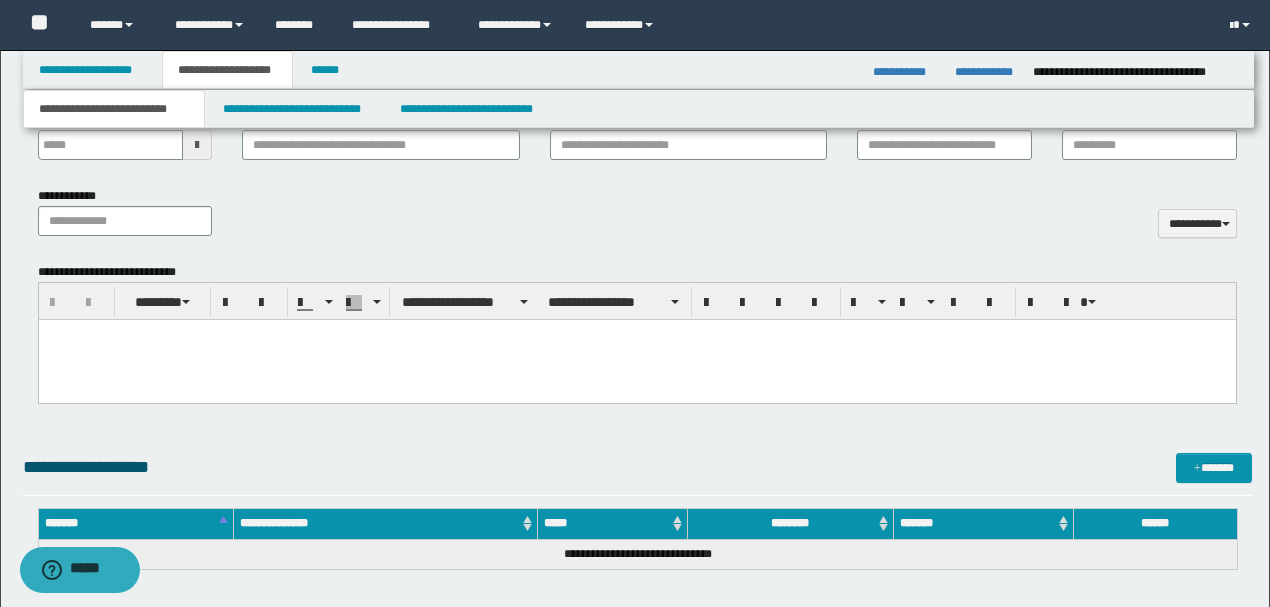 click at bounding box center (636, 335) 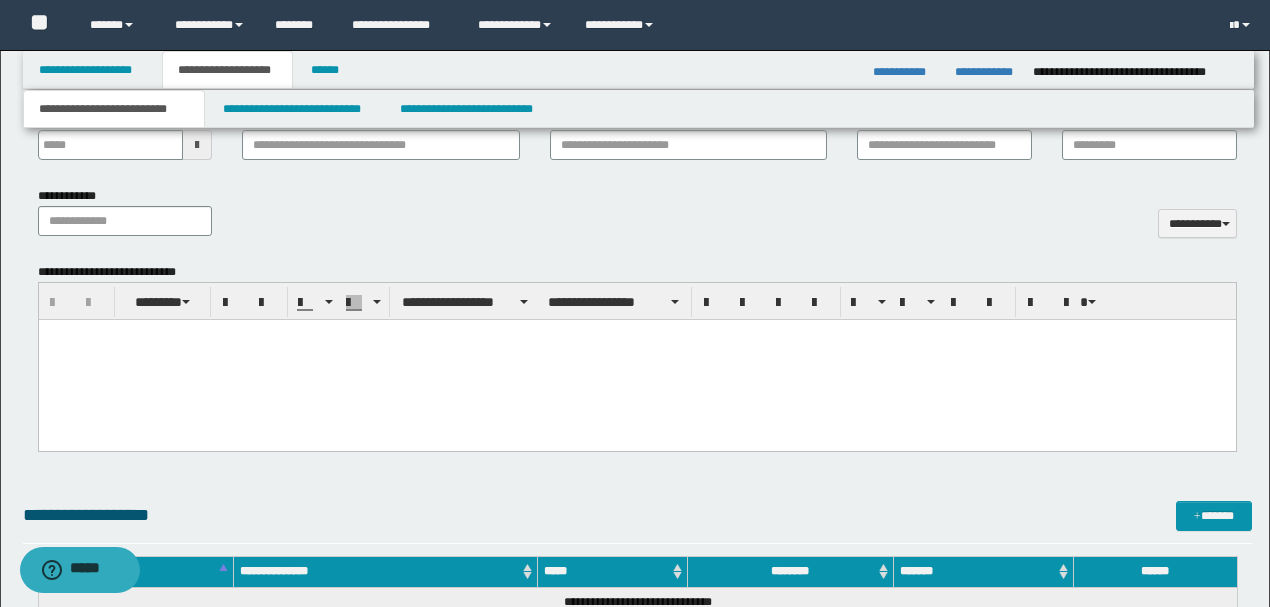 type 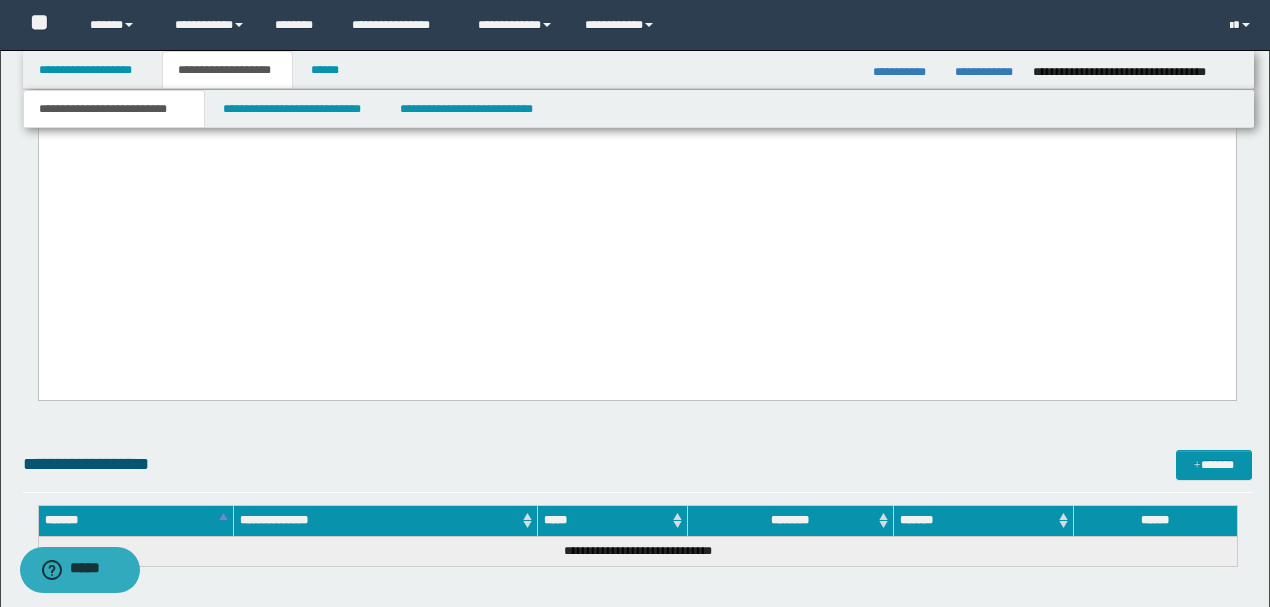 scroll, scrollTop: 2955, scrollLeft: 0, axis: vertical 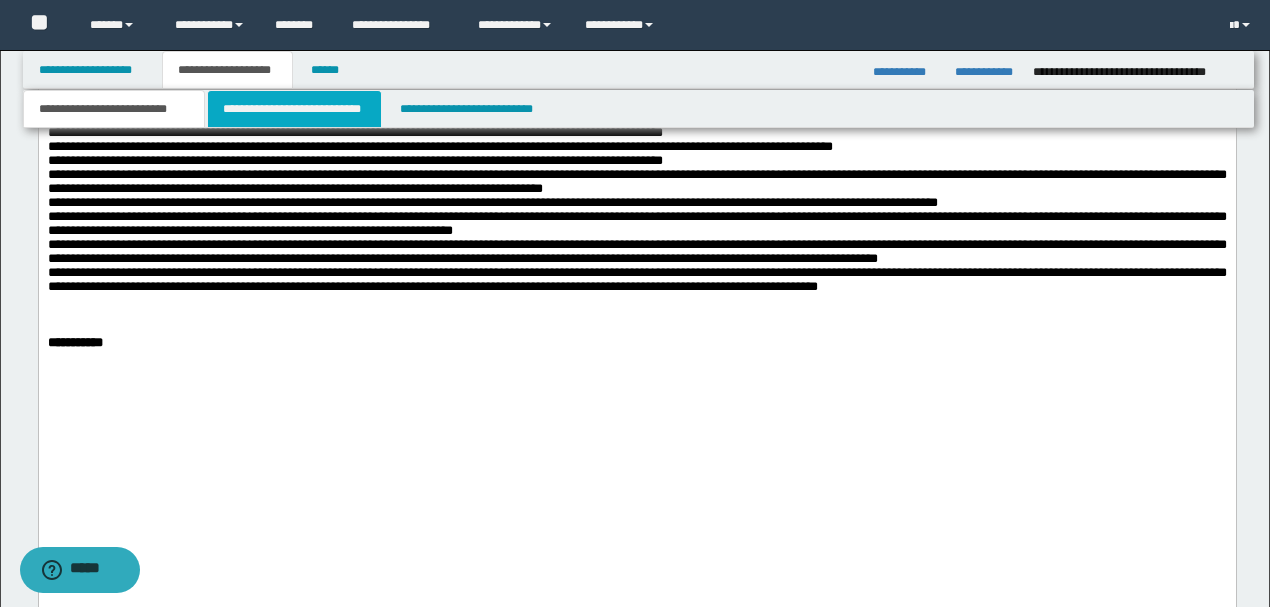 click on "**********" at bounding box center [294, 109] 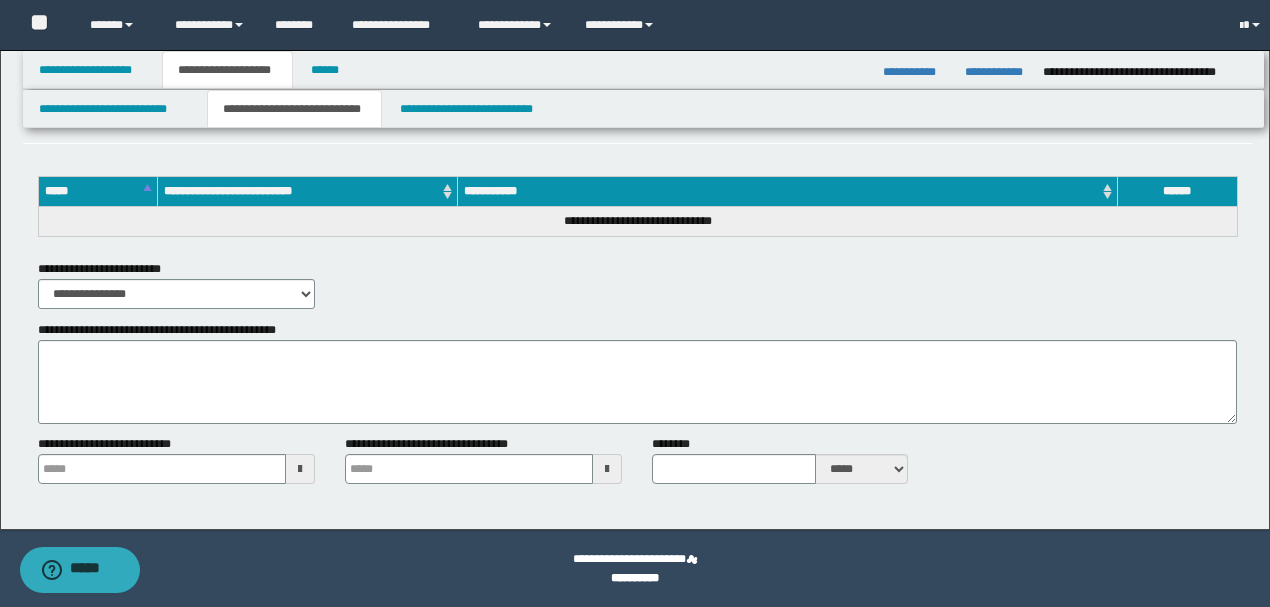 scroll, scrollTop: 2525, scrollLeft: 0, axis: vertical 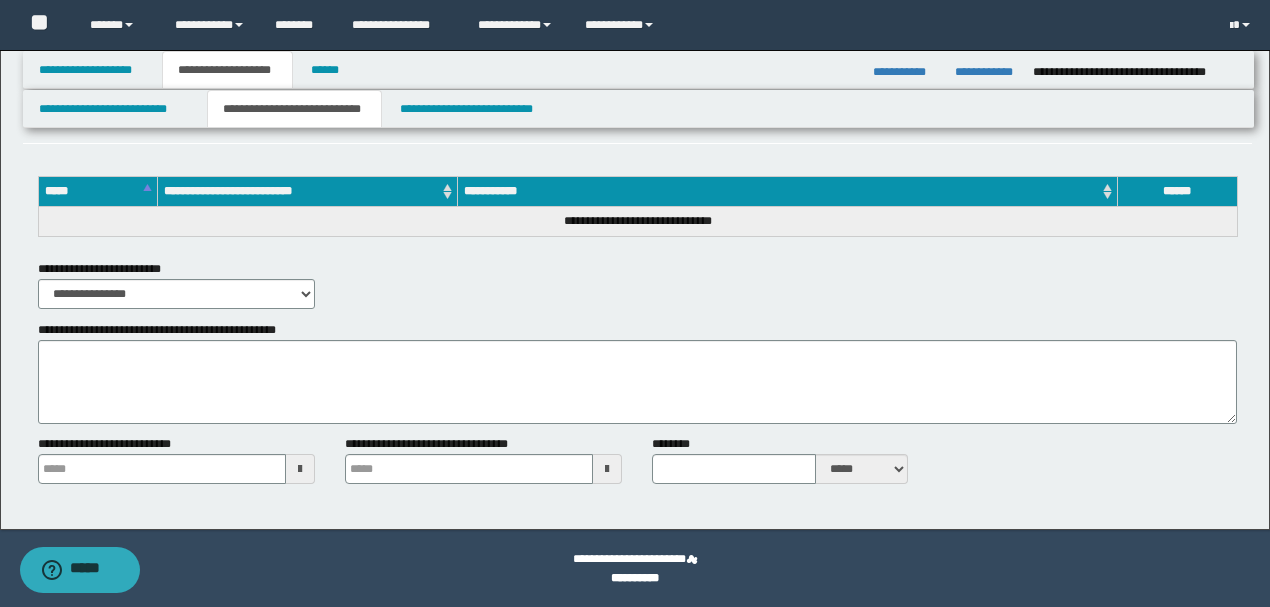 click on "**********" at bounding box center (637, -934) 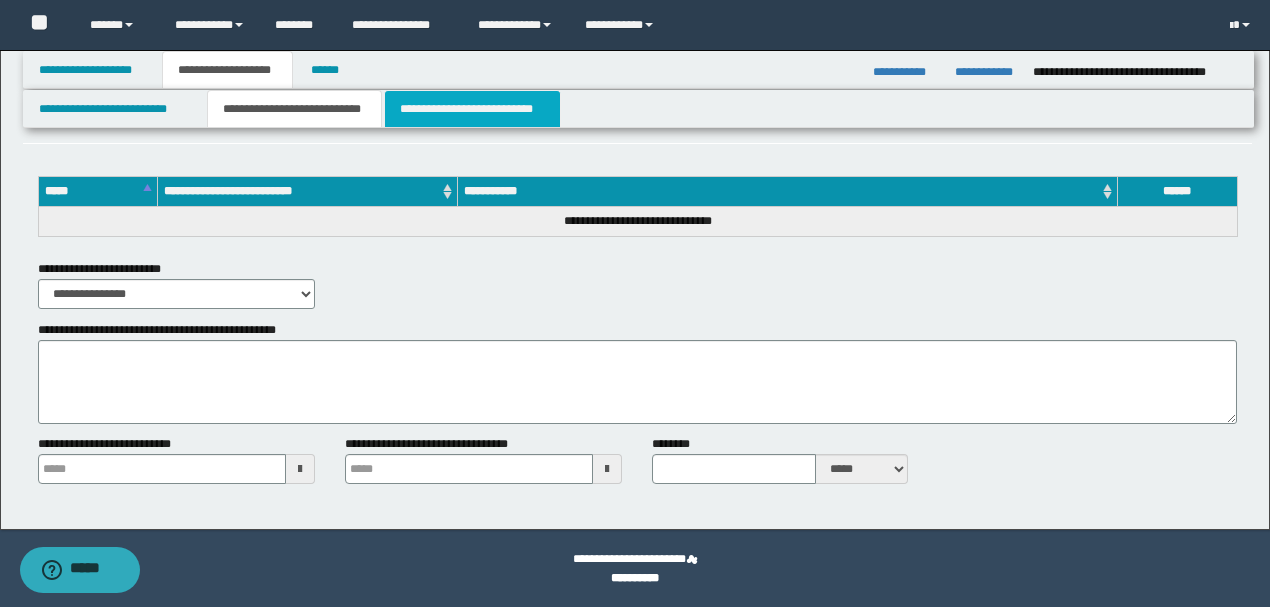click on "**********" at bounding box center (472, 109) 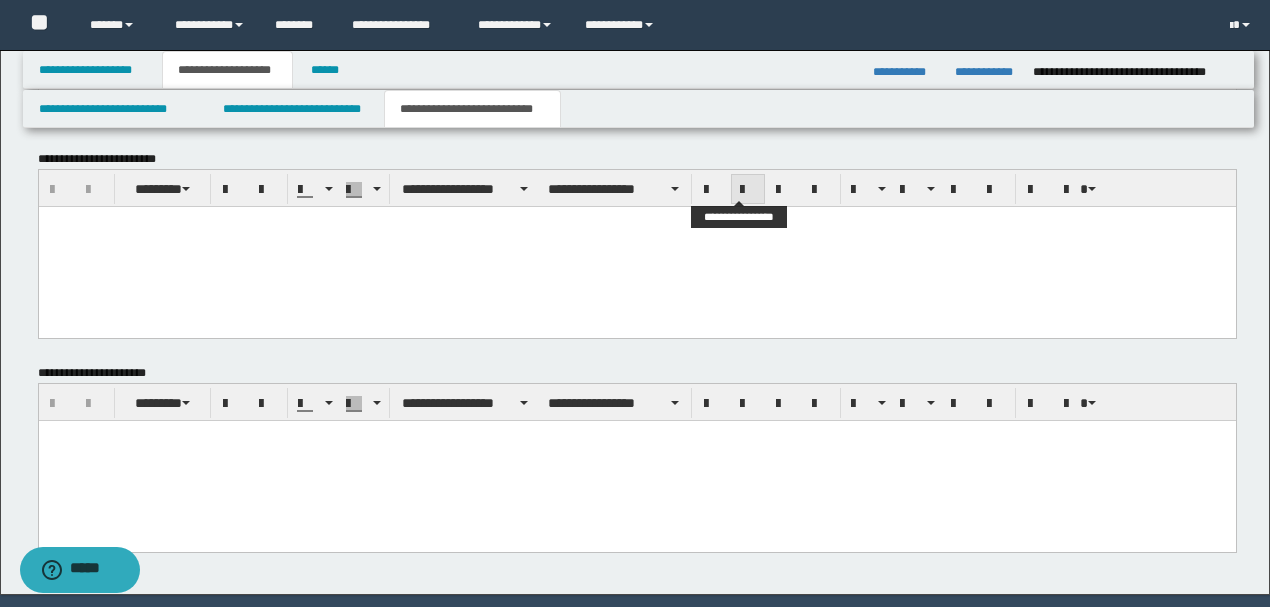 scroll, scrollTop: 896, scrollLeft: 0, axis: vertical 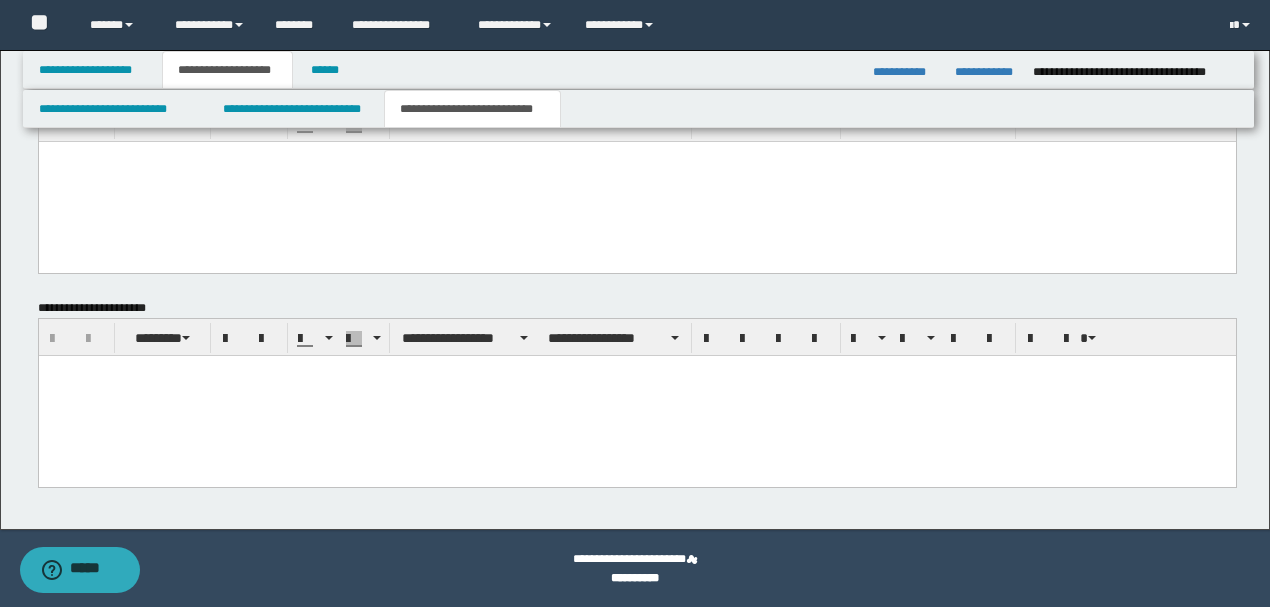 click at bounding box center (636, 395) 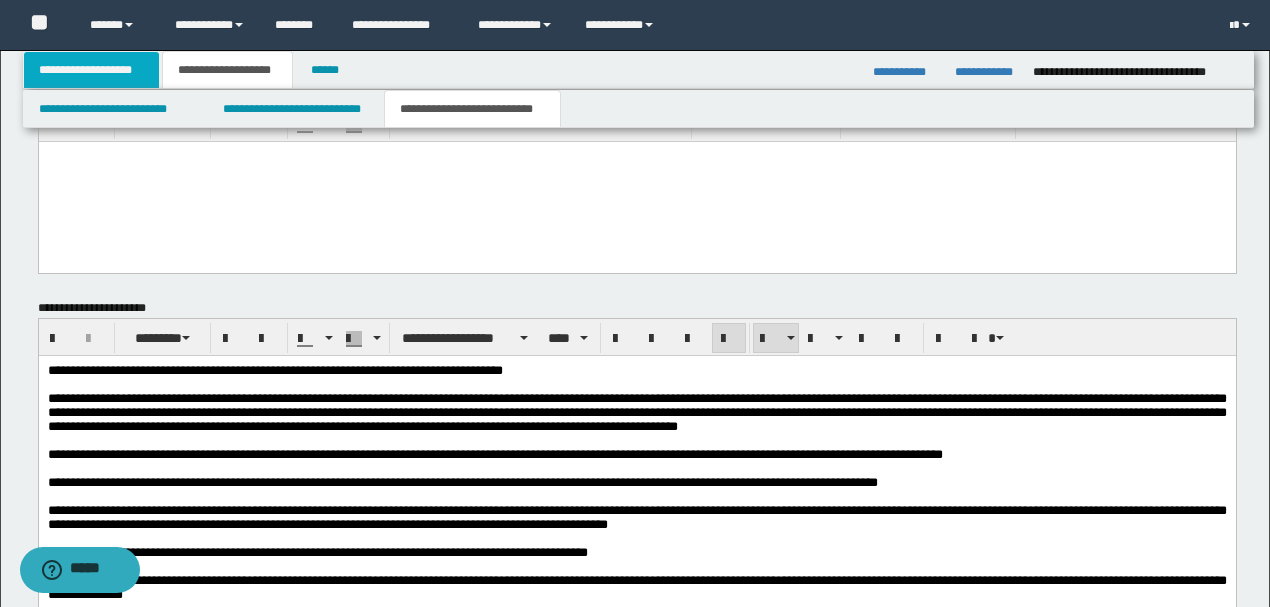 drag, startPoint x: 78, startPoint y: 70, endPoint x: 114, endPoint y: 88, distance: 40.24922 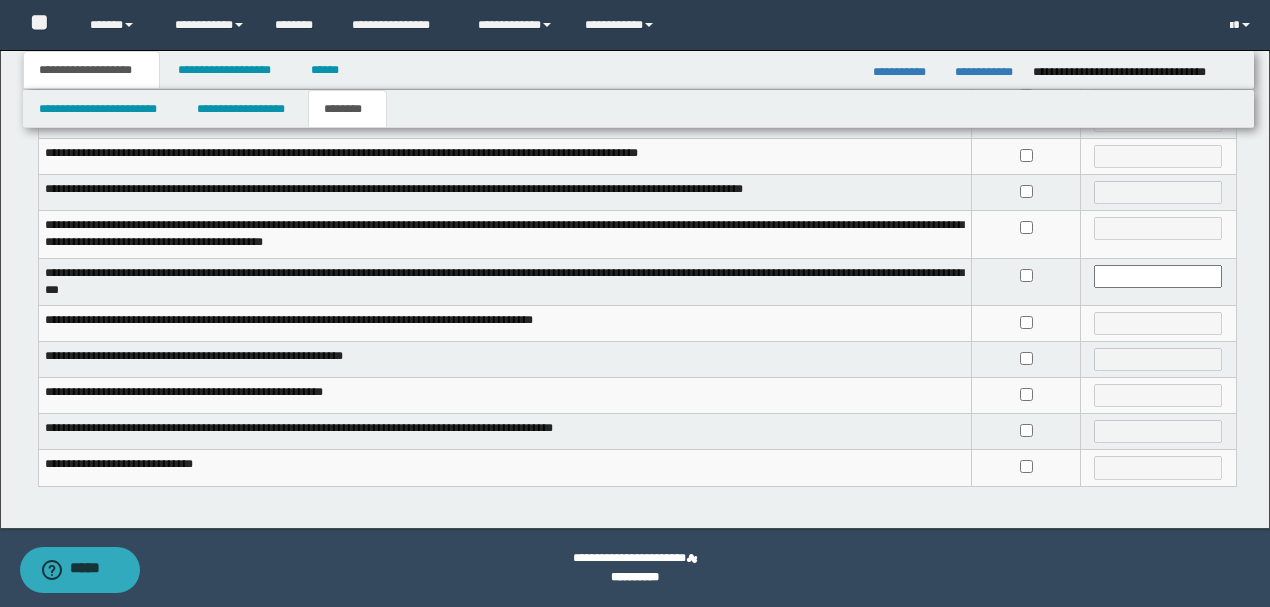 scroll, scrollTop: 537, scrollLeft: 0, axis: vertical 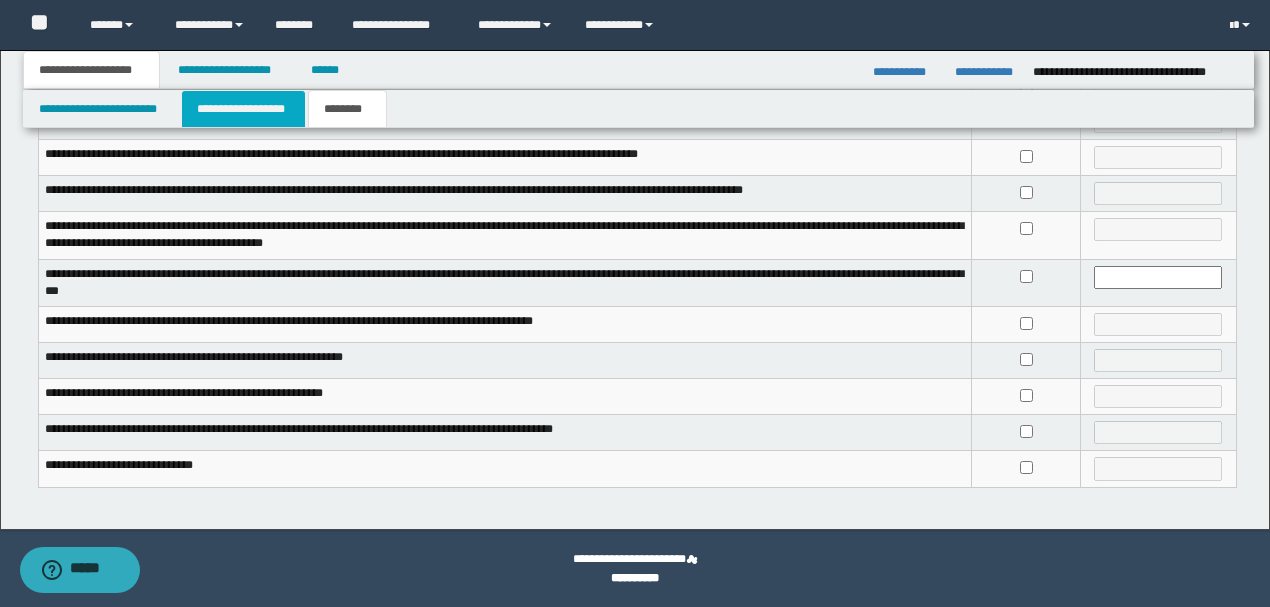 click on "**********" at bounding box center (243, 109) 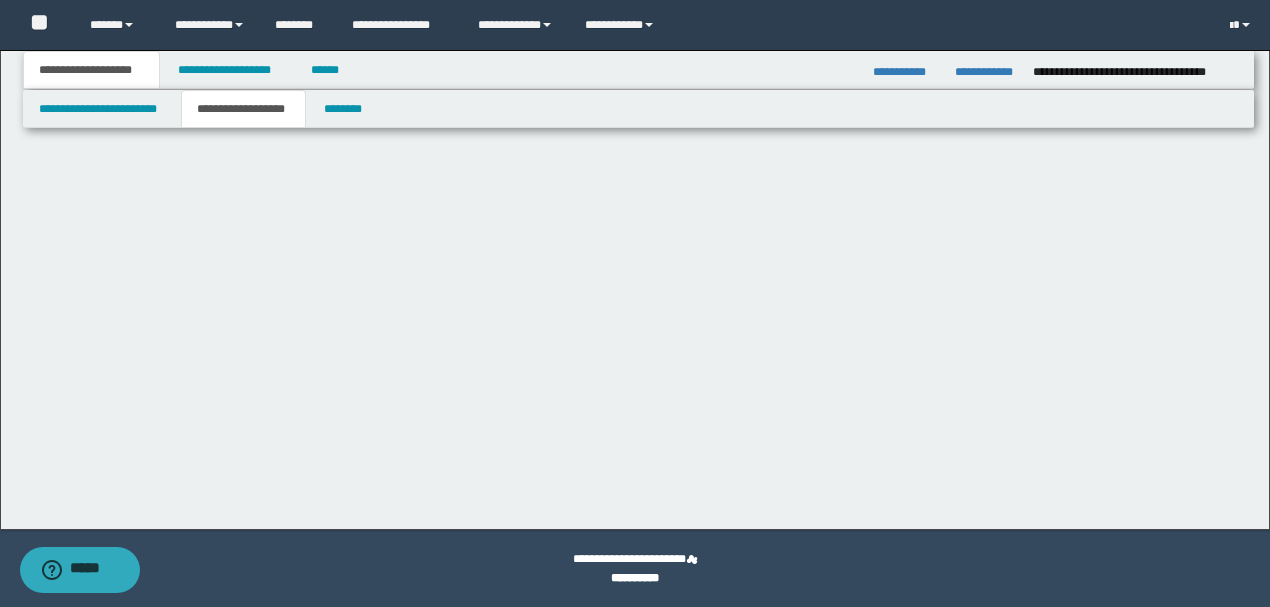 scroll, scrollTop: 0, scrollLeft: 0, axis: both 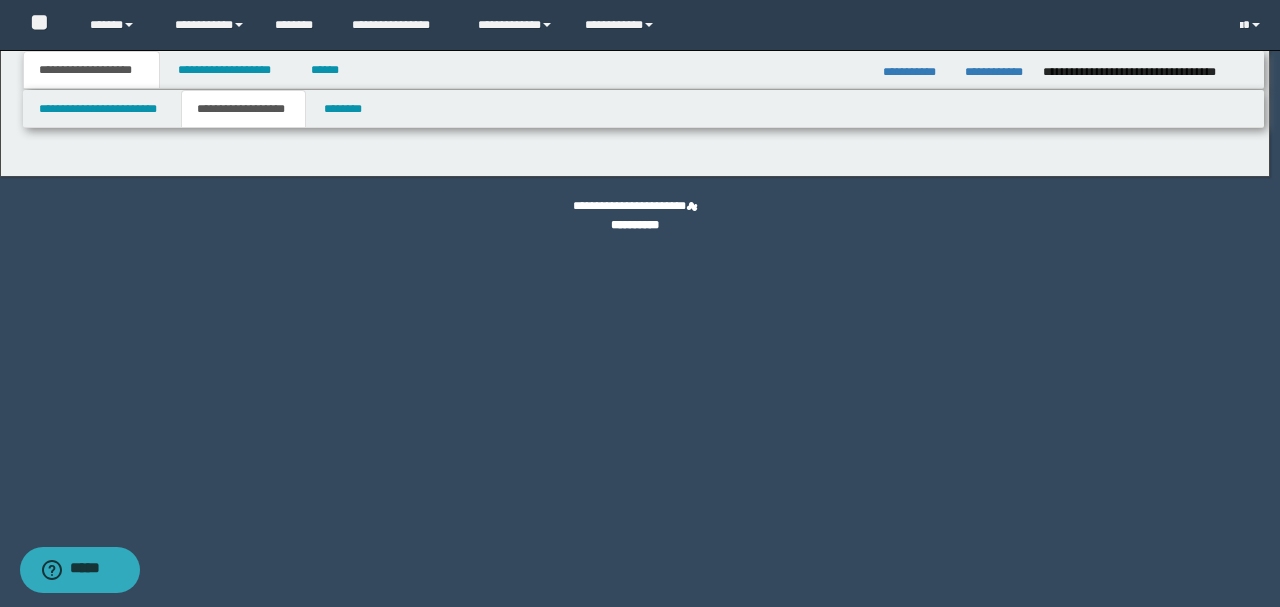 type on "********" 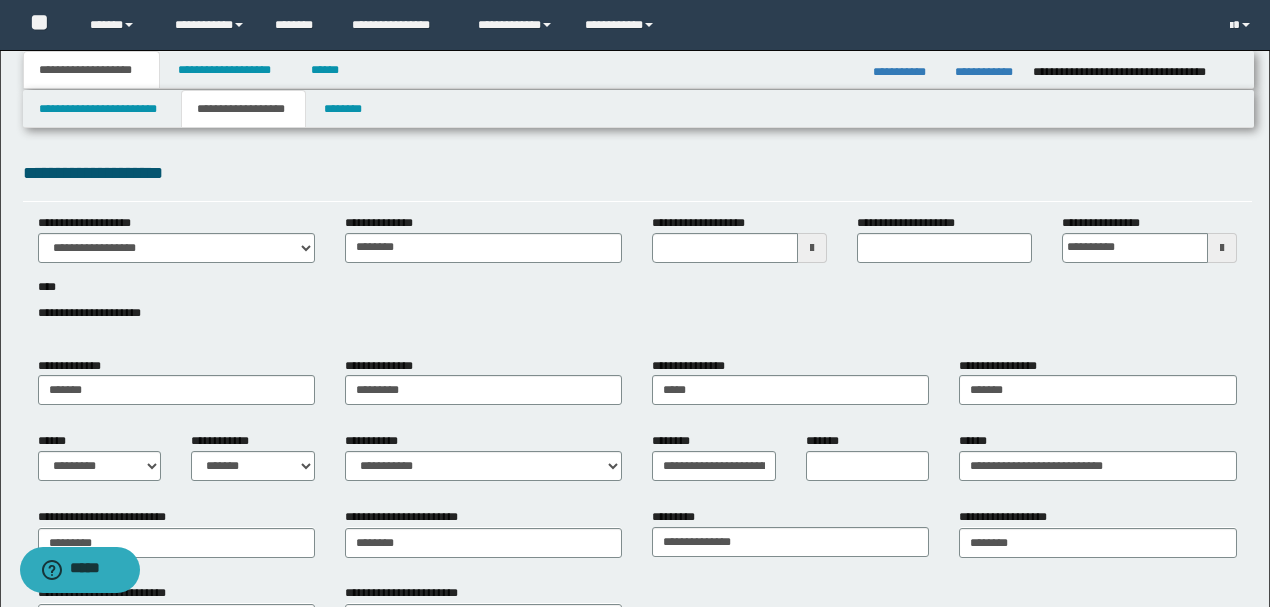 click on "**********" at bounding box center [637, 173] 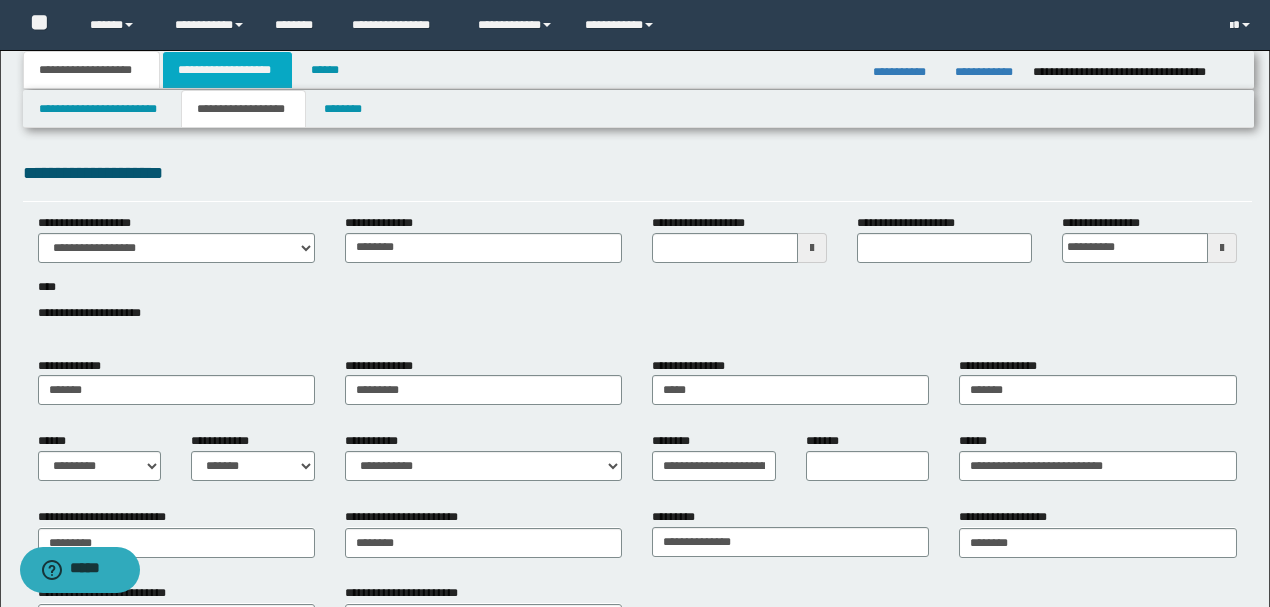 click on "**********" at bounding box center [227, 70] 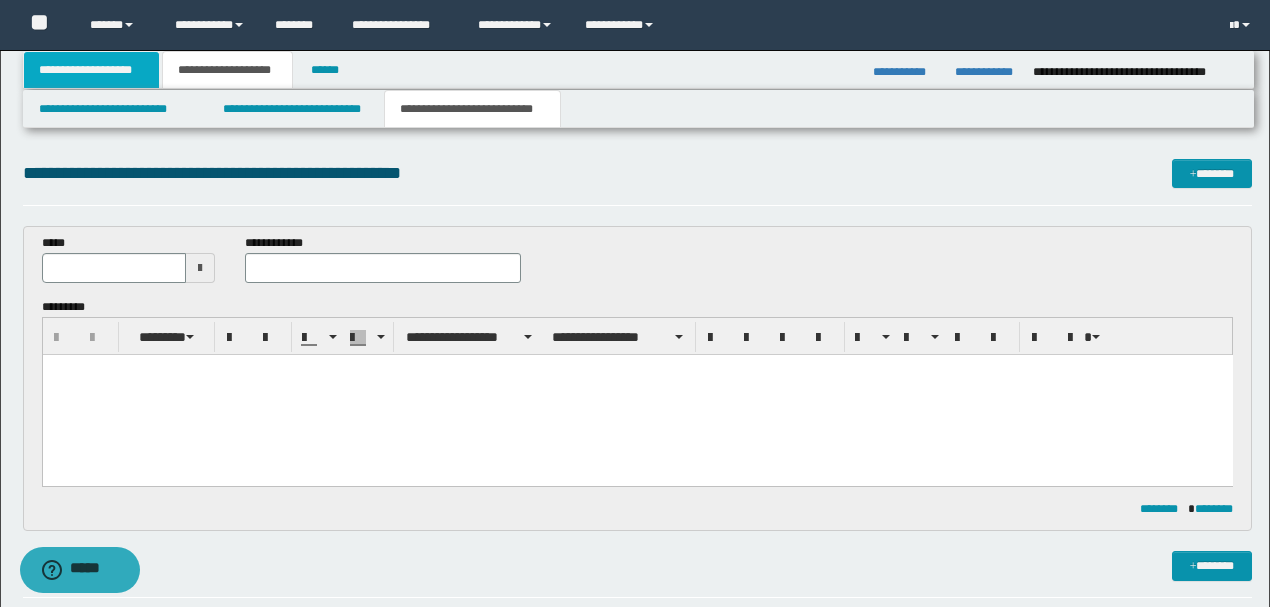 drag, startPoint x: 66, startPoint y: 75, endPoint x: 75, endPoint y: 82, distance: 11.401754 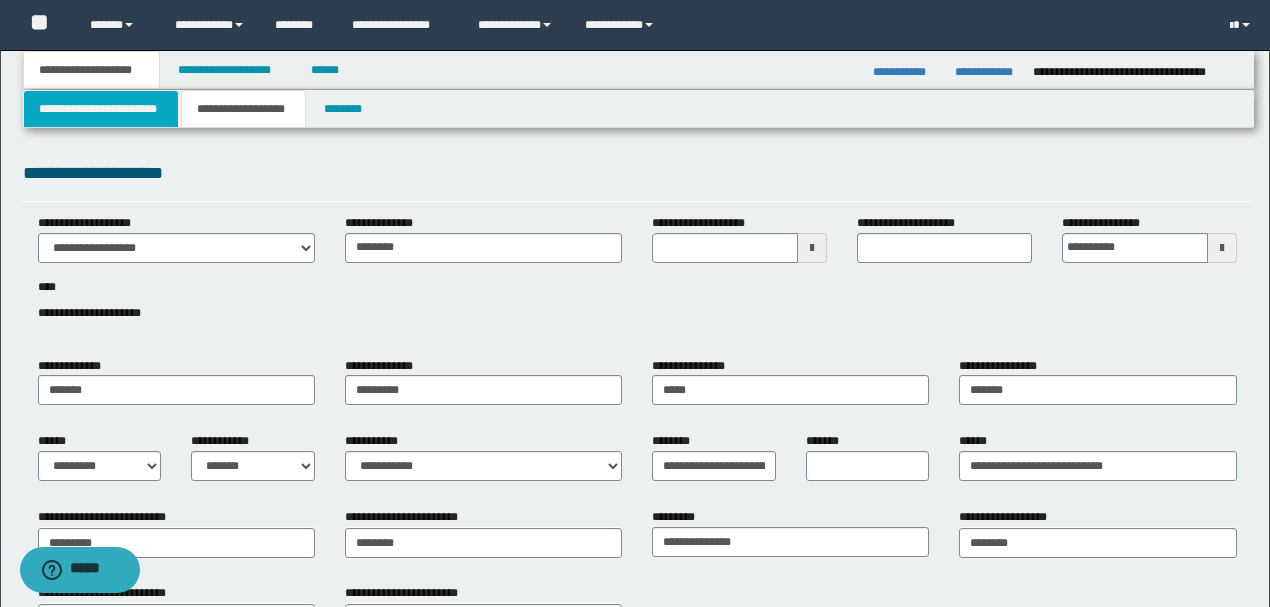 click on "**********" at bounding box center [101, 109] 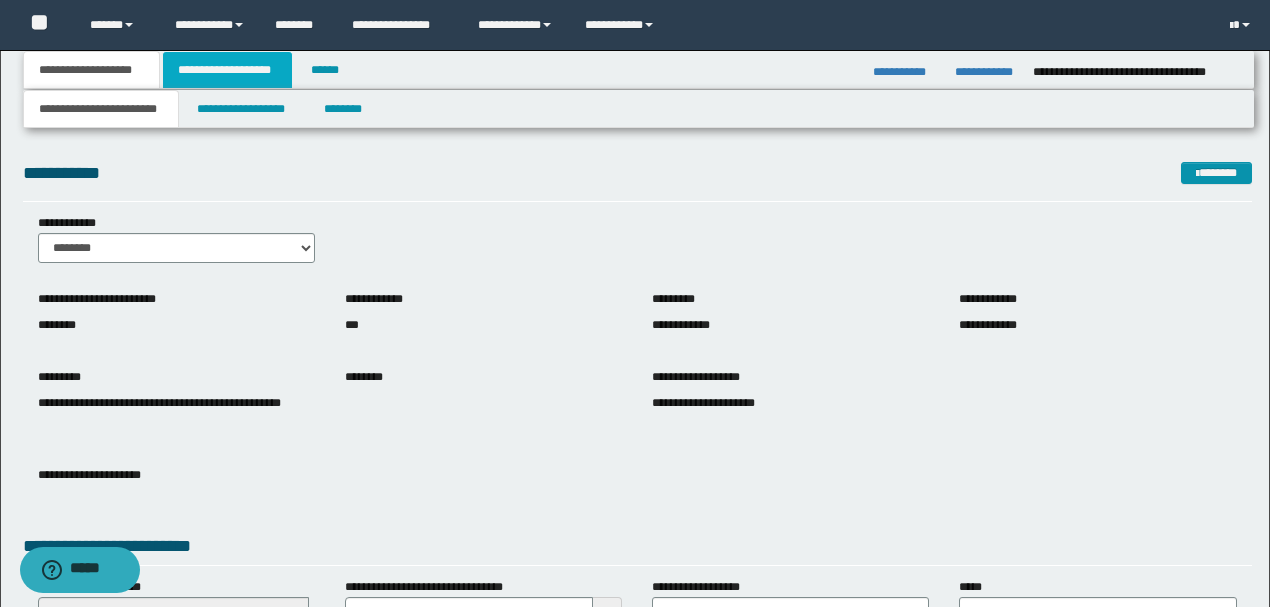 click on "**********" at bounding box center [227, 70] 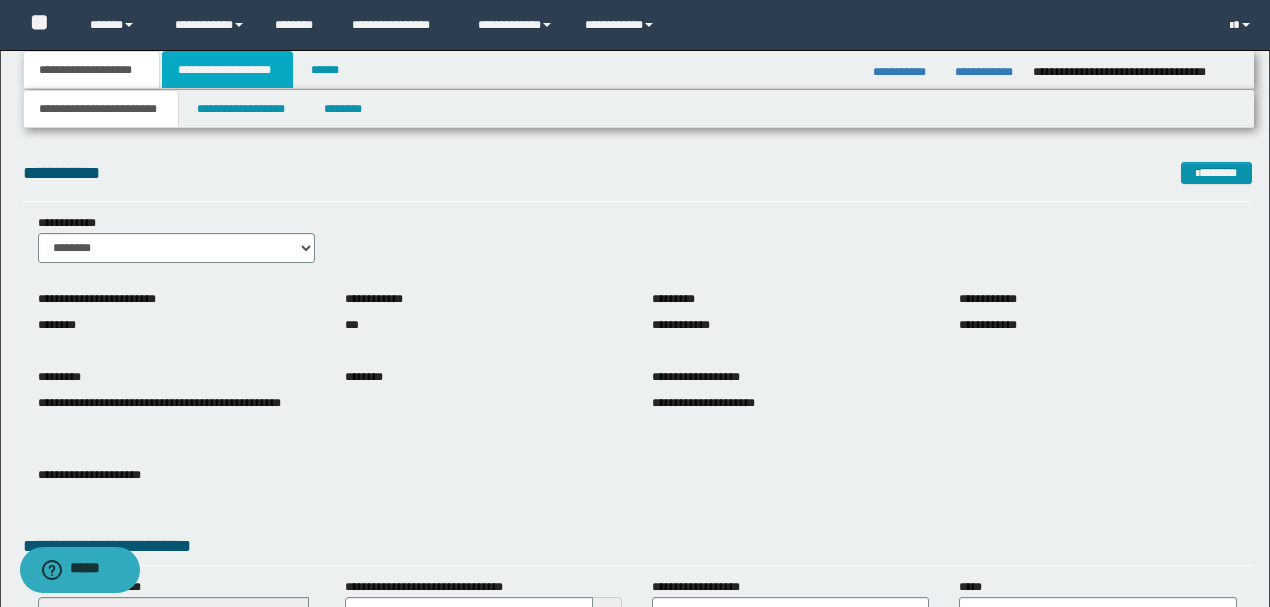 type 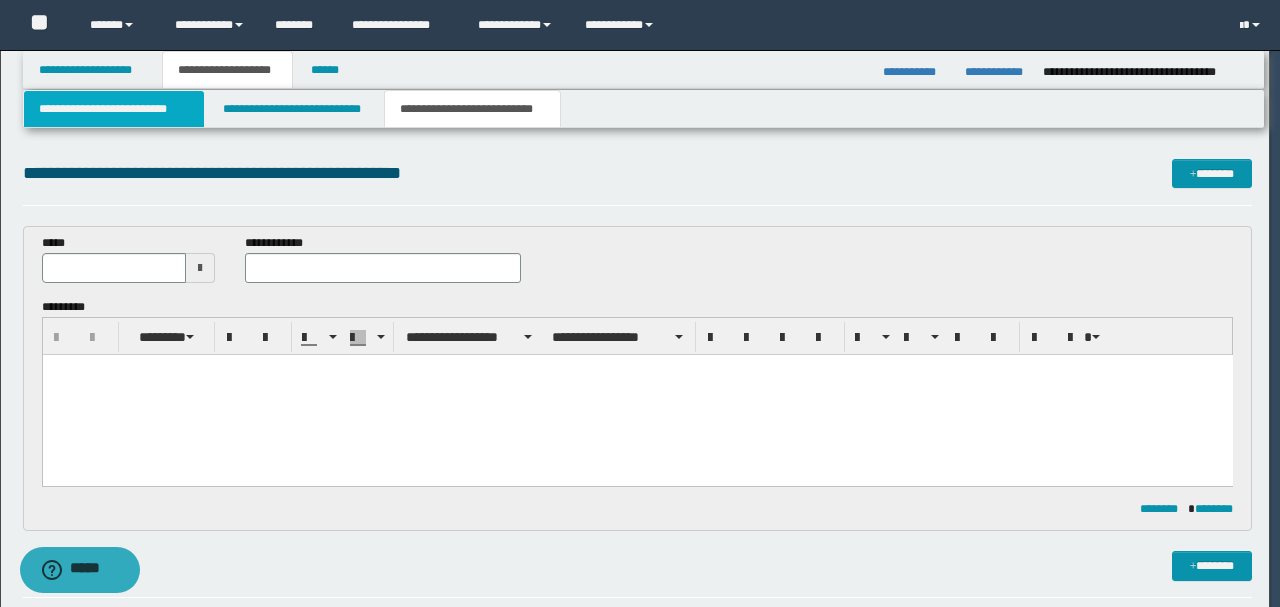 type 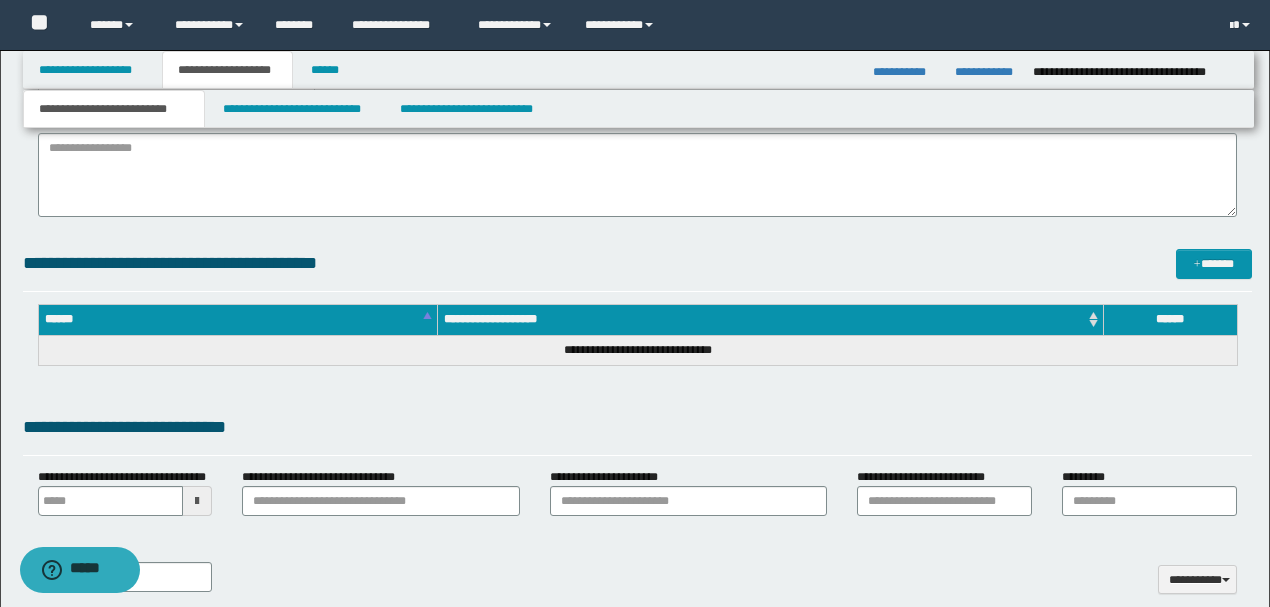 scroll, scrollTop: 800, scrollLeft: 0, axis: vertical 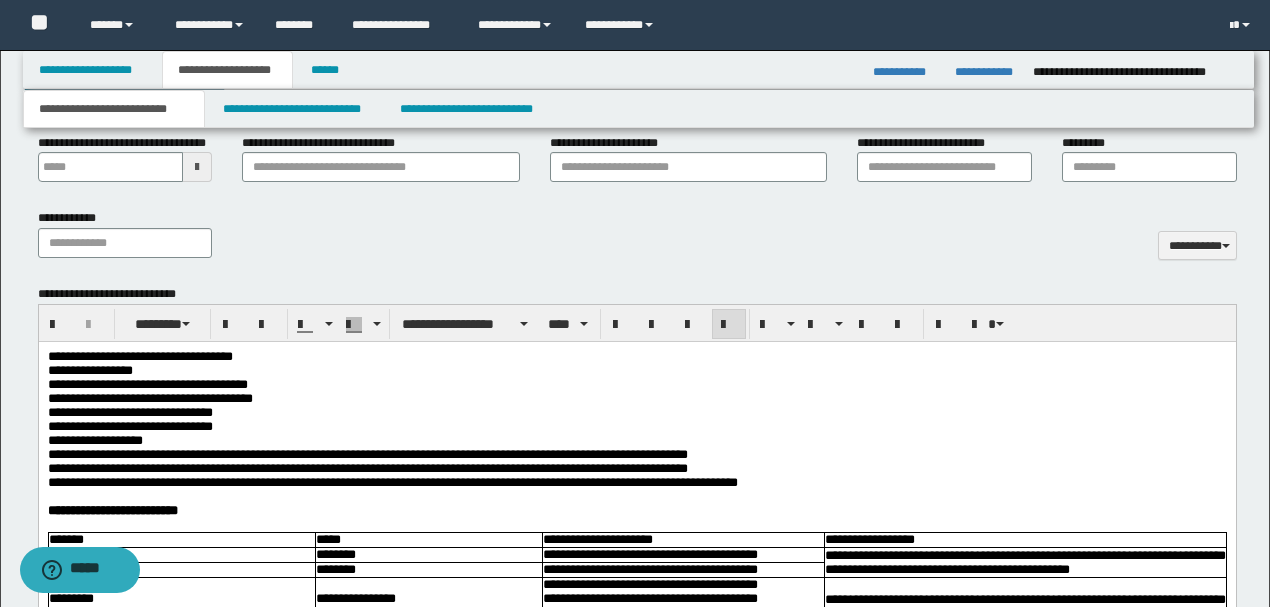 click on "**********" at bounding box center (636, 399) 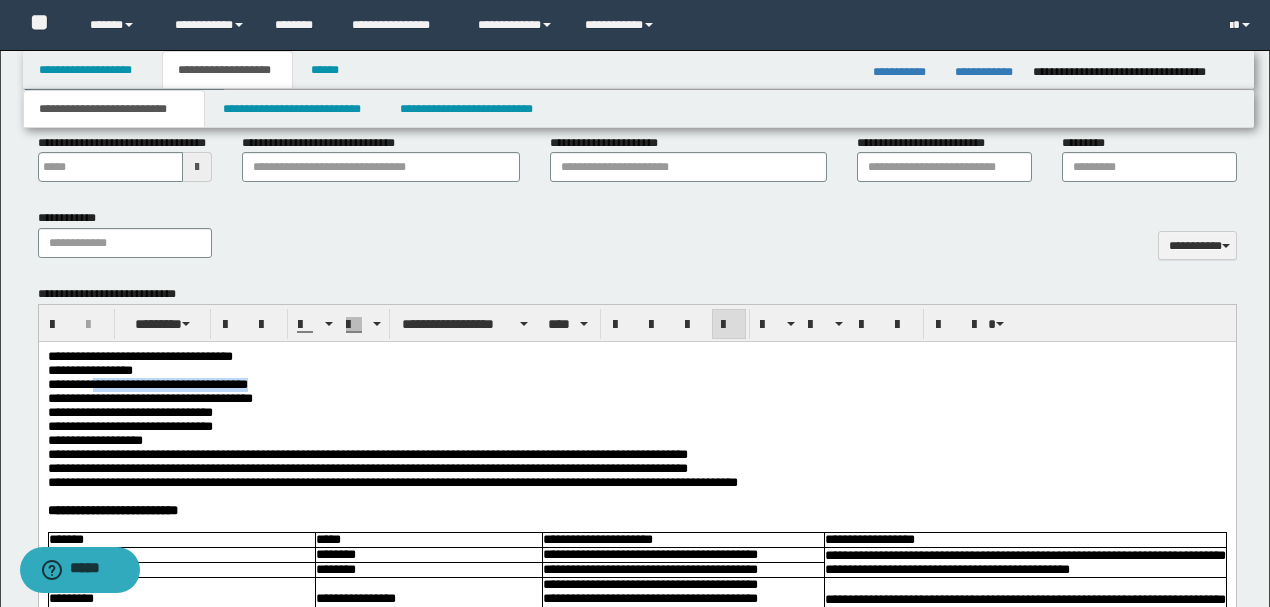drag, startPoint x: 104, startPoint y: 388, endPoint x: 374, endPoint y: 388, distance: 270 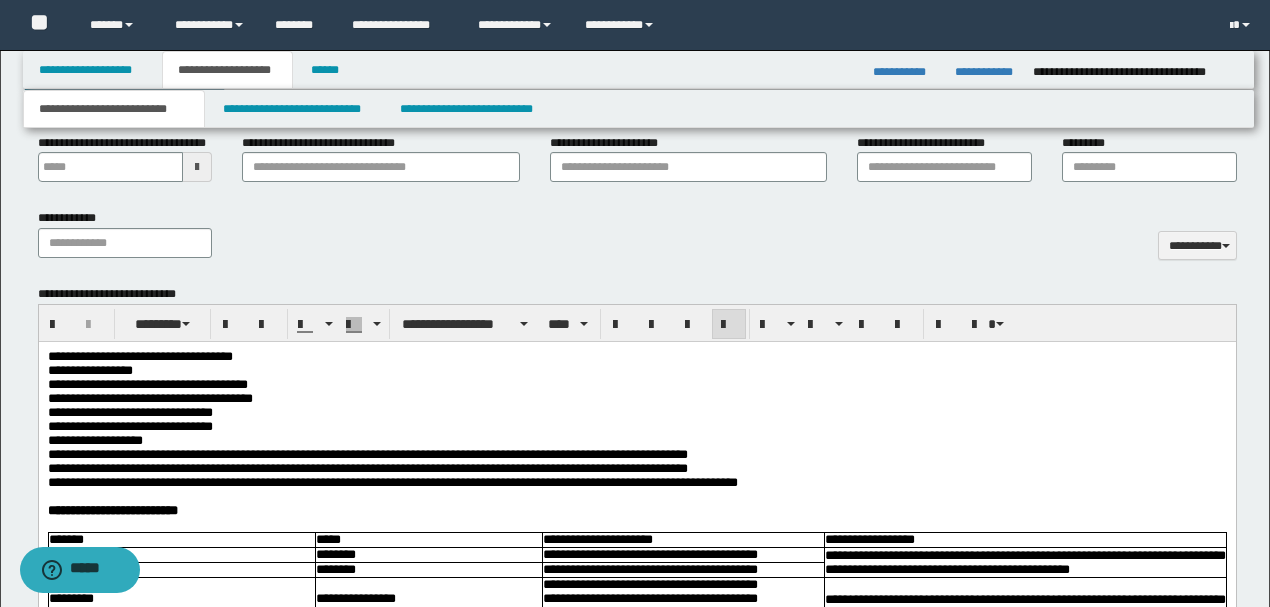 click on "**********" at bounding box center (636, 427) 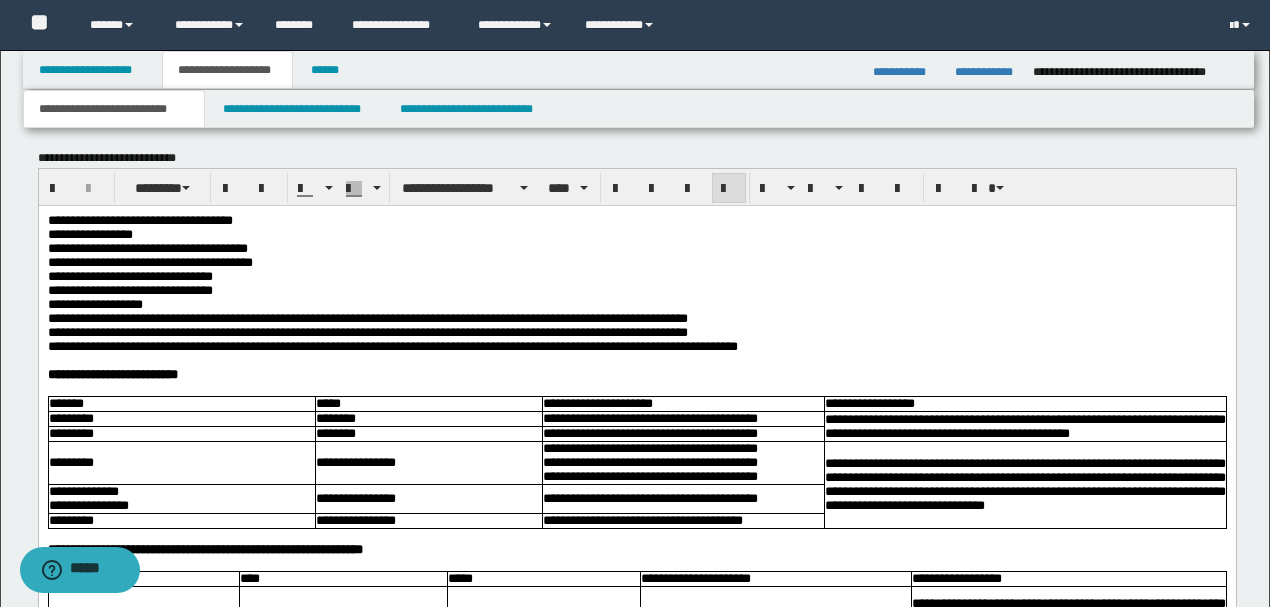 scroll, scrollTop: 1000, scrollLeft: 0, axis: vertical 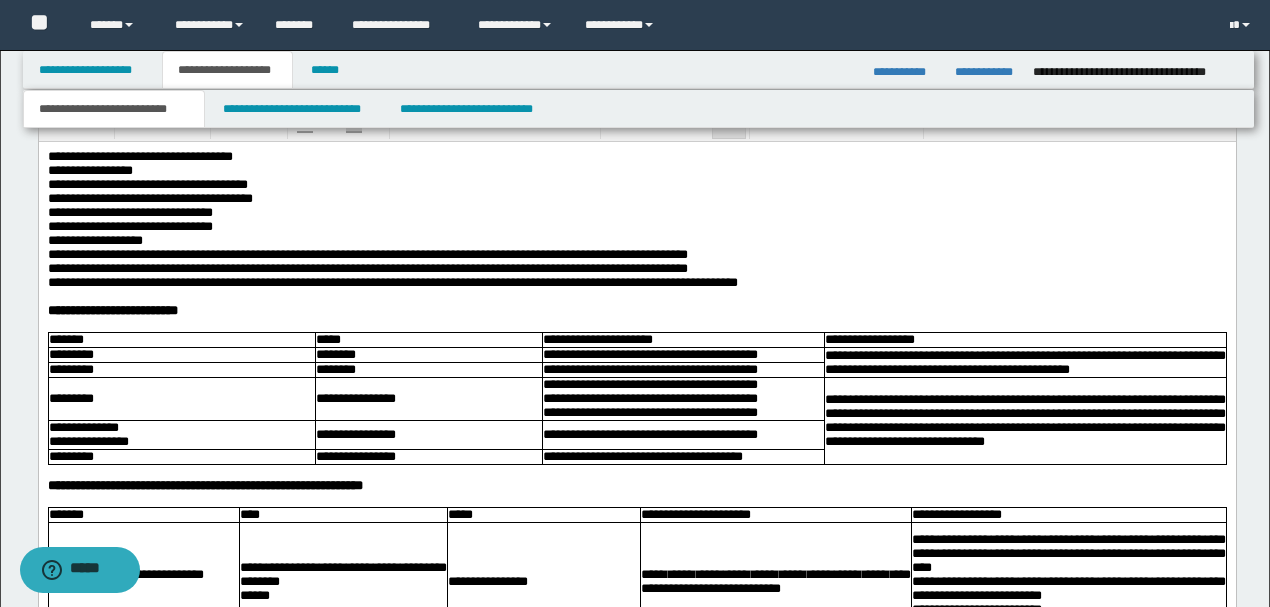 click on "**********" at bounding box center (649, 354) 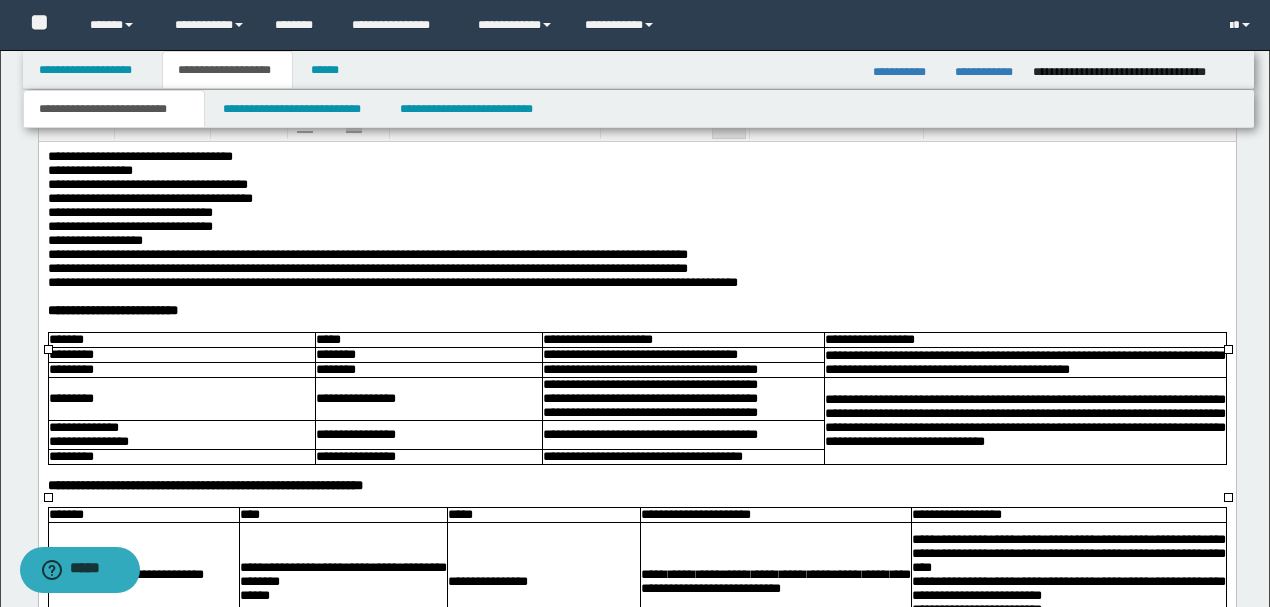 click on "**********" at bounding box center [649, 369] 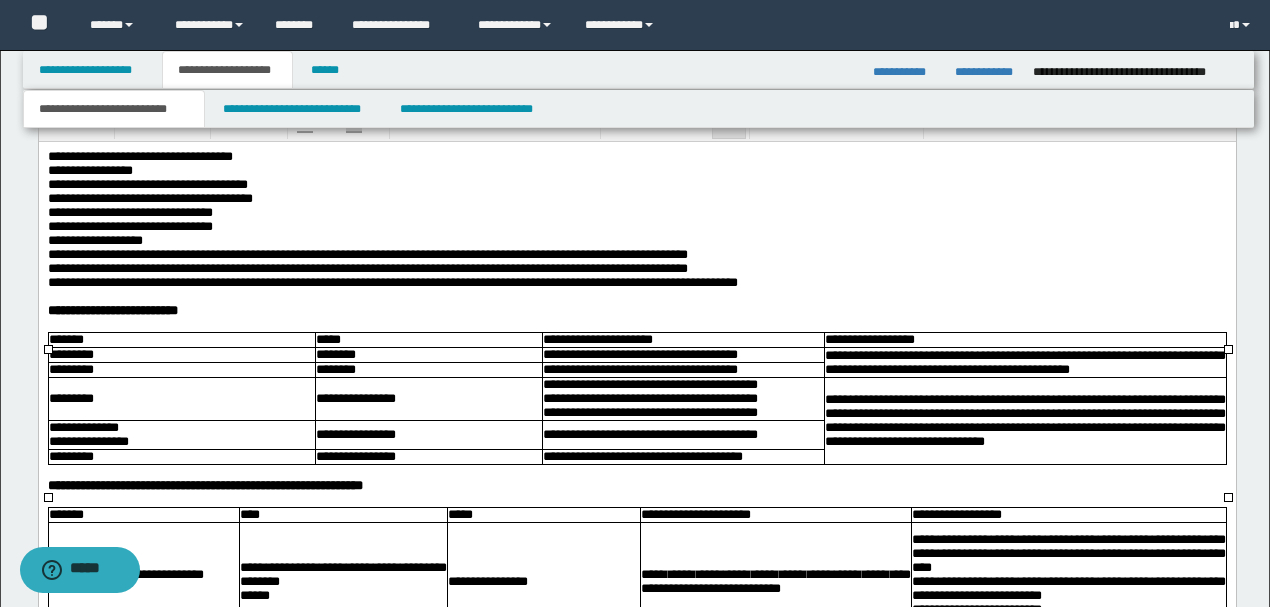 click on "**********" at bounding box center (649, 384) 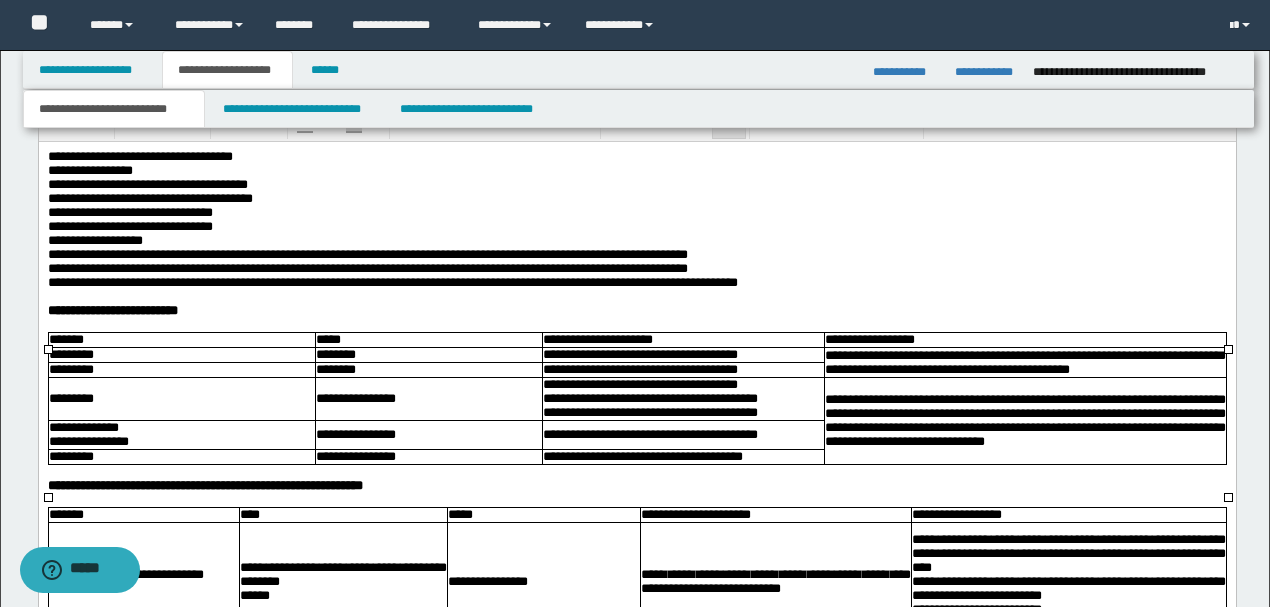 click on "**********" at bounding box center (649, 398) 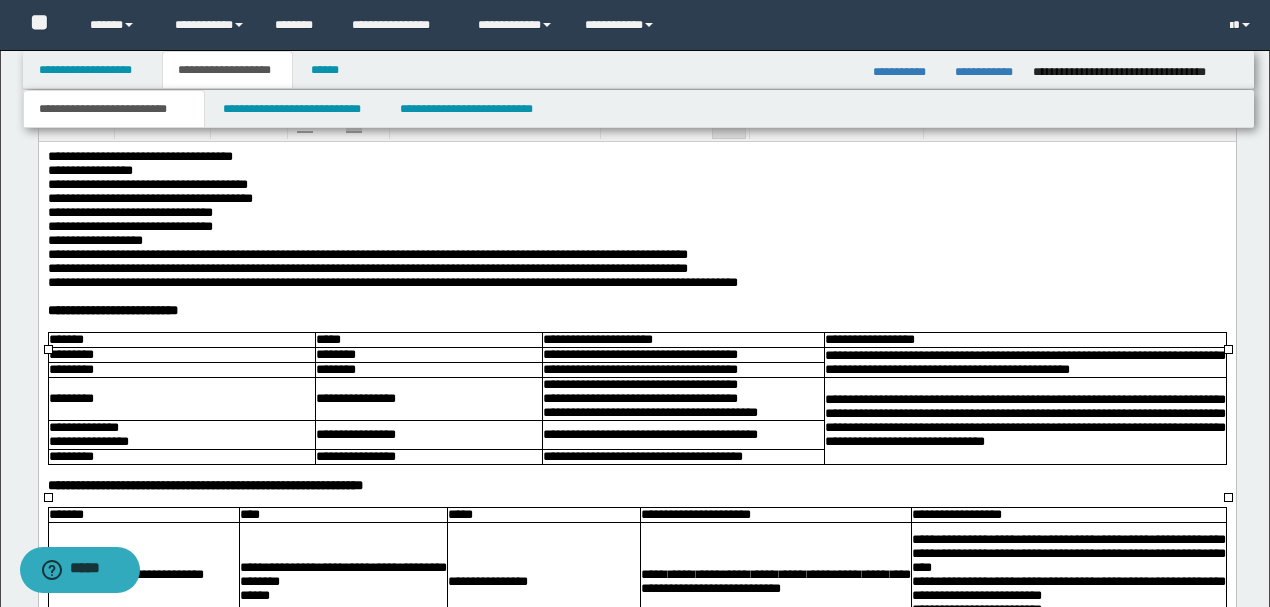 click on "**********" at bounding box center [649, 412] 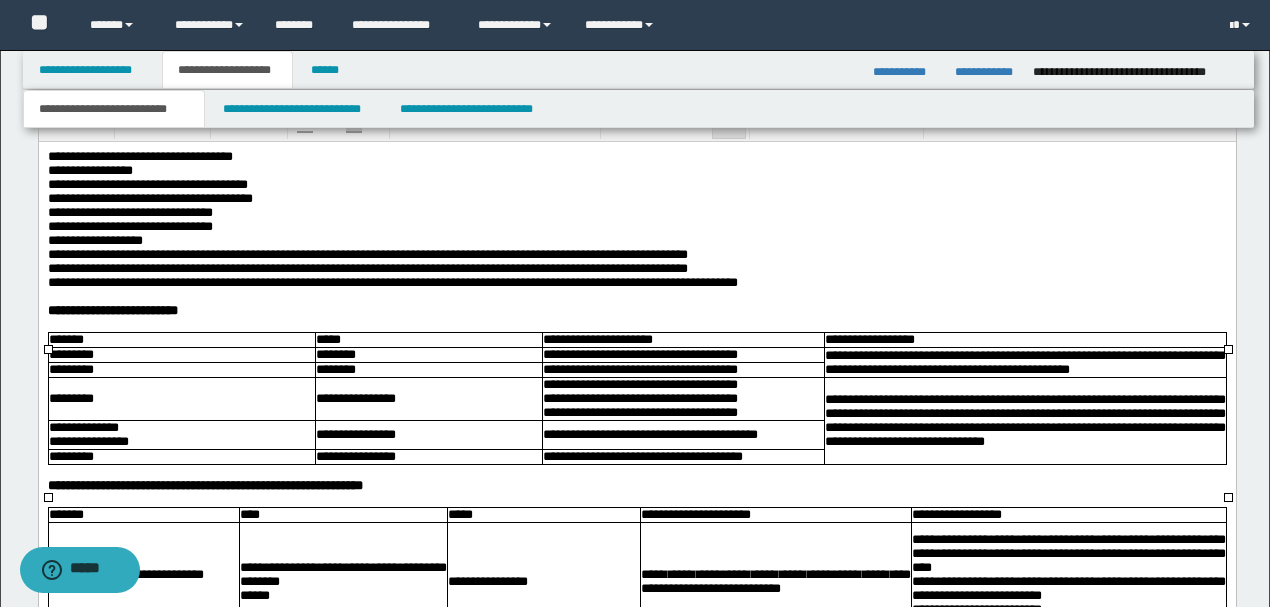 click on "**********" at bounding box center [649, 434] 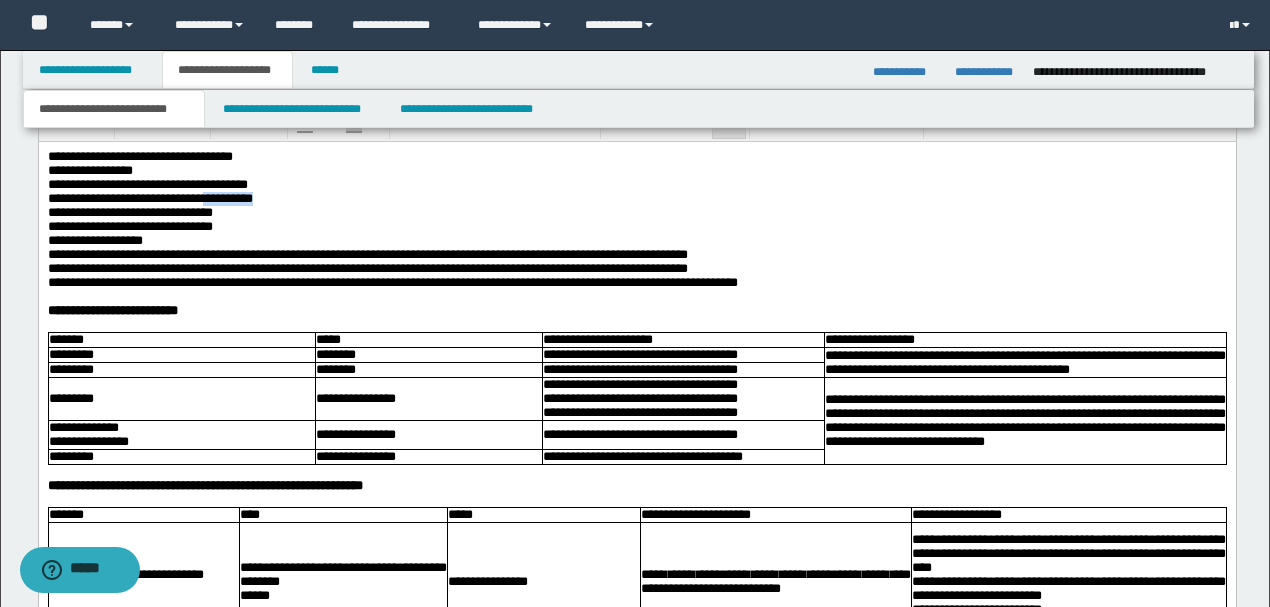 drag, startPoint x: 292, startPoint y: 204, endPoint x: 215, endPoint y: 204, distance: 77 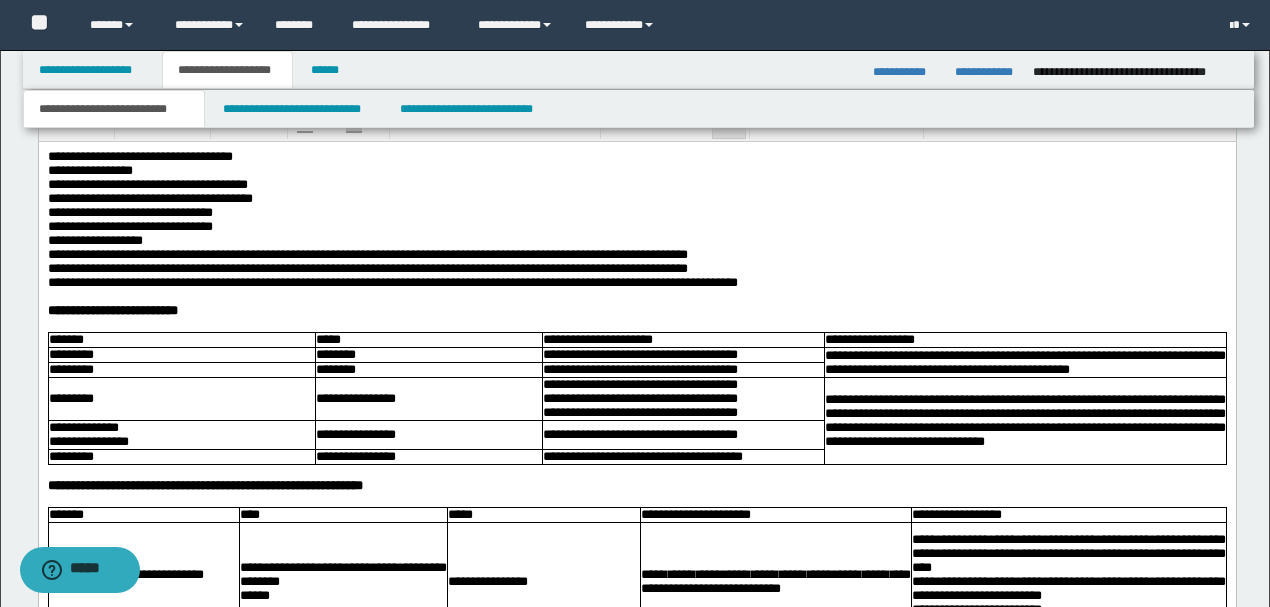click on "**********" at bounding box center [636, 241] 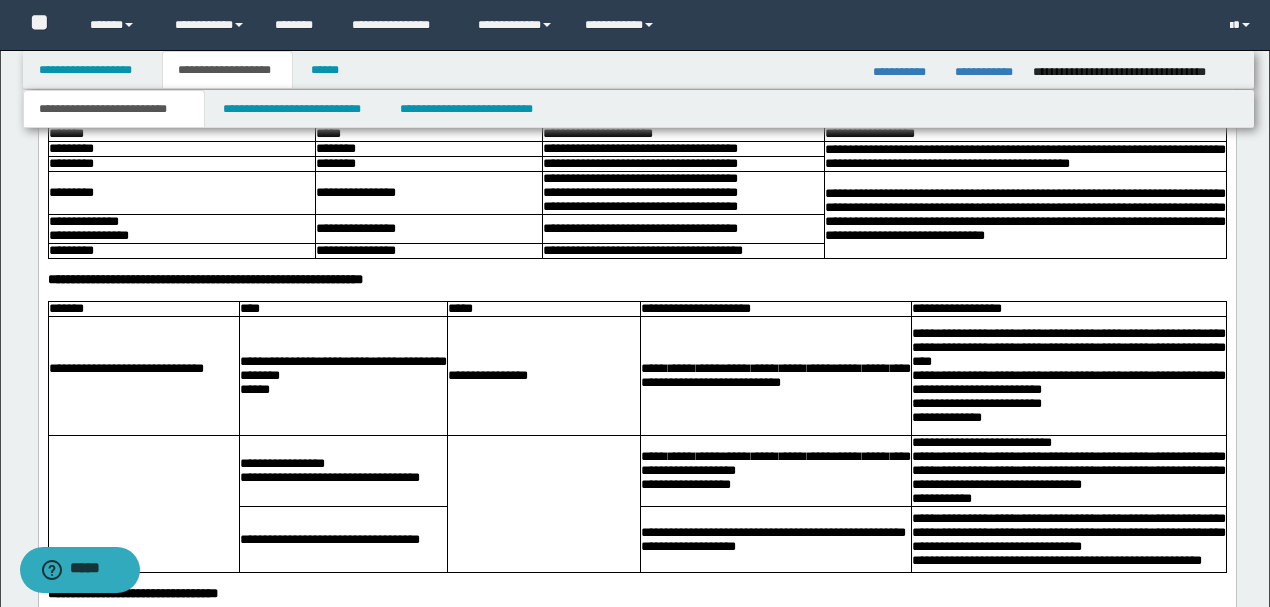 scroll, scrollTop: 1266, scrollLeft: 0, axis: vertical 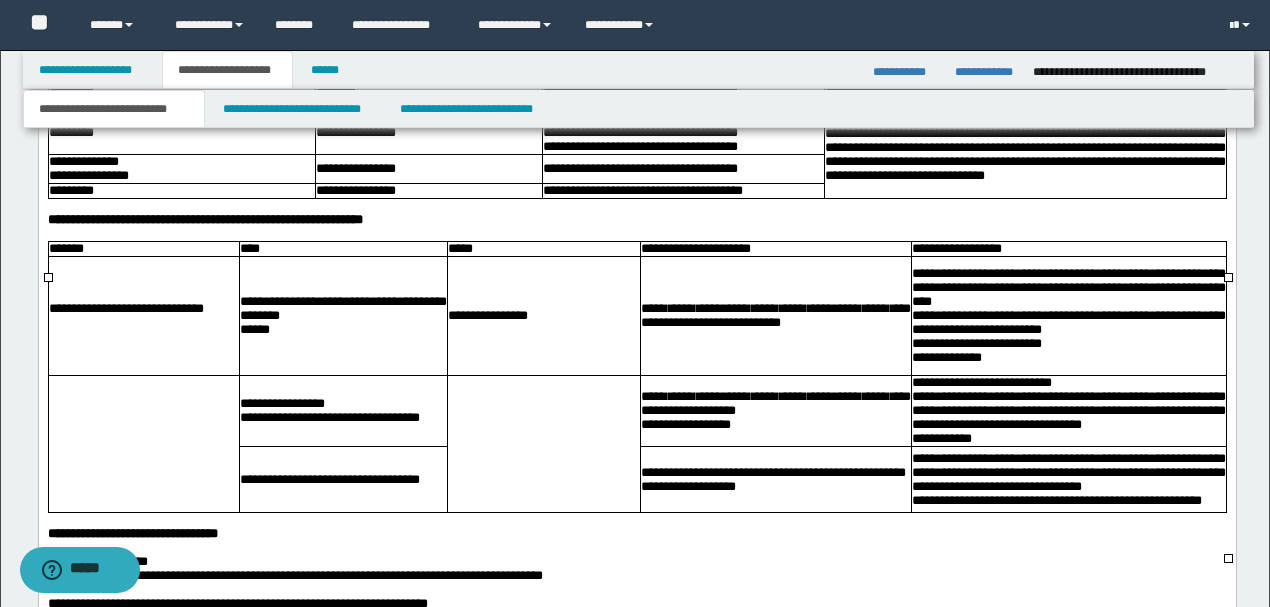 click on "**********" at bounding box center [343, 405] 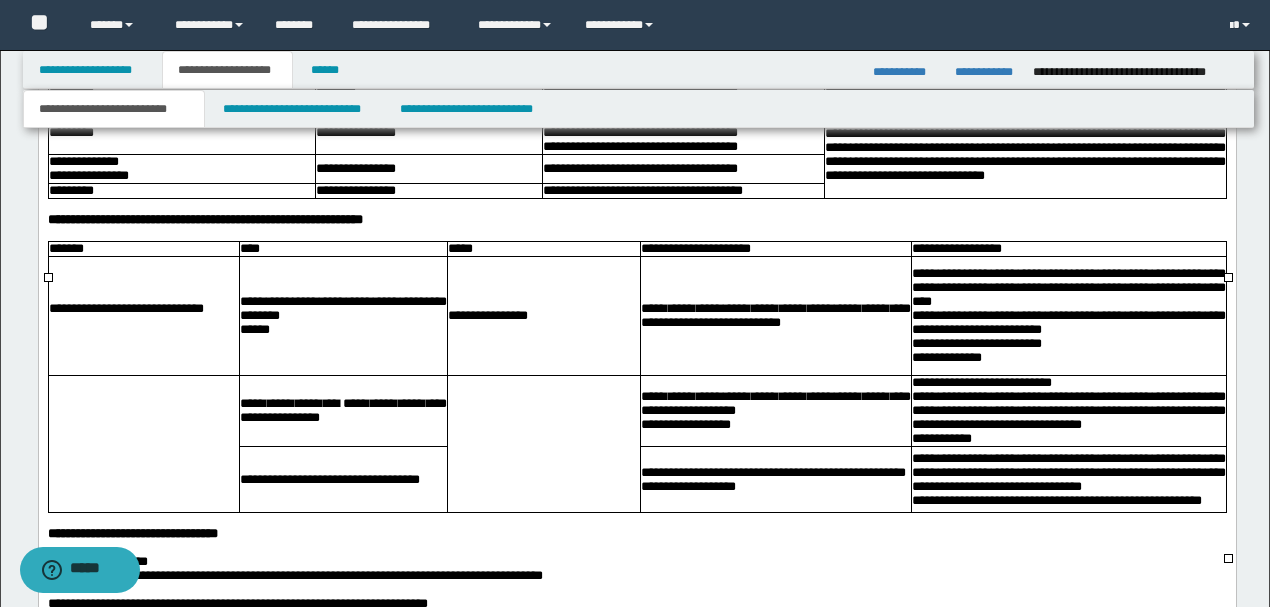 click on "**********" at bounding box center (343, 310) 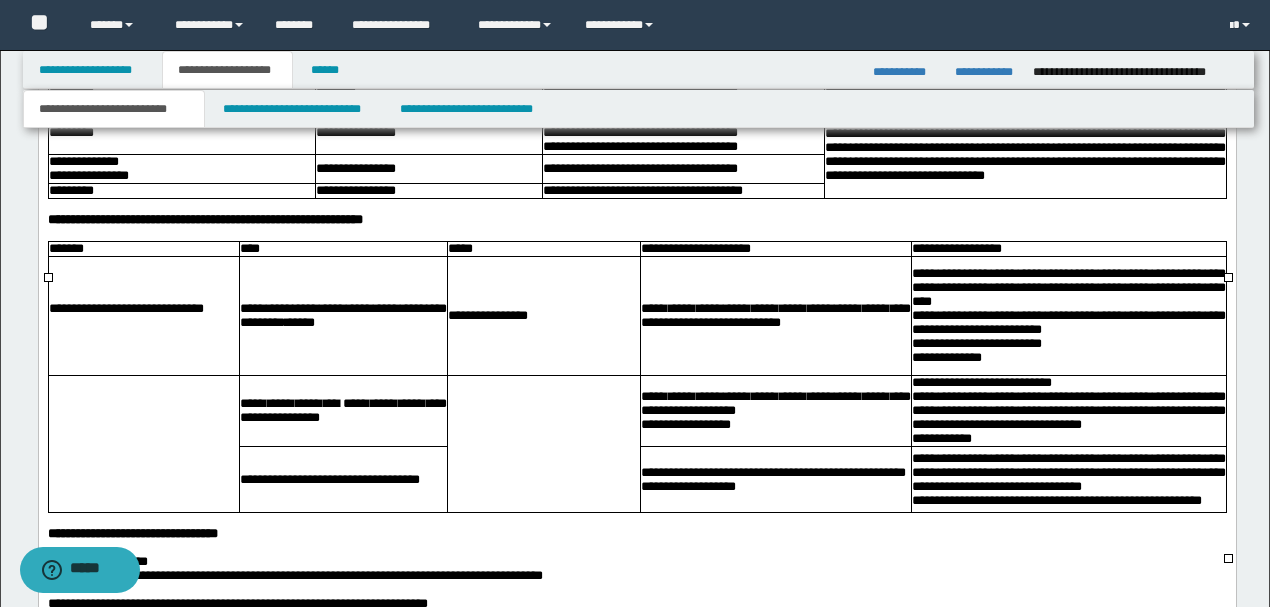 click on "**********" at bounding box center [329, 480] 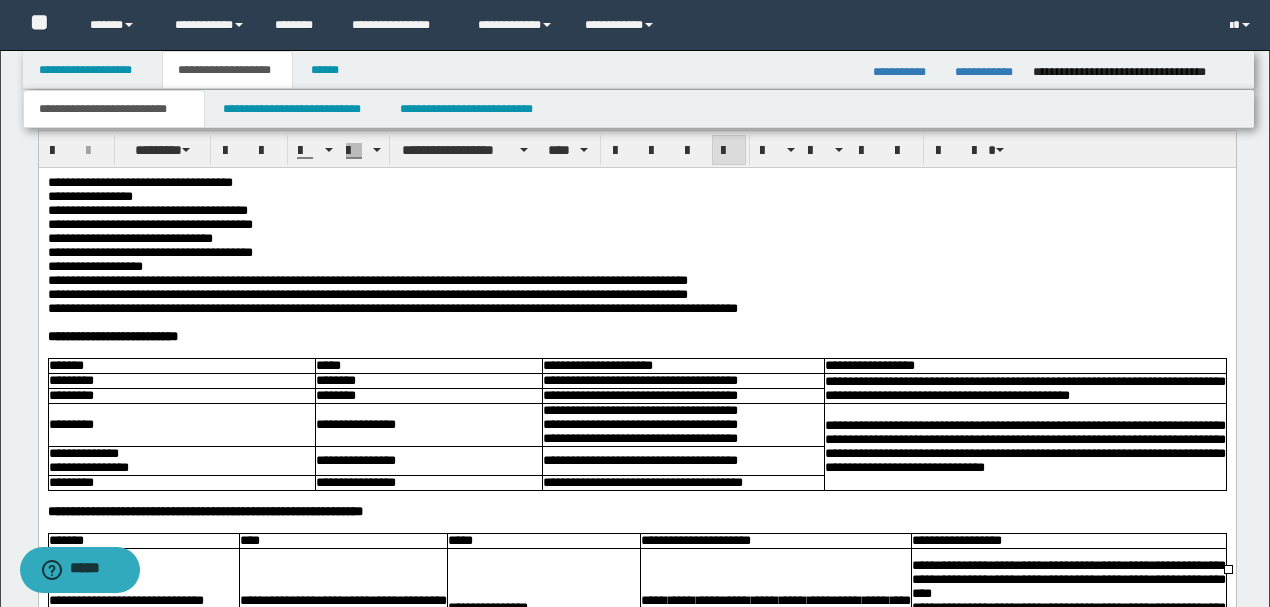 scroll, scrollTop: 933, scrollLeft: 0, axis: vertical 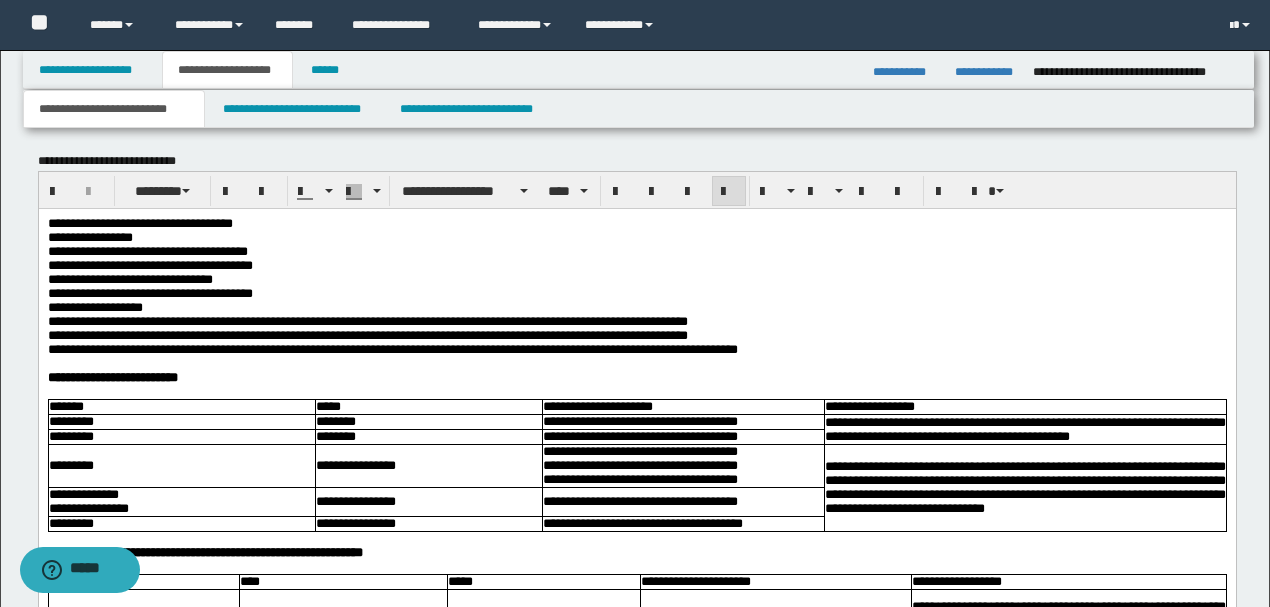 click on "**********" at bounding box center [149, 293] 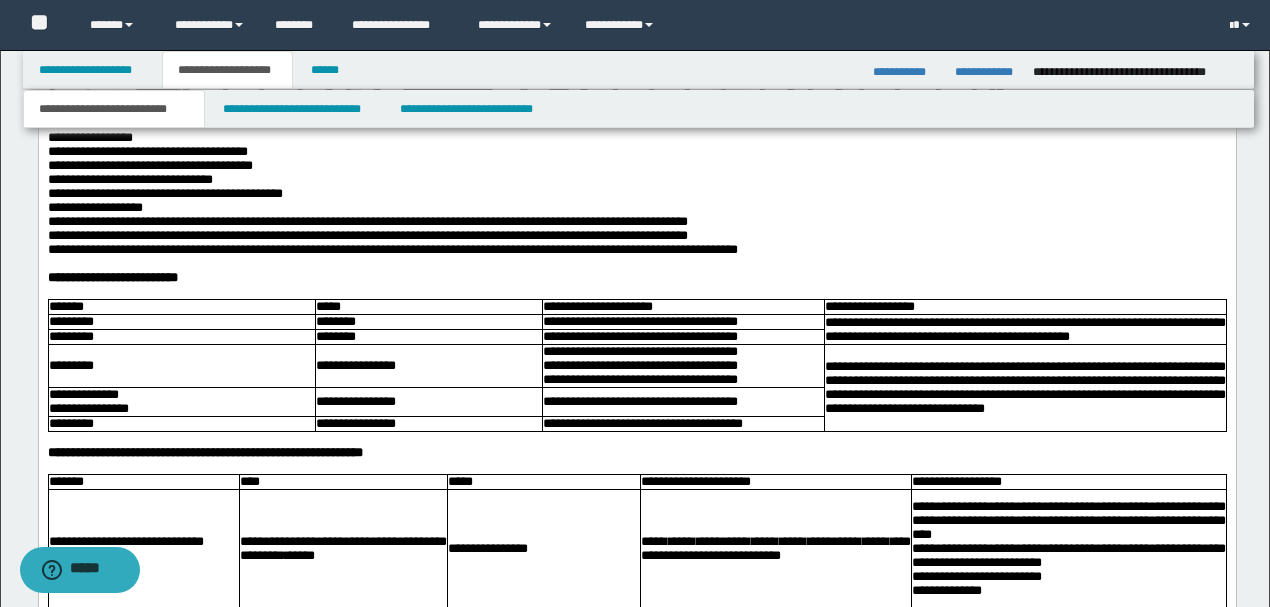 scroll, scrollTop: 933, scrollLeft: 0, axis: vertical 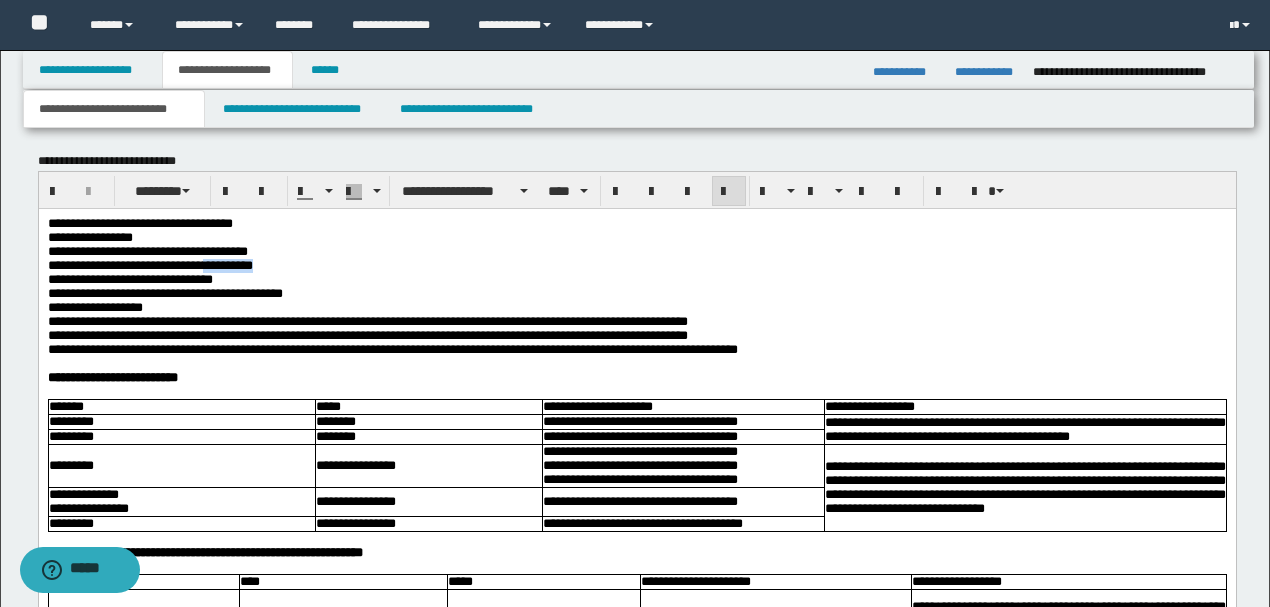 drag, startPoint x: 293, startPoint y: 273, endPoint x: 214, endPoint y: 267, distance: 79.22752 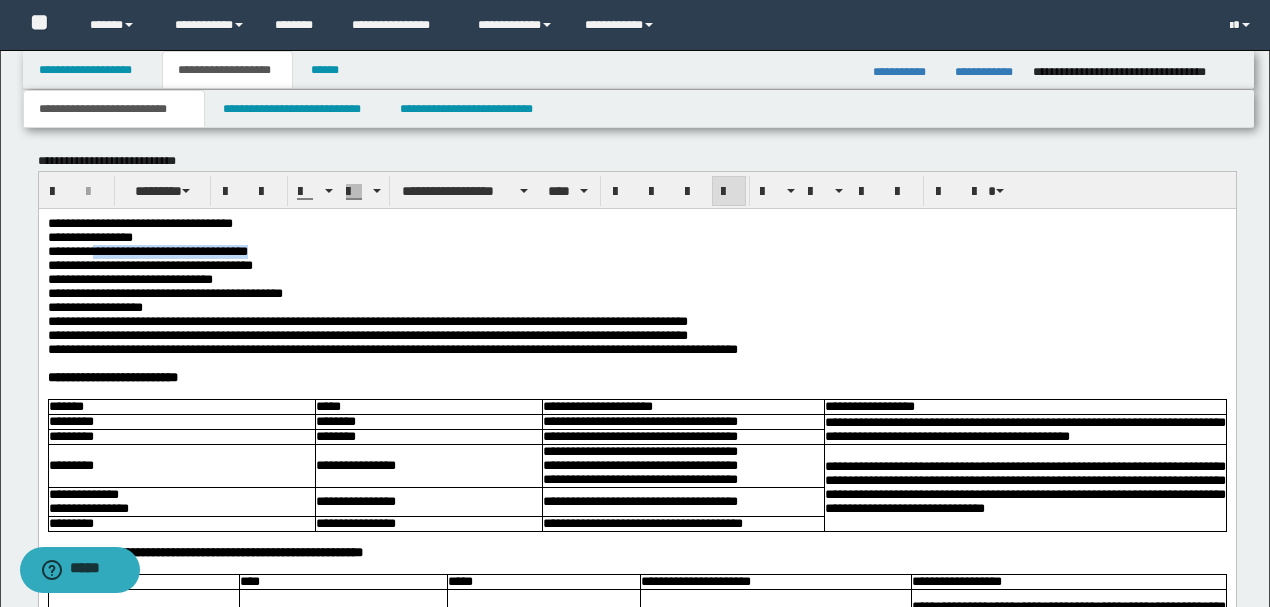 drag, startPoint x: 100, startPoint y: 258, endPoint x: 316, endPoint y: 259, distance: 216.00232 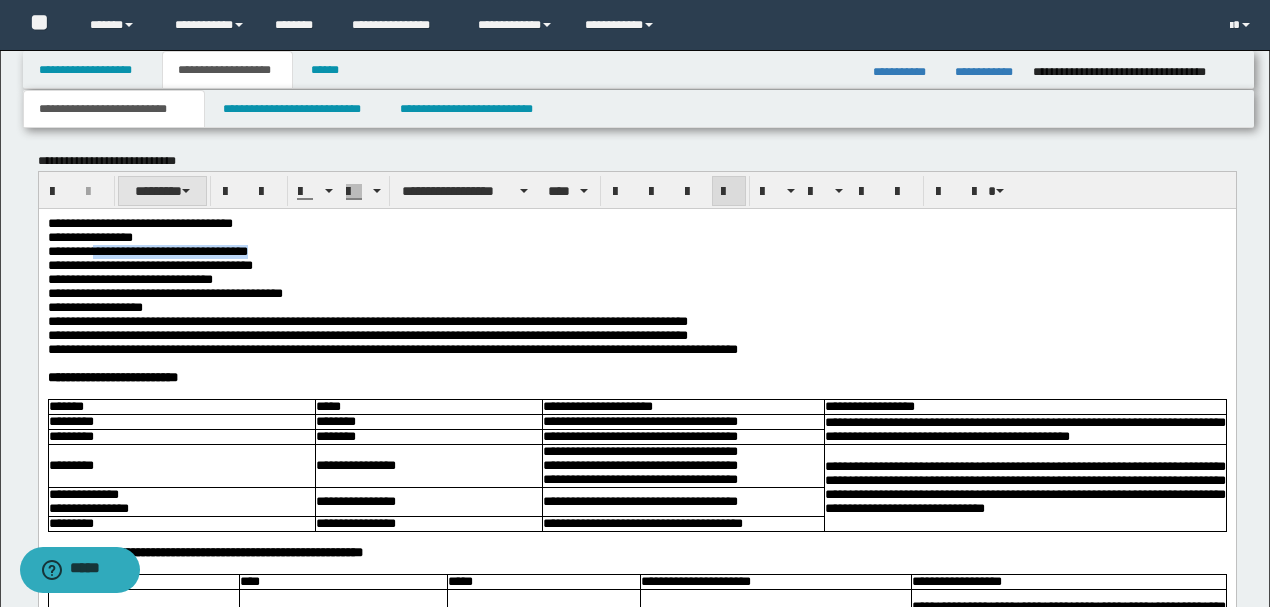 click on "********" at bounding box center [162, 191] 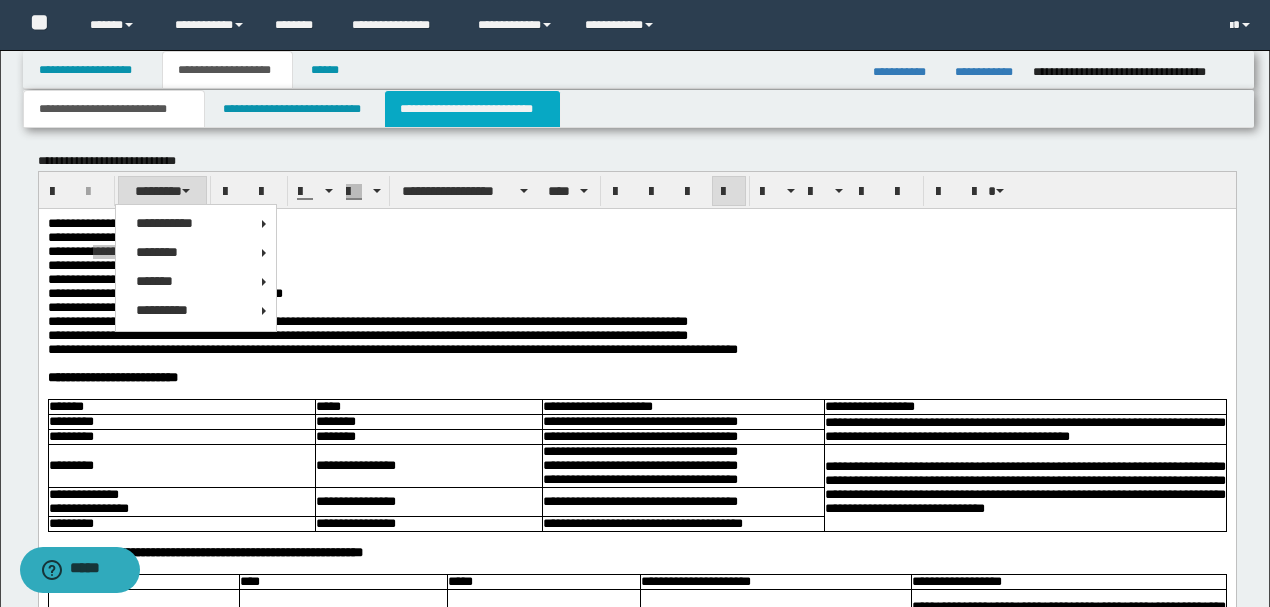 click on "**********" at bounding box center [472, 109] 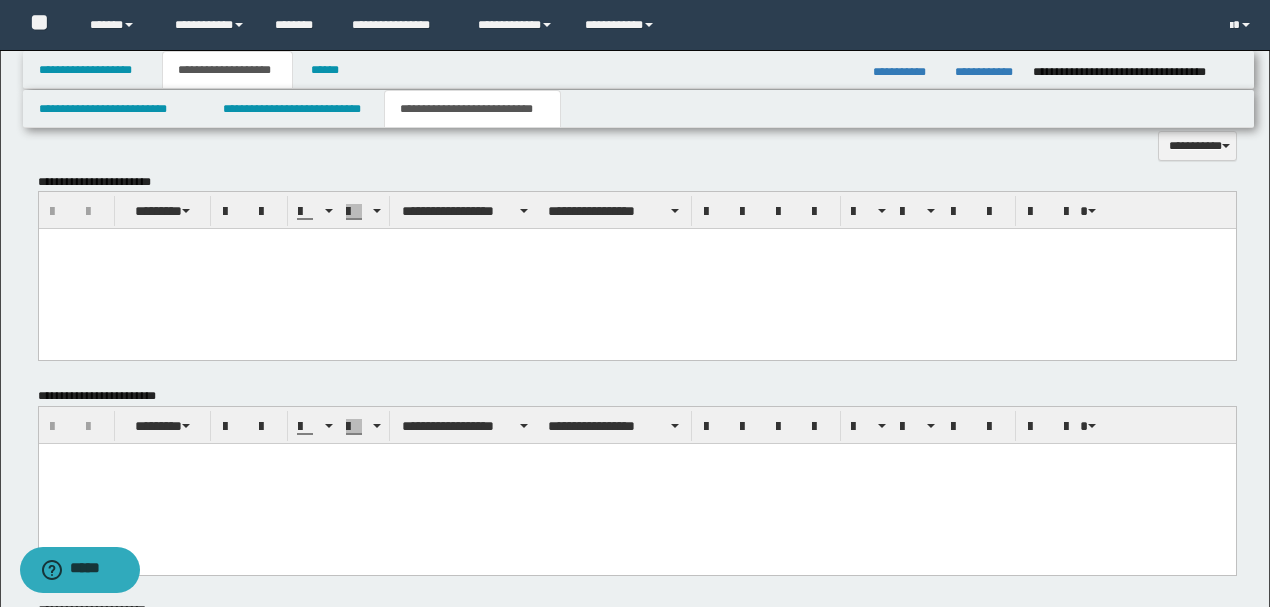 scroll, scrollTop: 448, scrollLeft: 0, axis: vertical 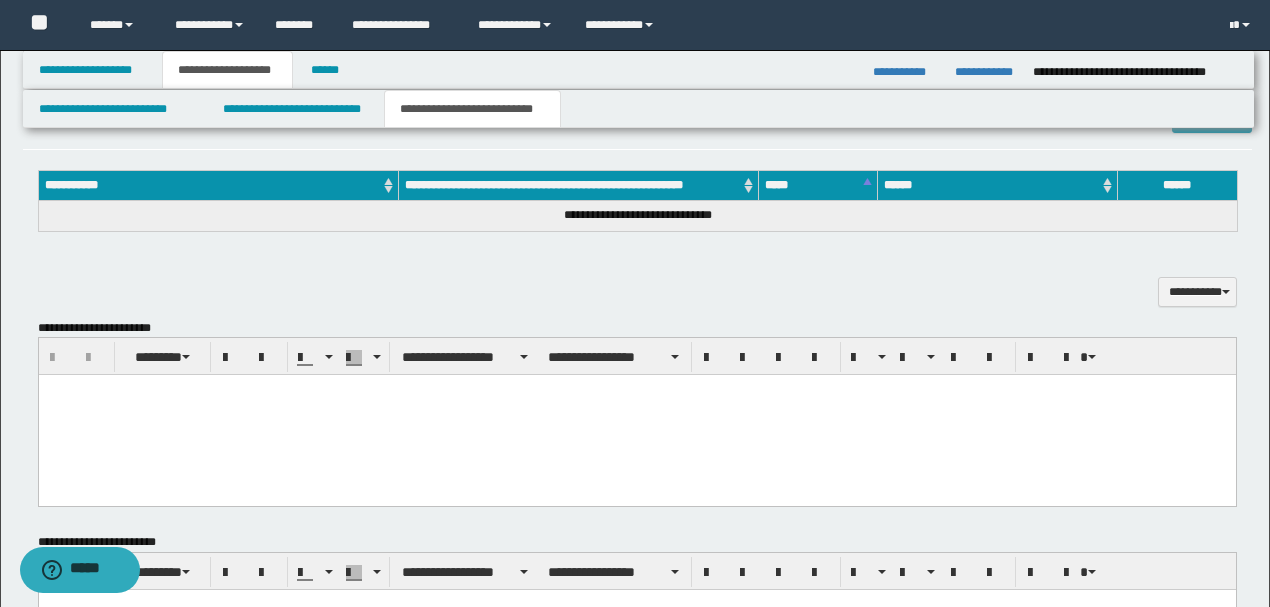click at bounding box center (636, 415) 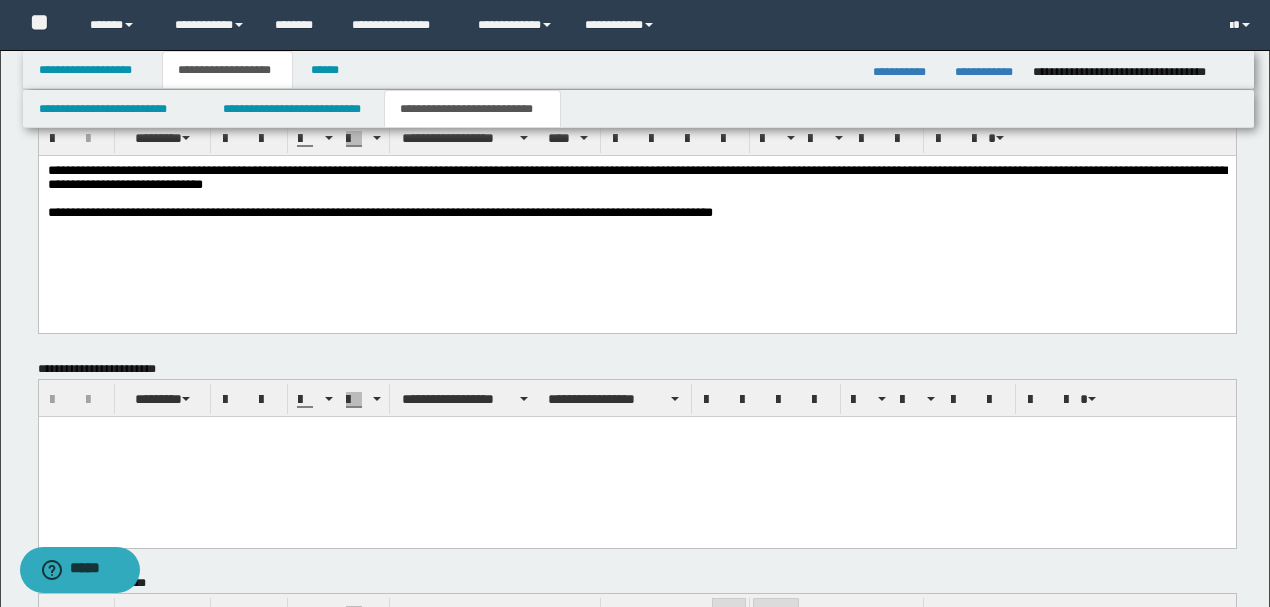 scroll, scrollTop: 715, scrollLeft: 0, axis: vertical 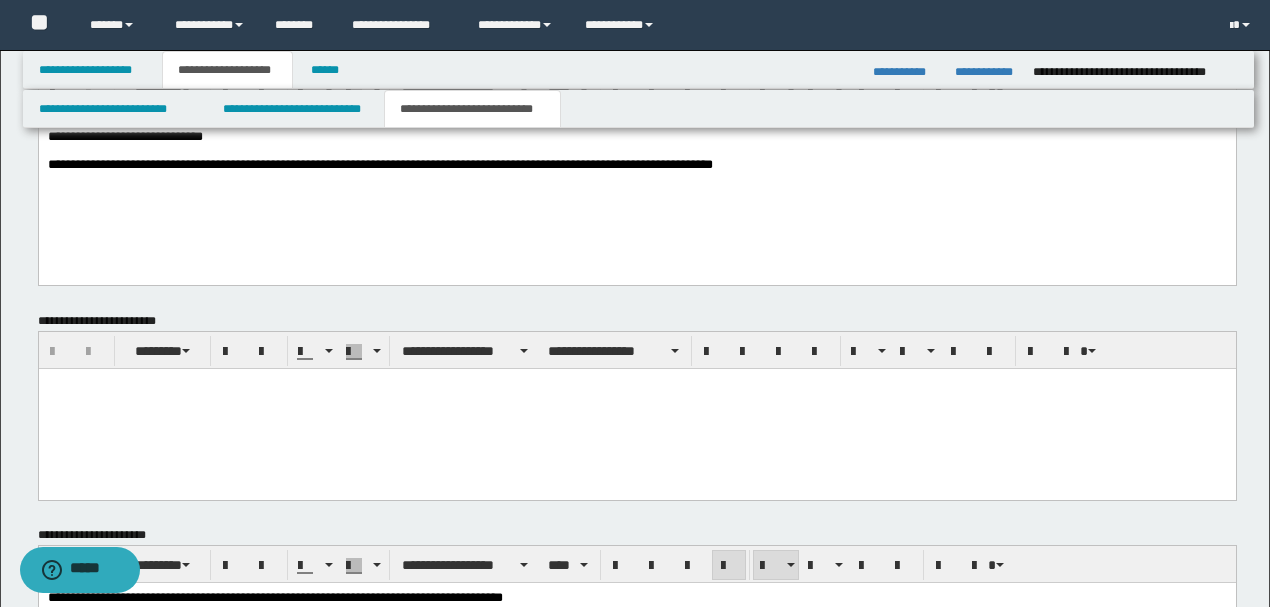 click at bounding box center (636, 408) 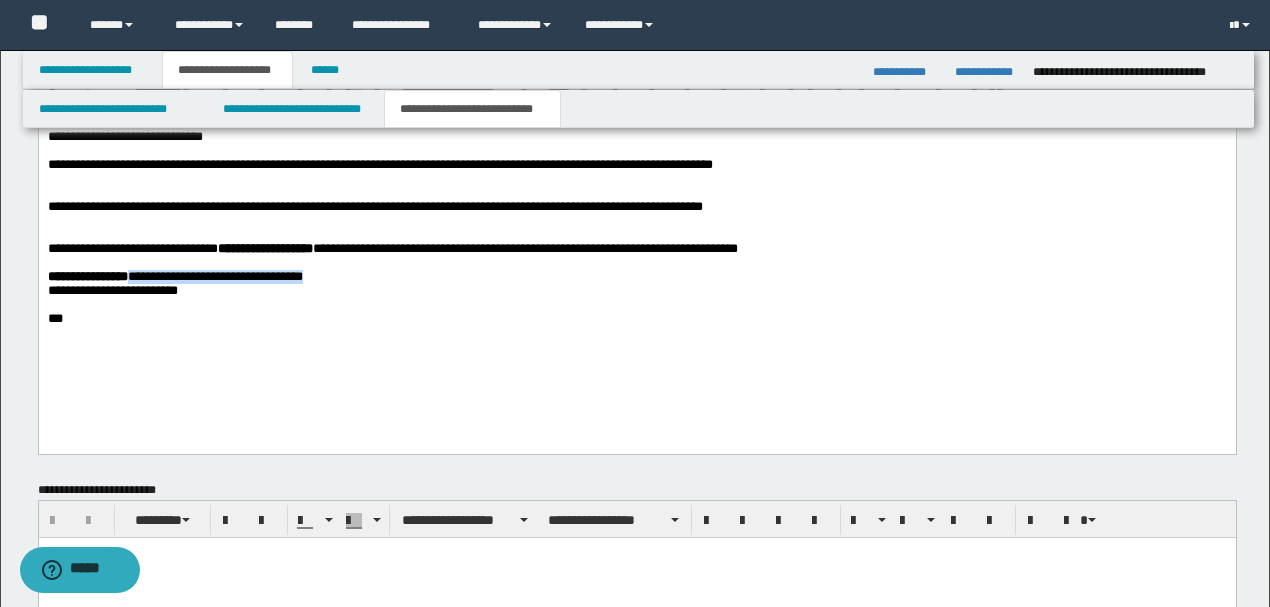 drag, startPoint x: 366, startPoint y: 294, endPoint x: 138, endPoint y: 294, distance: 228 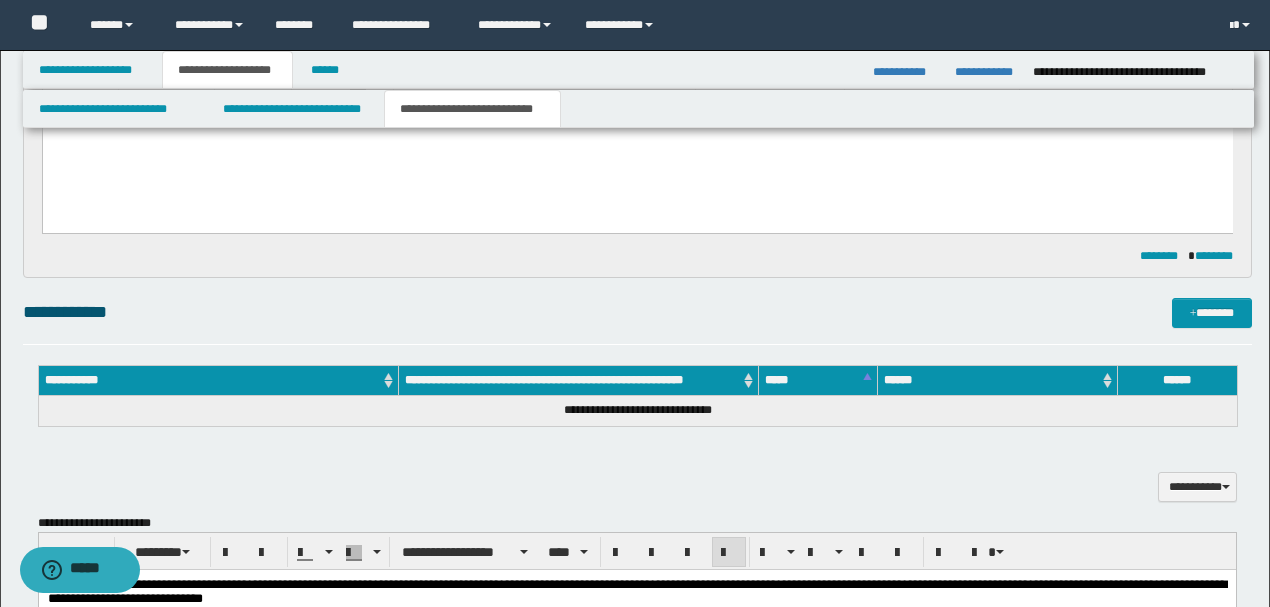 scroll, scrollTop: 333, scrollLeft: 0, axis: vertical 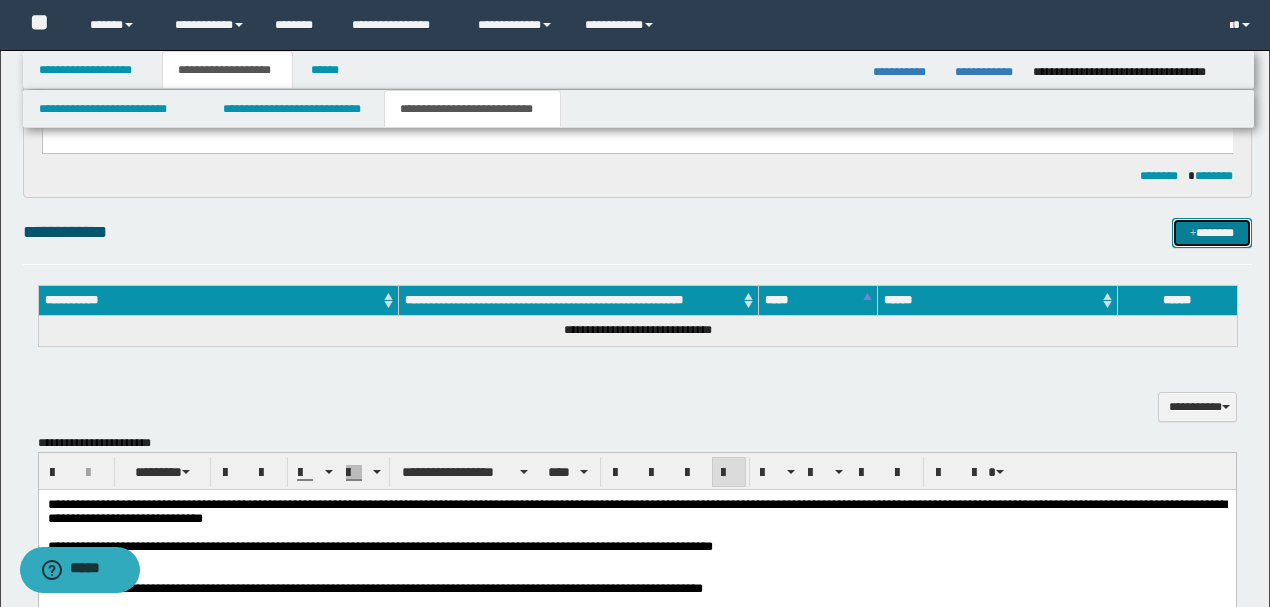 click on "*******" at bounding box center [1211, 232] 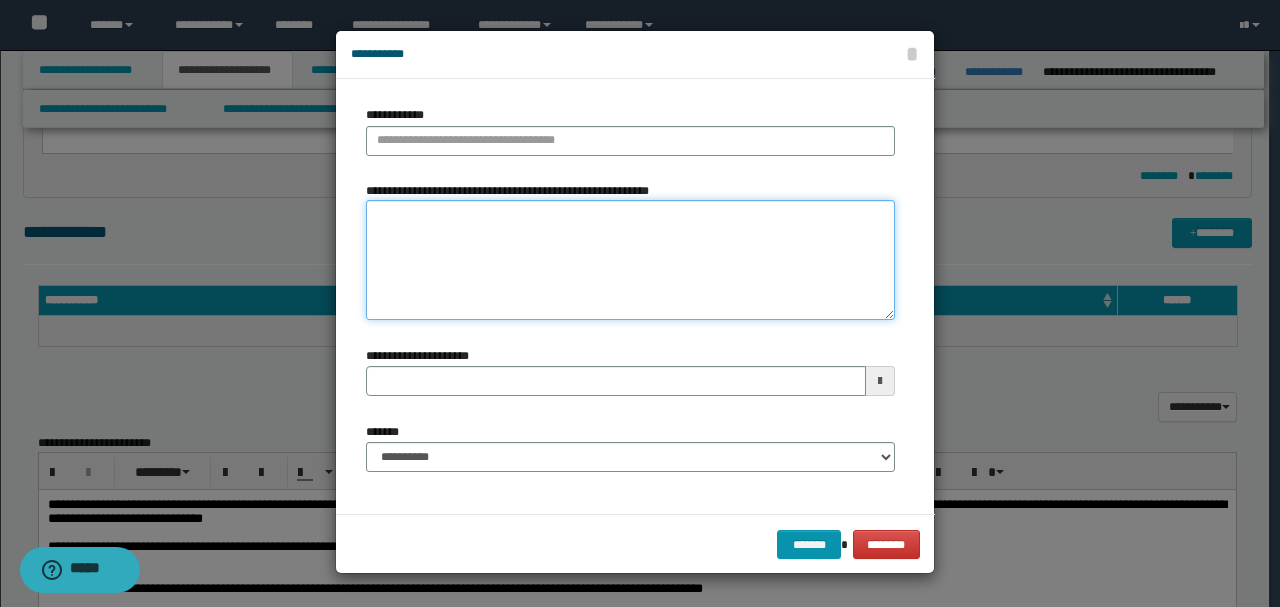 drag, startPoint x: 576, startPoint y: 226, endPoint x: 493, endPoint y: 201, distance: 86.683334 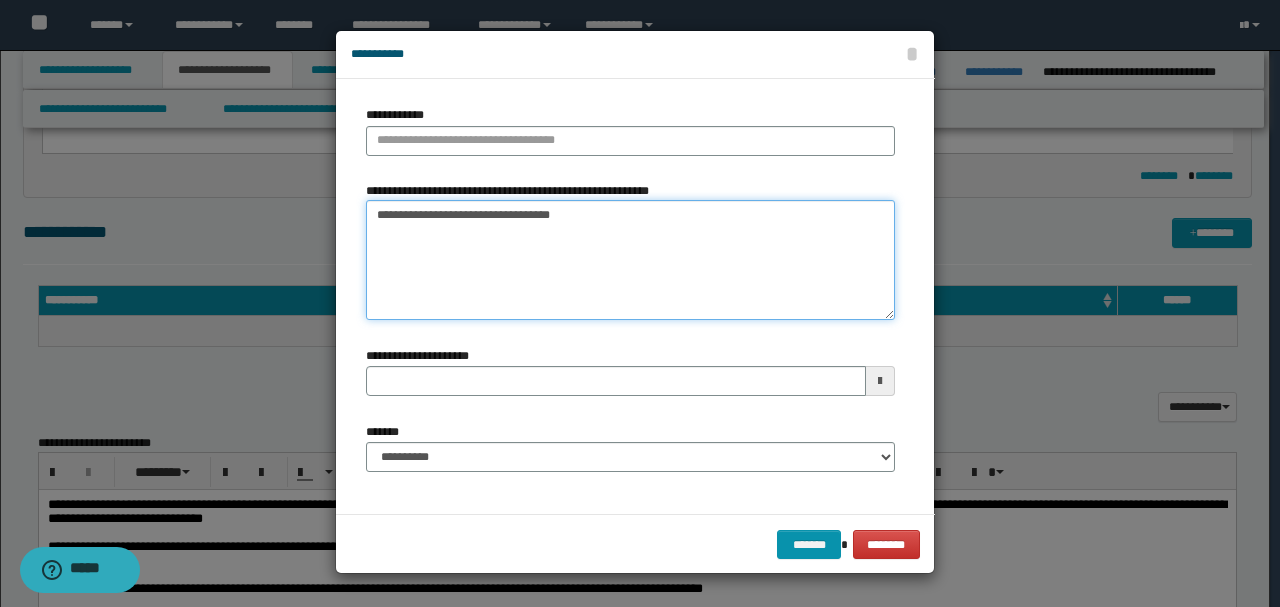 click on "**********" at bounding box center (630, 260) 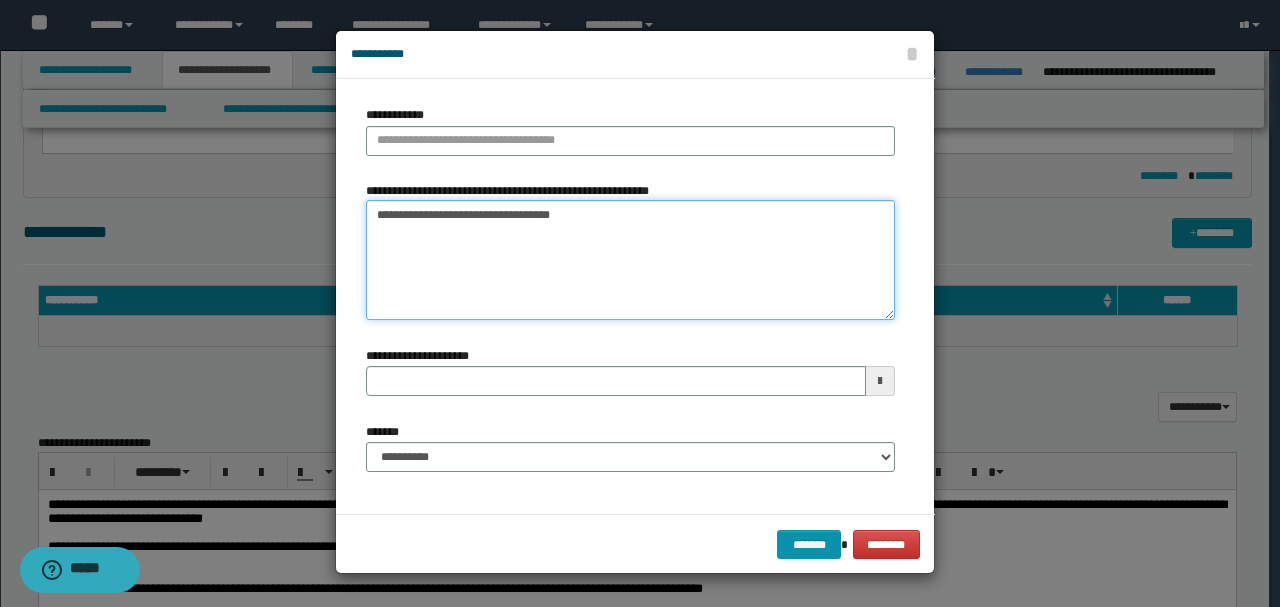 drag, startPoint x: 526, startPoint y: 209, endPoint x: 274, endPoint y: 207, distance: 252.00793 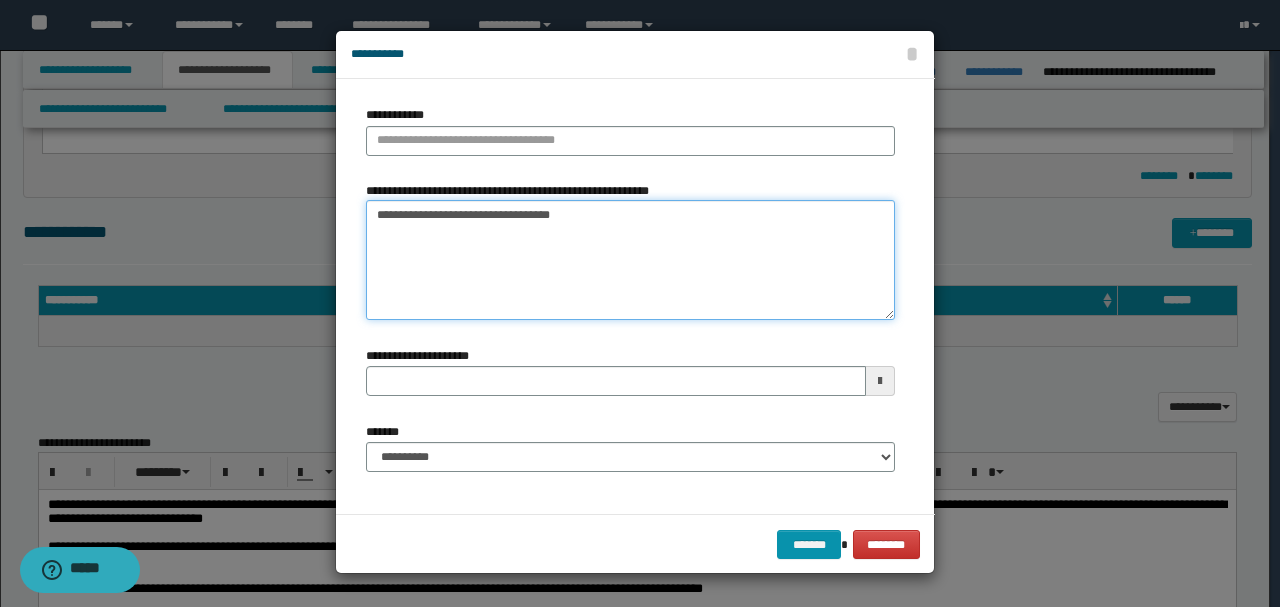 type on "**********" 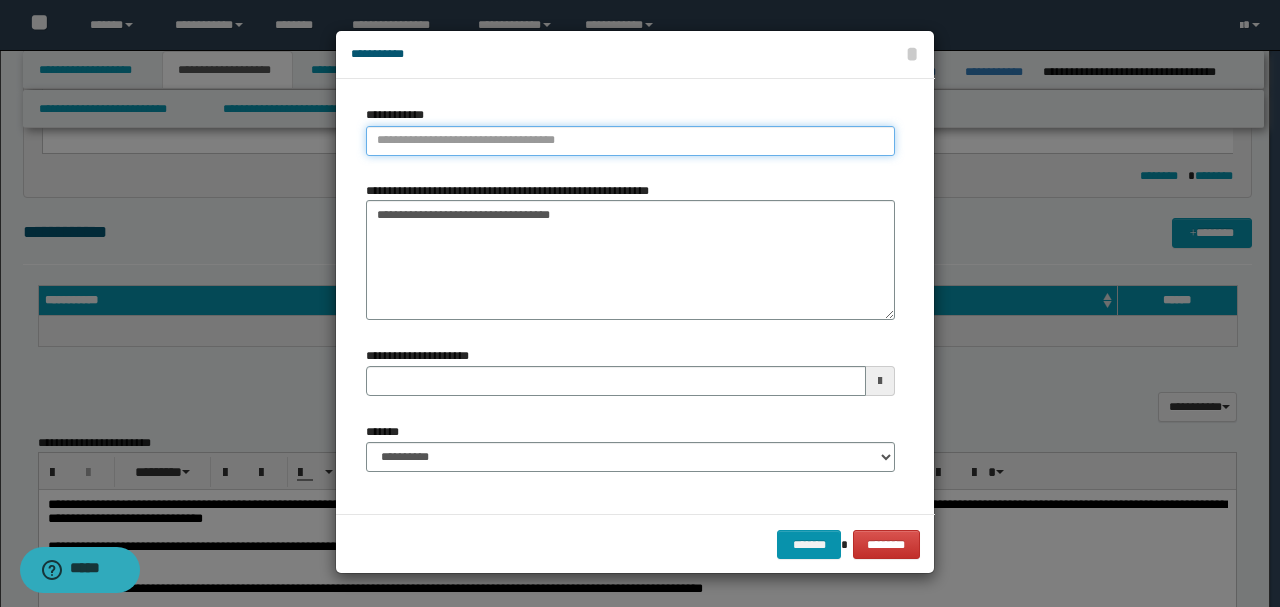 click on "**********" at bounding box center (630, 141) 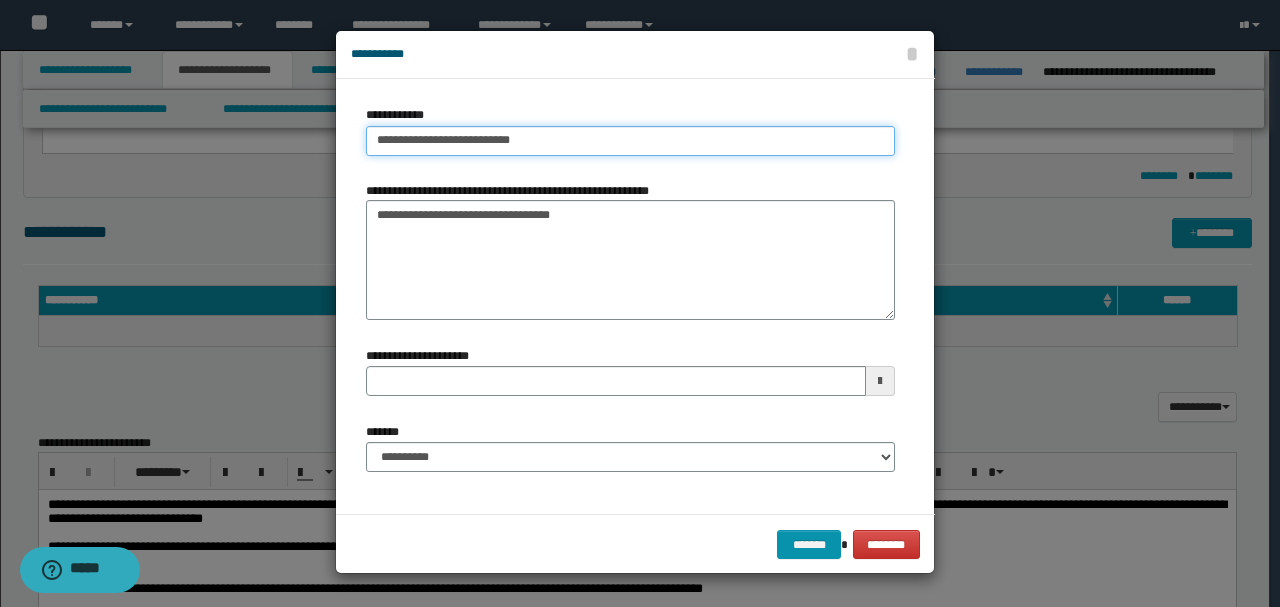type on "**********" 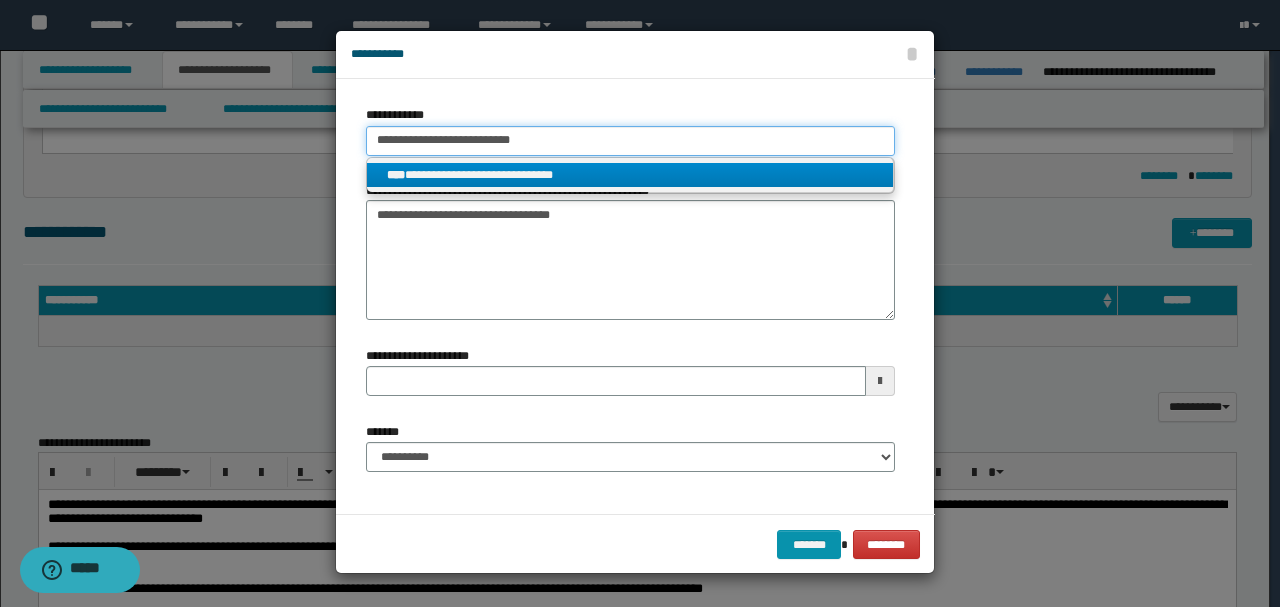 type on "**********" 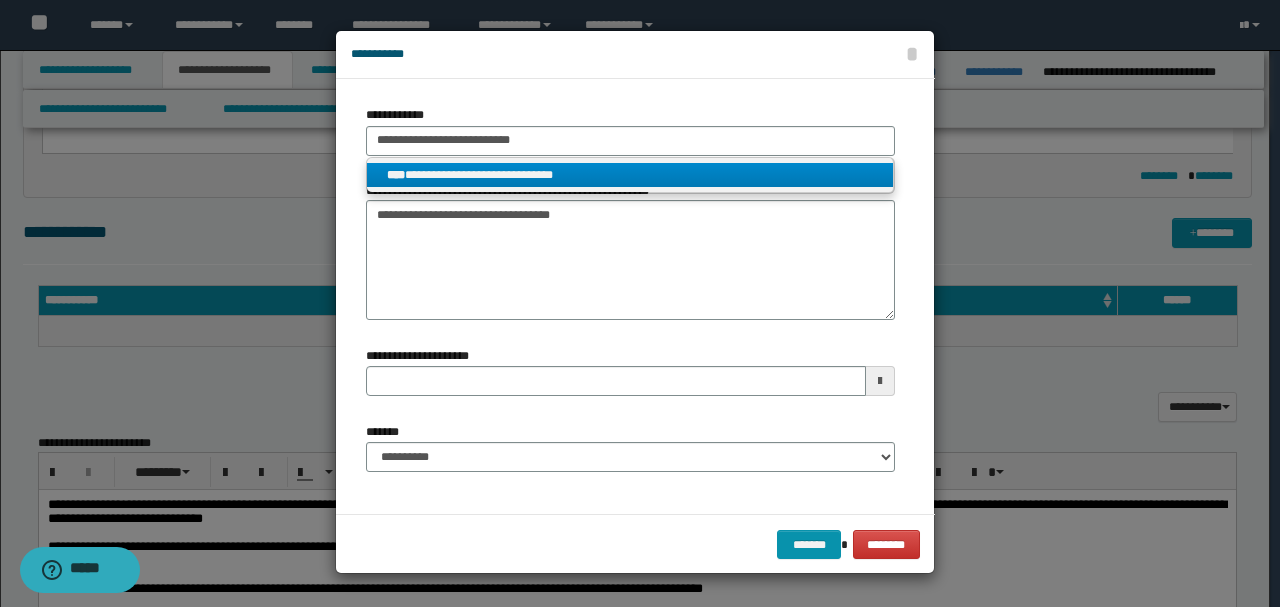 click on "**********" at bounding box center (630, 175) 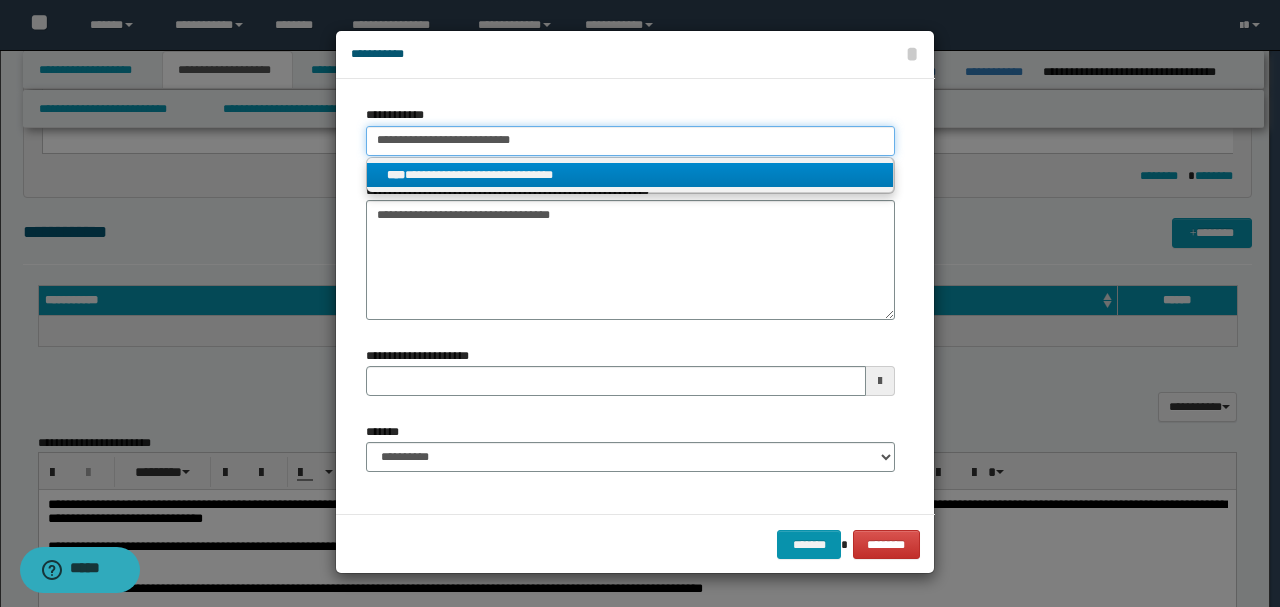 type 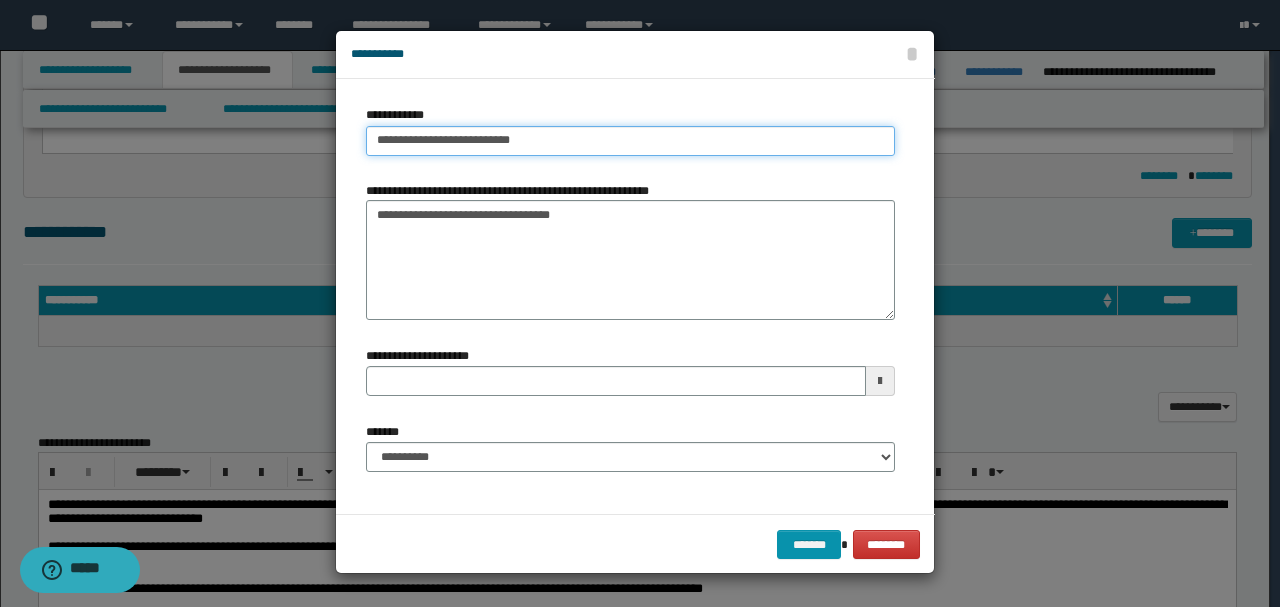 type 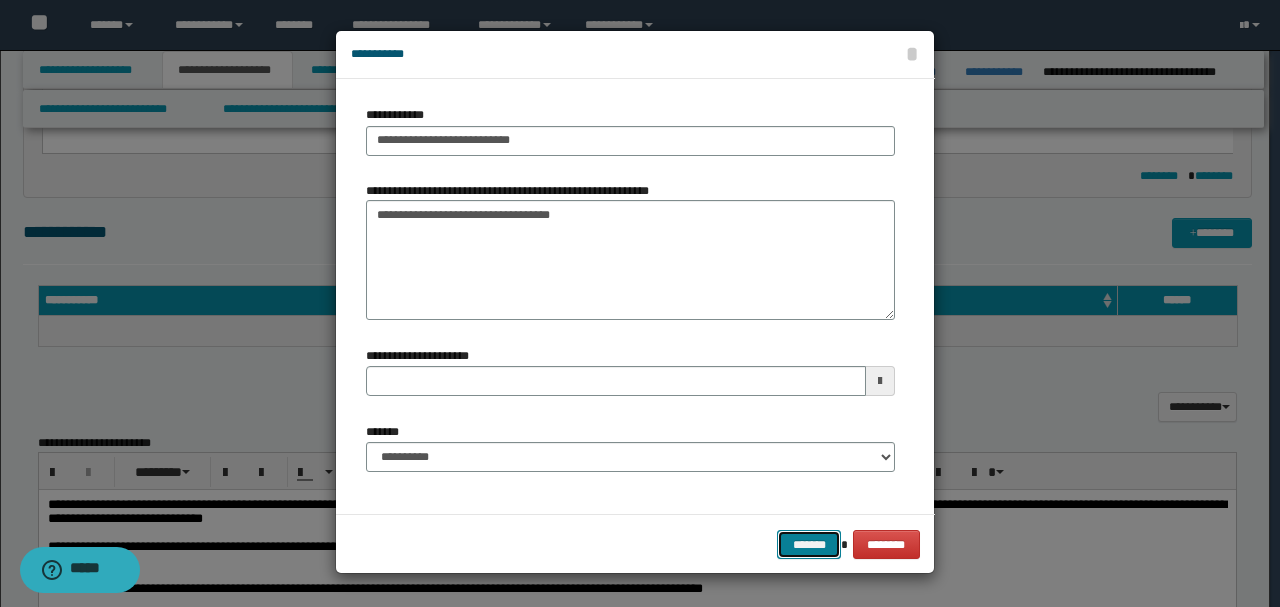 click on "*******" at bounding box center (809, 544) 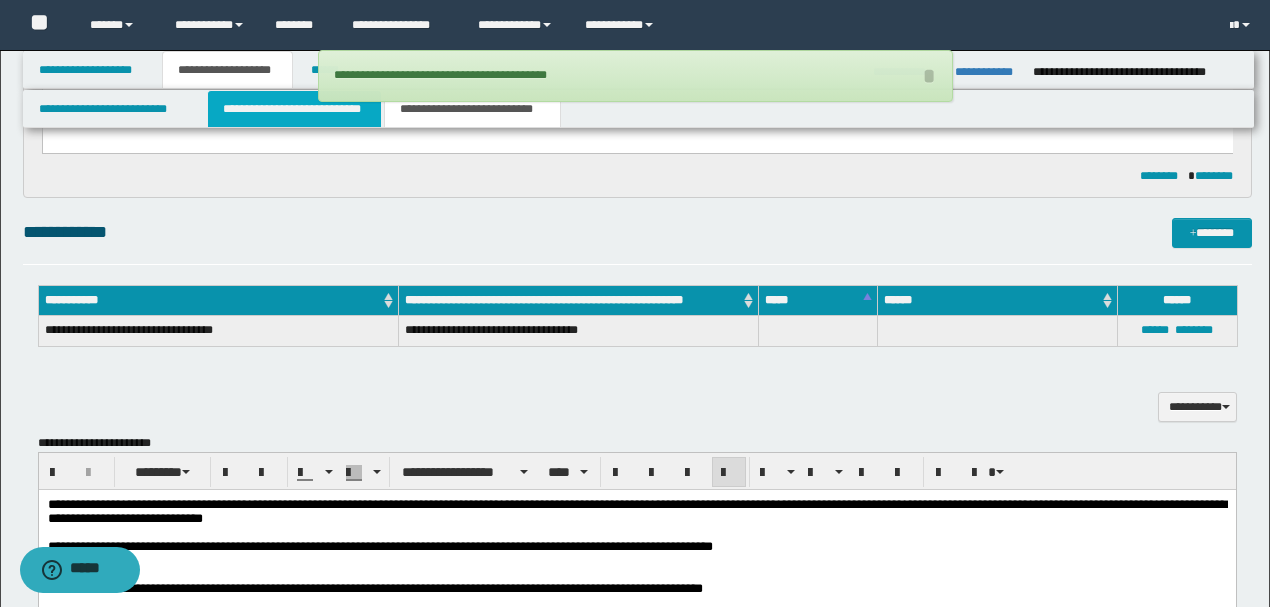 click on "**********" at bounding box center [294, 109] 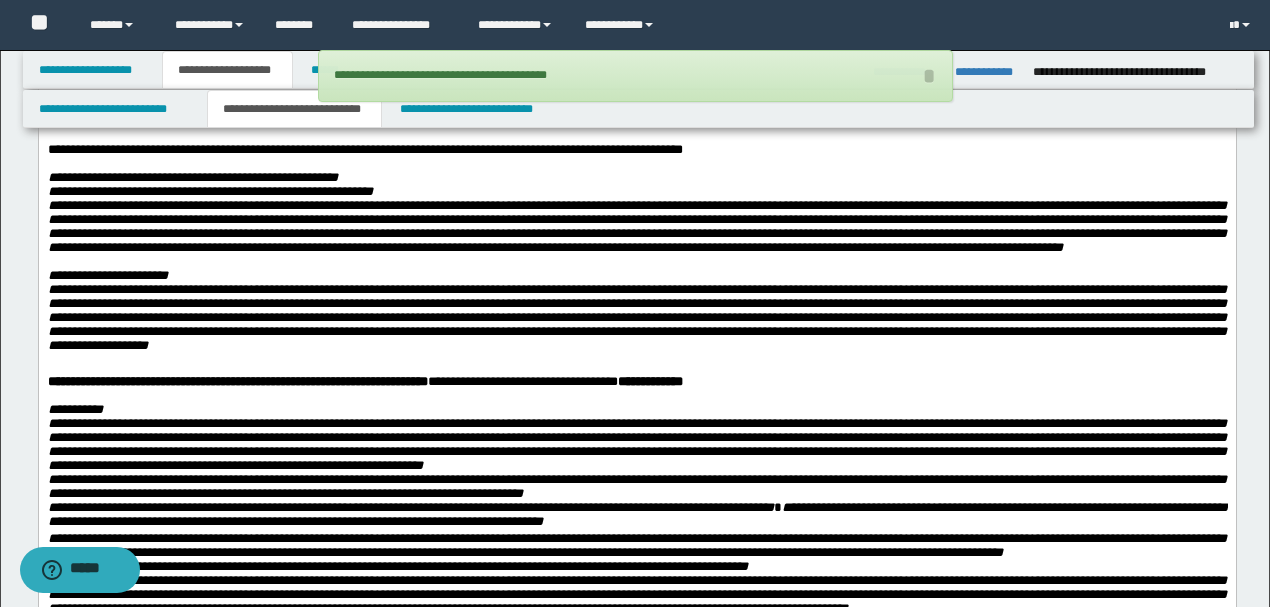 click on "**********" at bounding box center [636, 227] 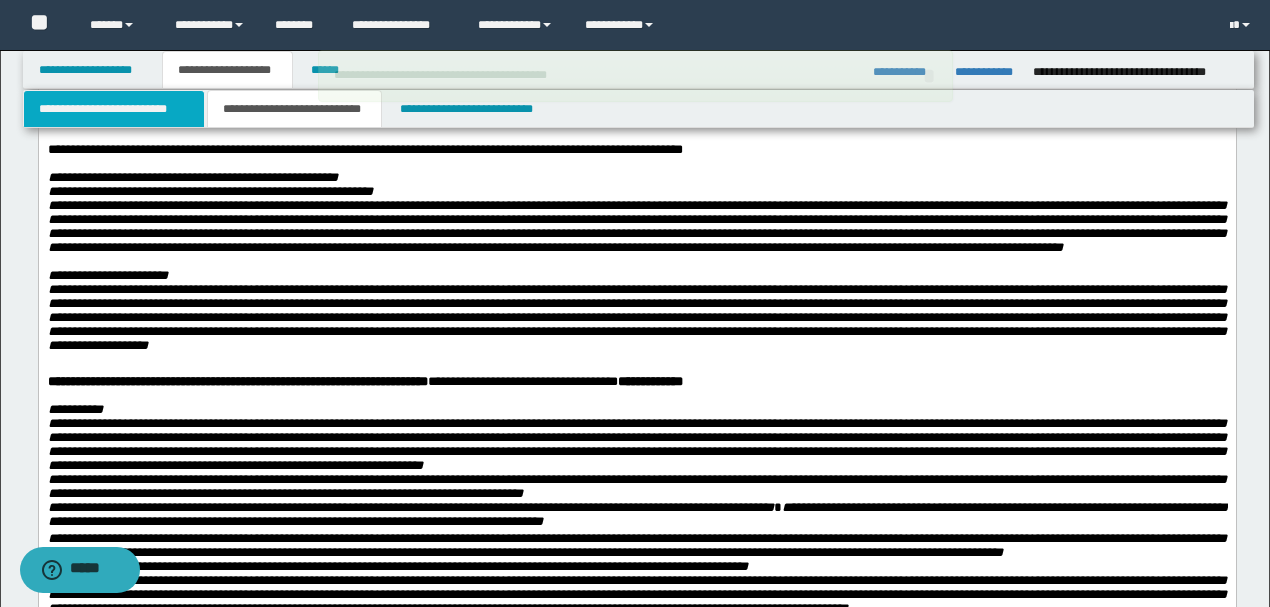 click on "**********" at bounding box center (114, 109) 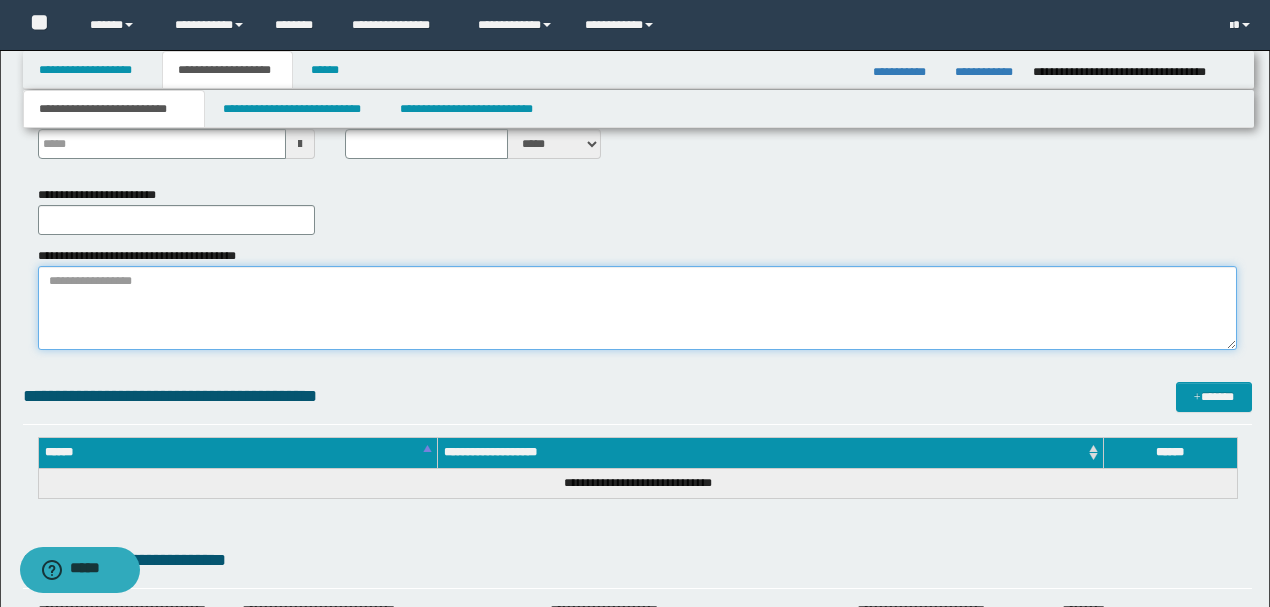 click on "**********" at bounding box center (637, 308) 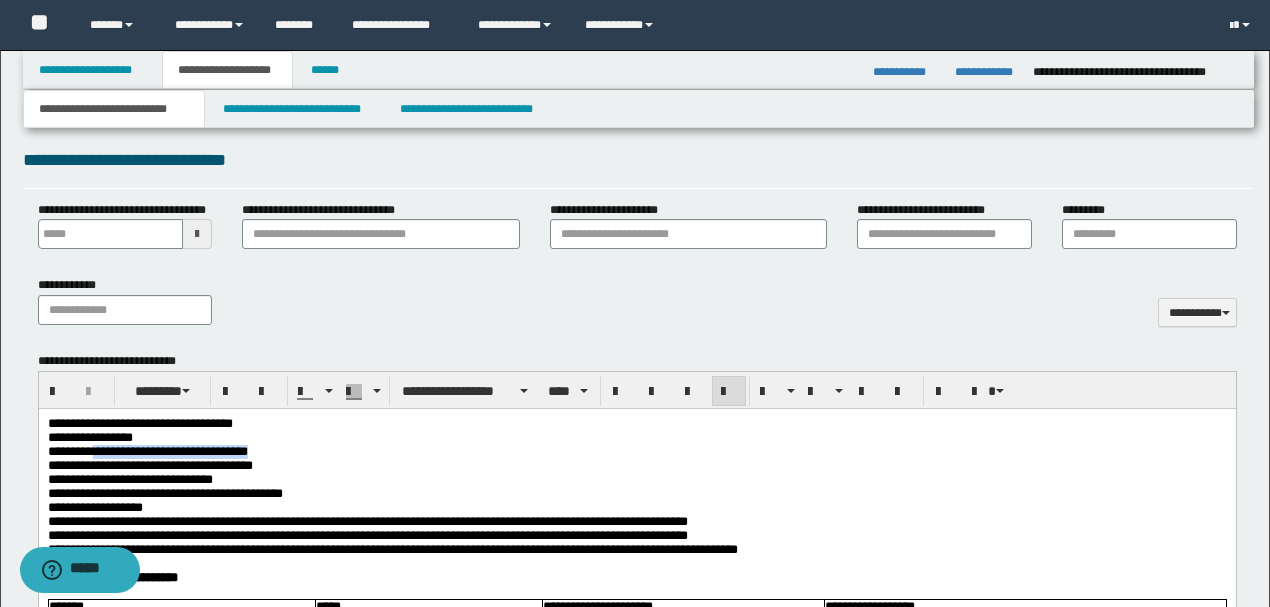 click on "**********" at bounding box center (636, 494) 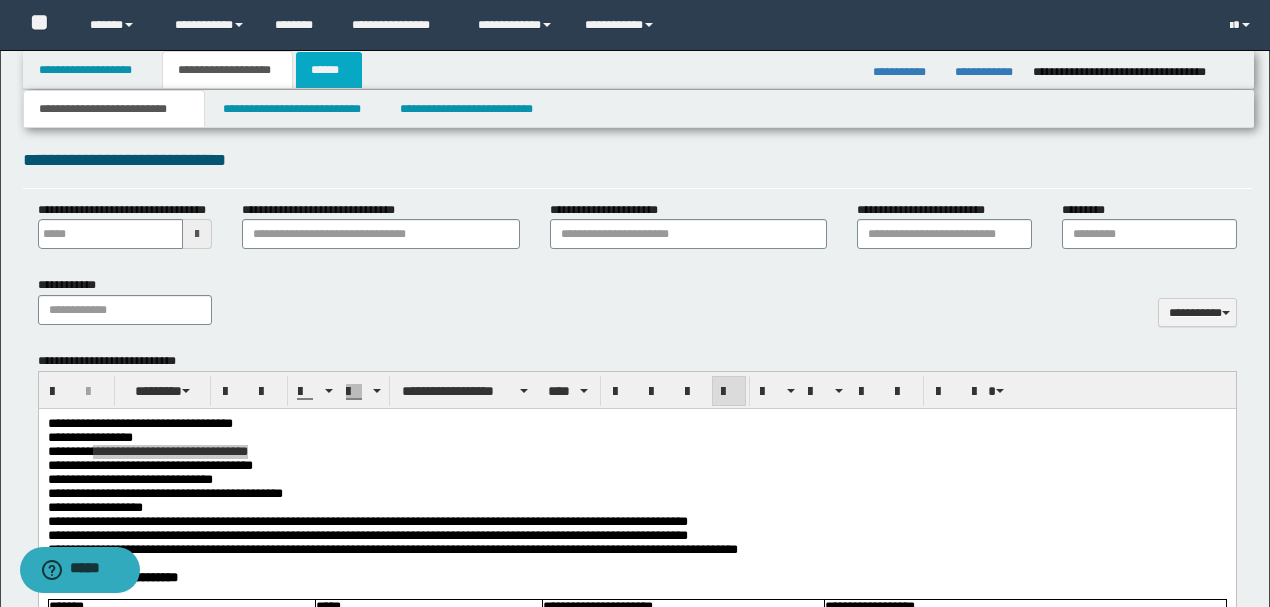 click on "******" at bounding box center [329, 70] 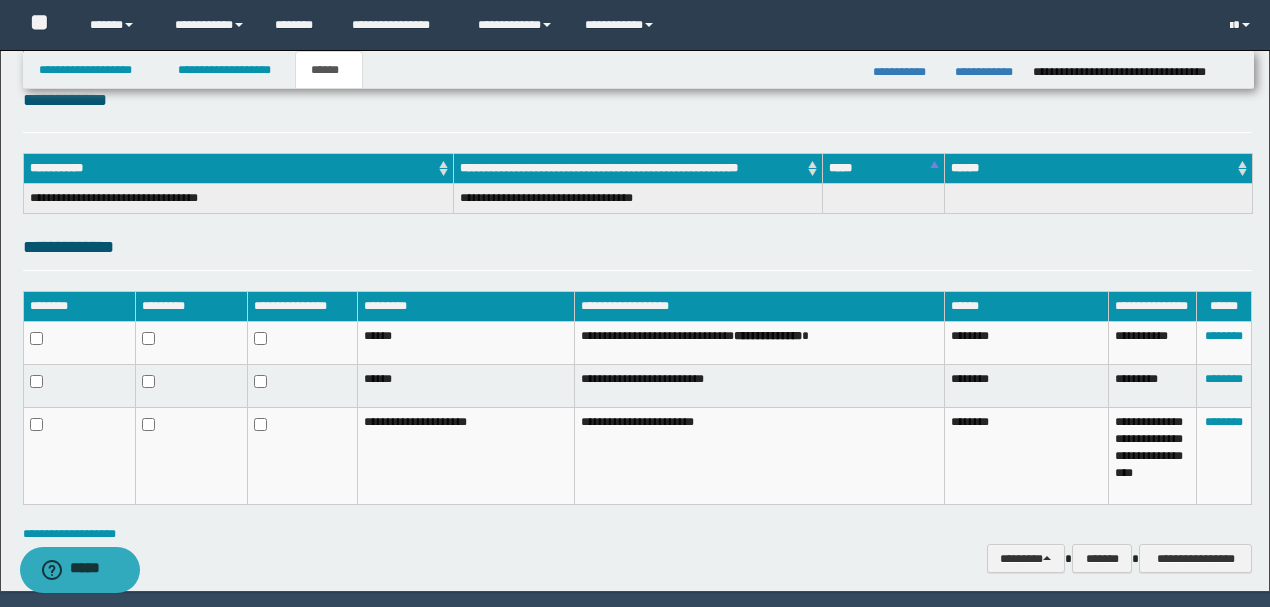 scroll, scrollTop: 318, scrollLeft: 0, axis: vertical 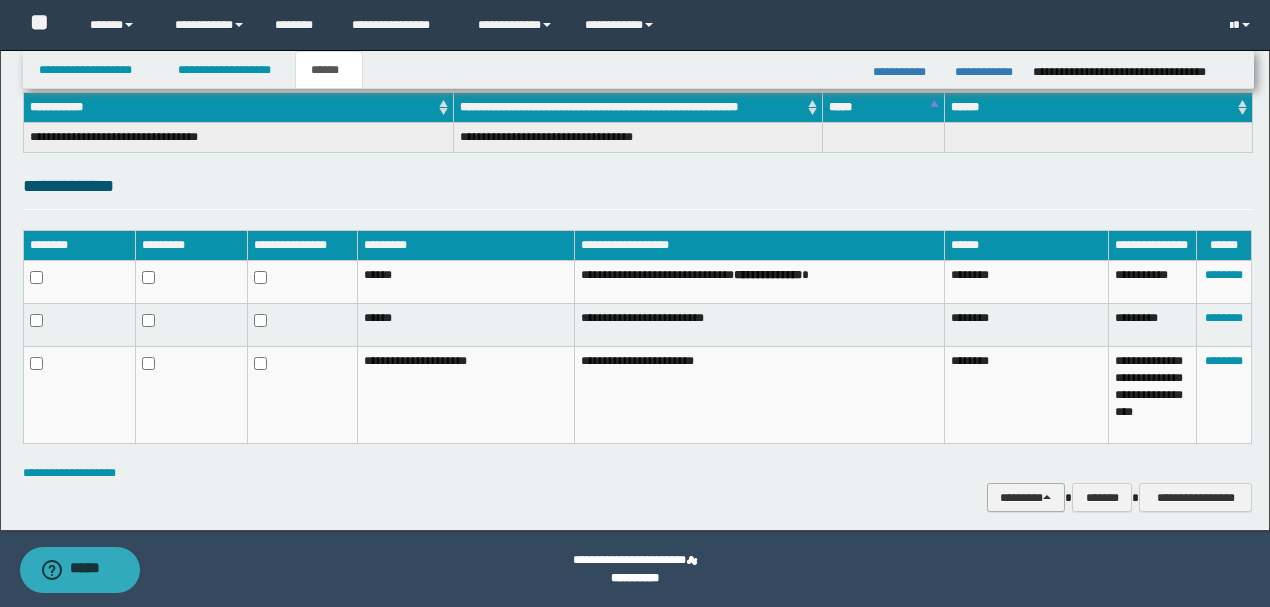 click on "********" at bounding box center (1026, 497) 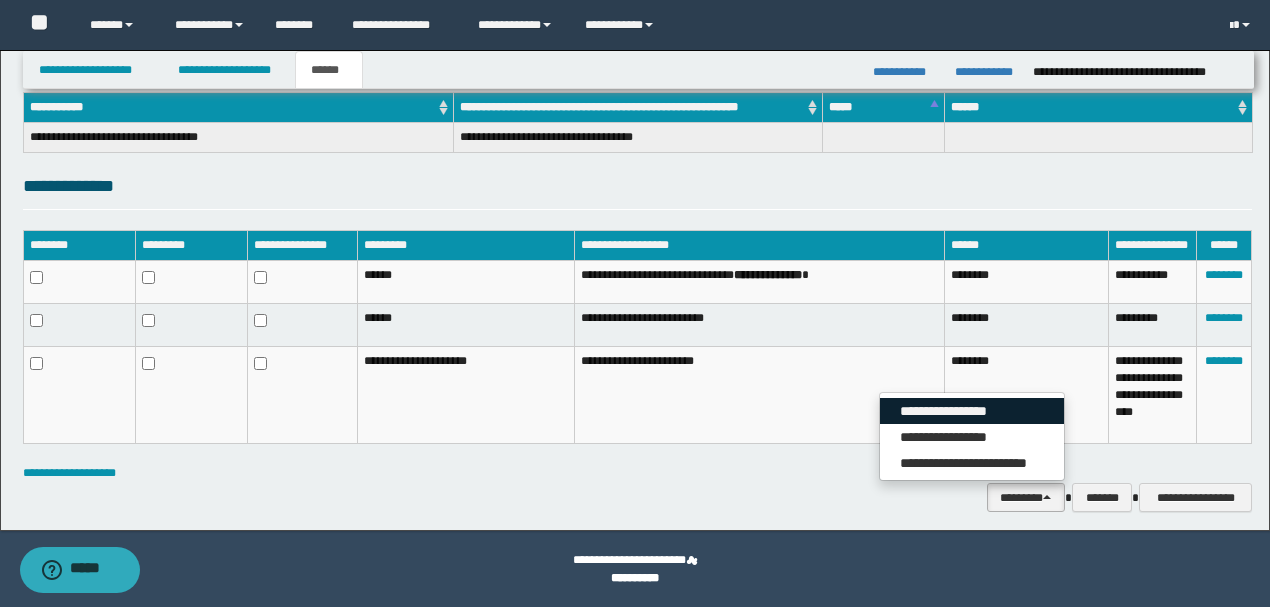 click on "**********" at bounding box center [972, 411] 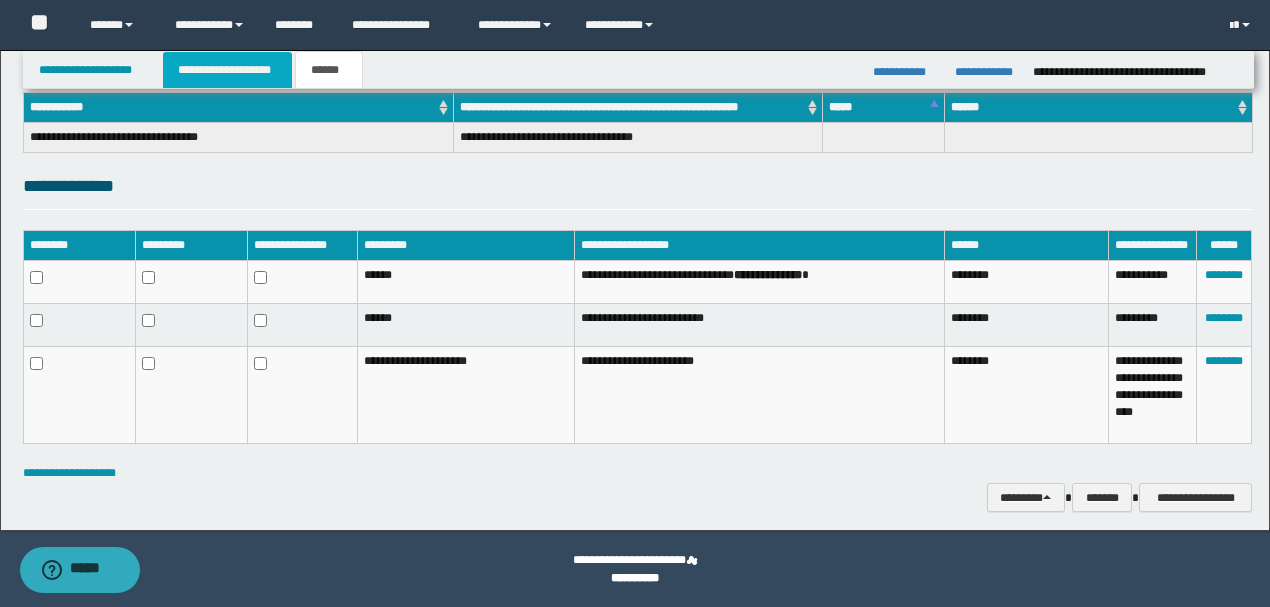 click on "**********" at bounding box center (227, 70) 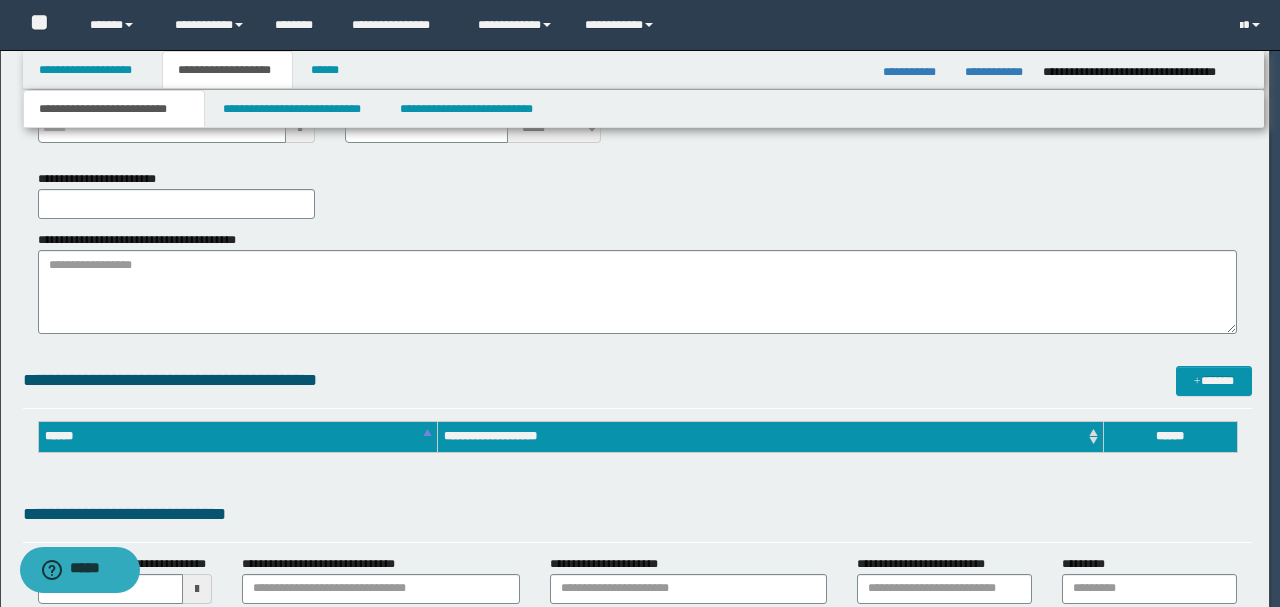 type 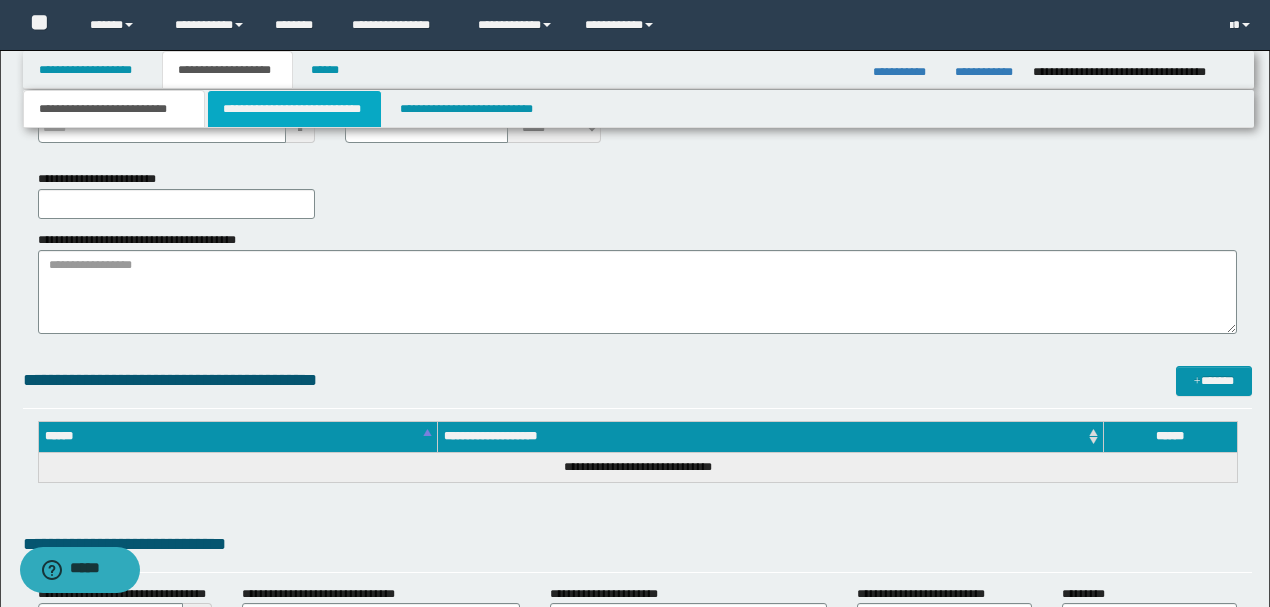 click on "**********" at bounding box center [294, 109] 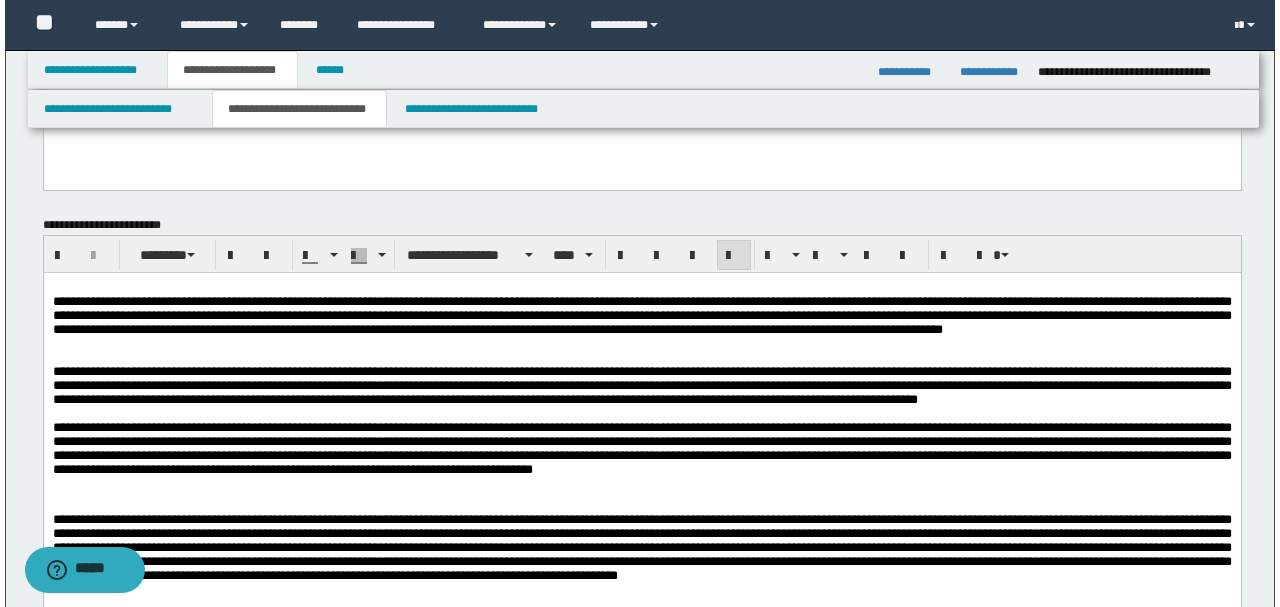 scroll, scrollTop: 1482, scrollLeft: 0, axis: vertical 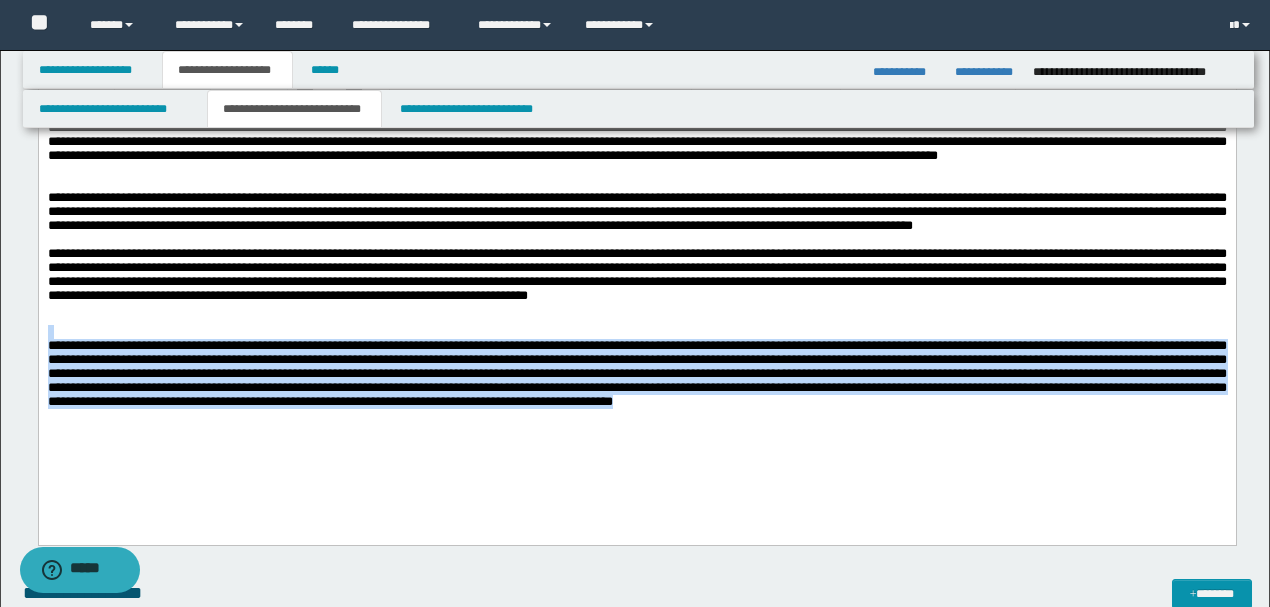 drag, startPoint x: 1191, startPoint y: 435, endPoint x: 49, endPoint y: 451, distance: 1142.112 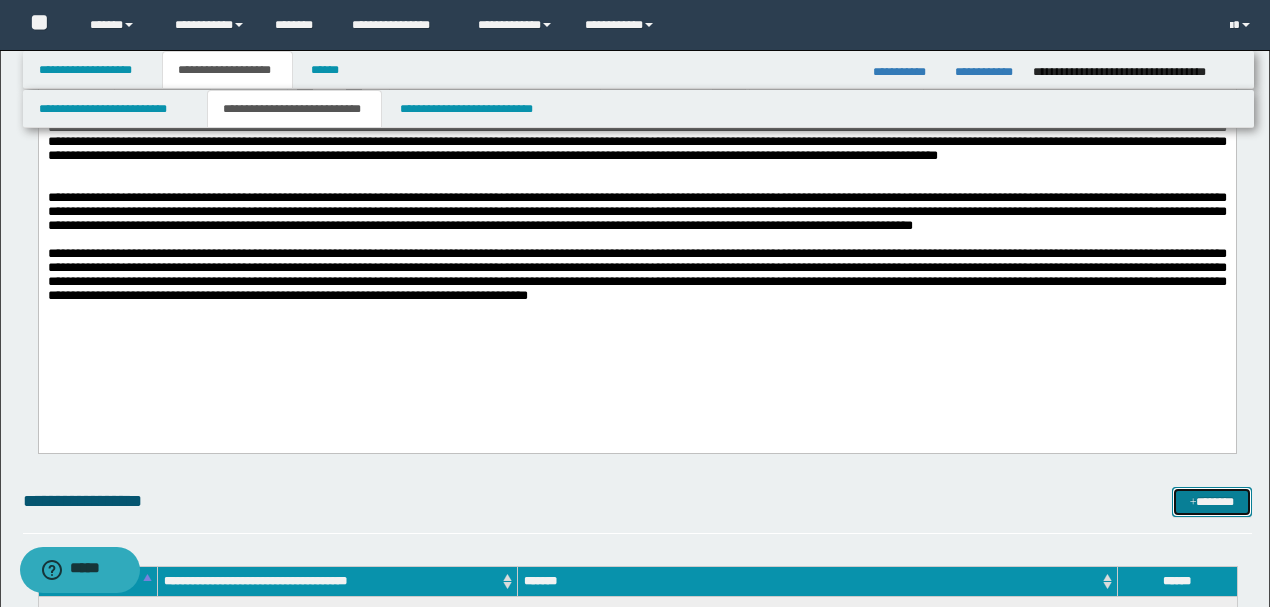 click on "*******" at bounding box center (1211, 501) 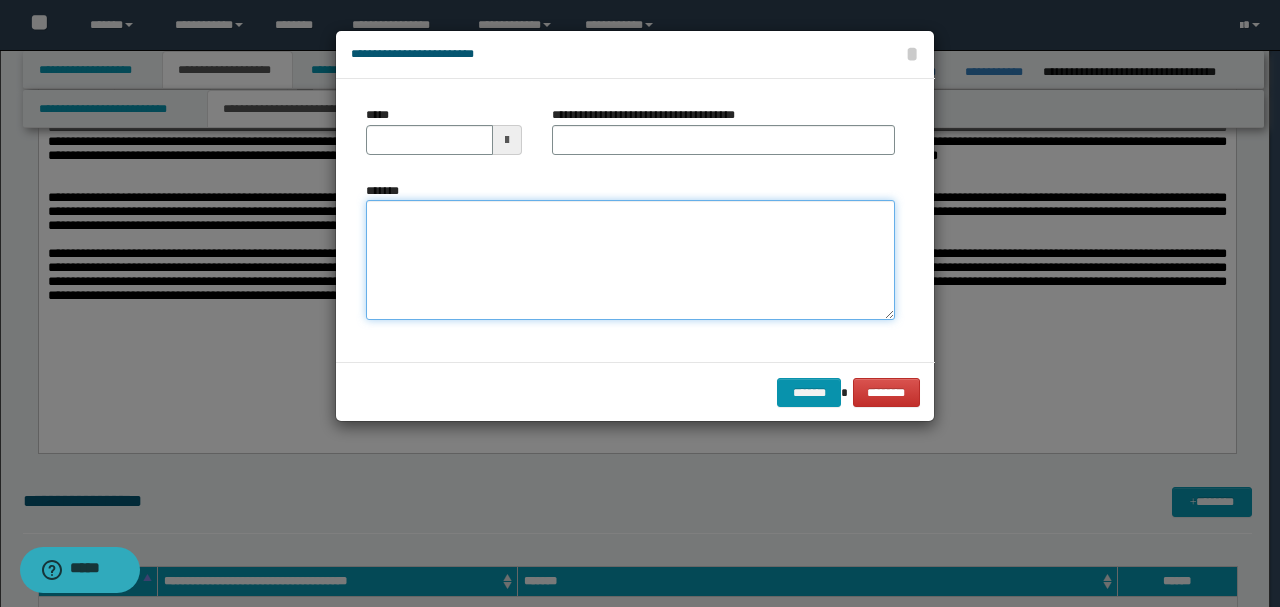 click on "*******" at bounding box center [630, 260] 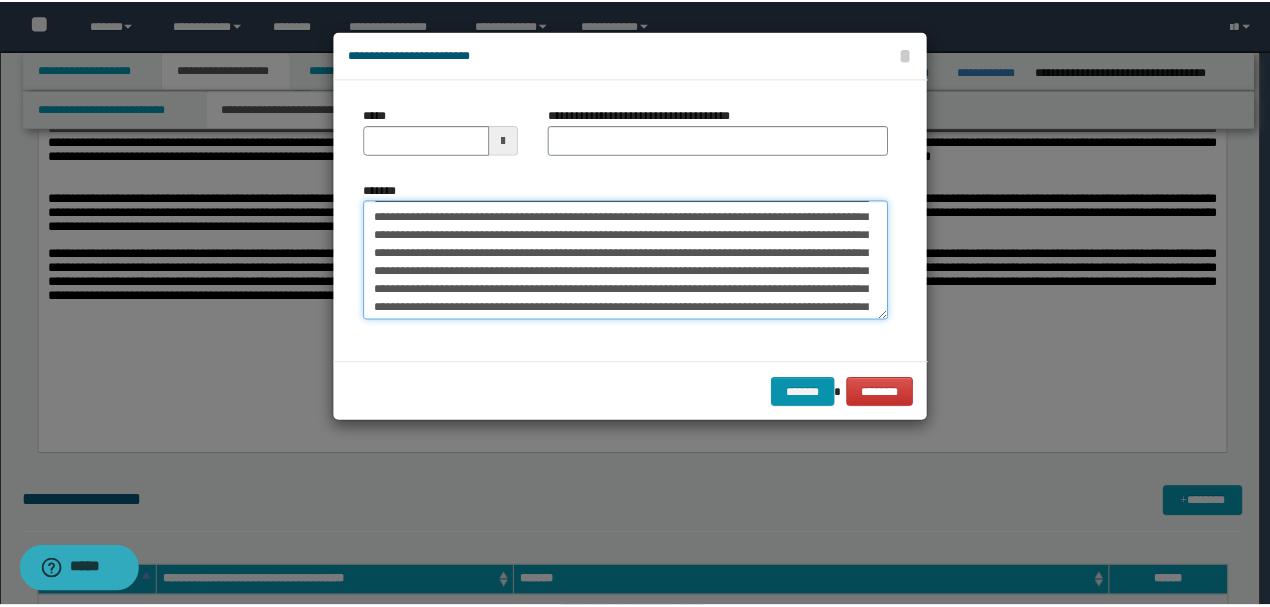 scroll, scrollTop: 0, scrollLeft: 0, axis: both 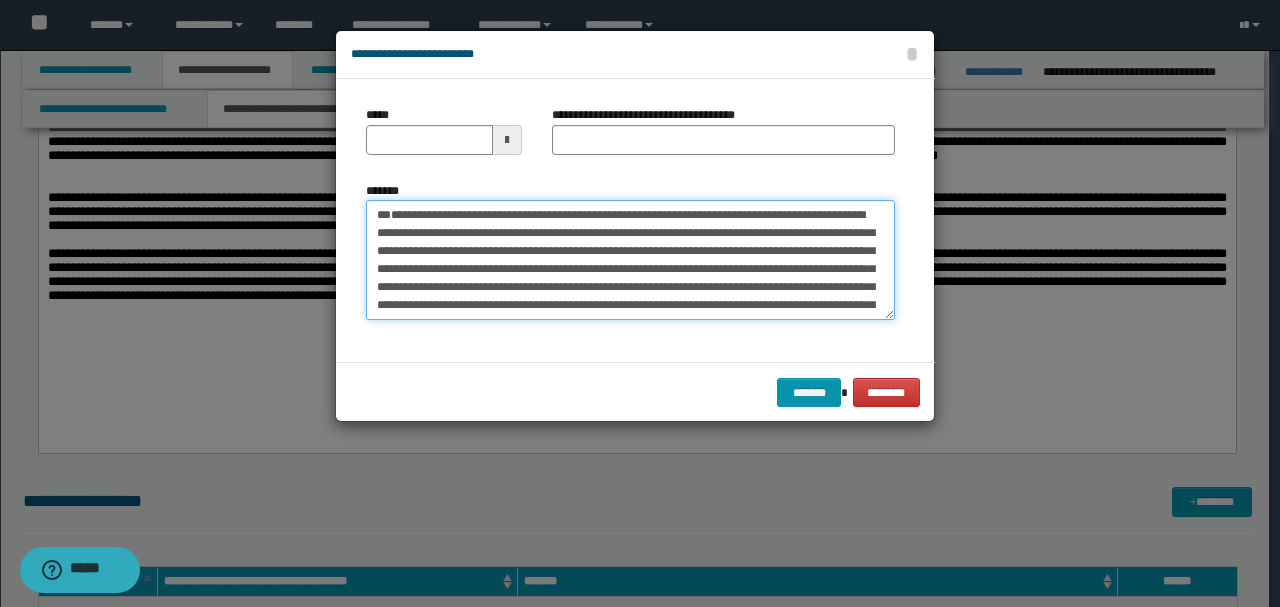 drag, startPoint x: 444, startPoint y: 246, endPoint x: 256, endPoint y: 122, distance: 225.21101 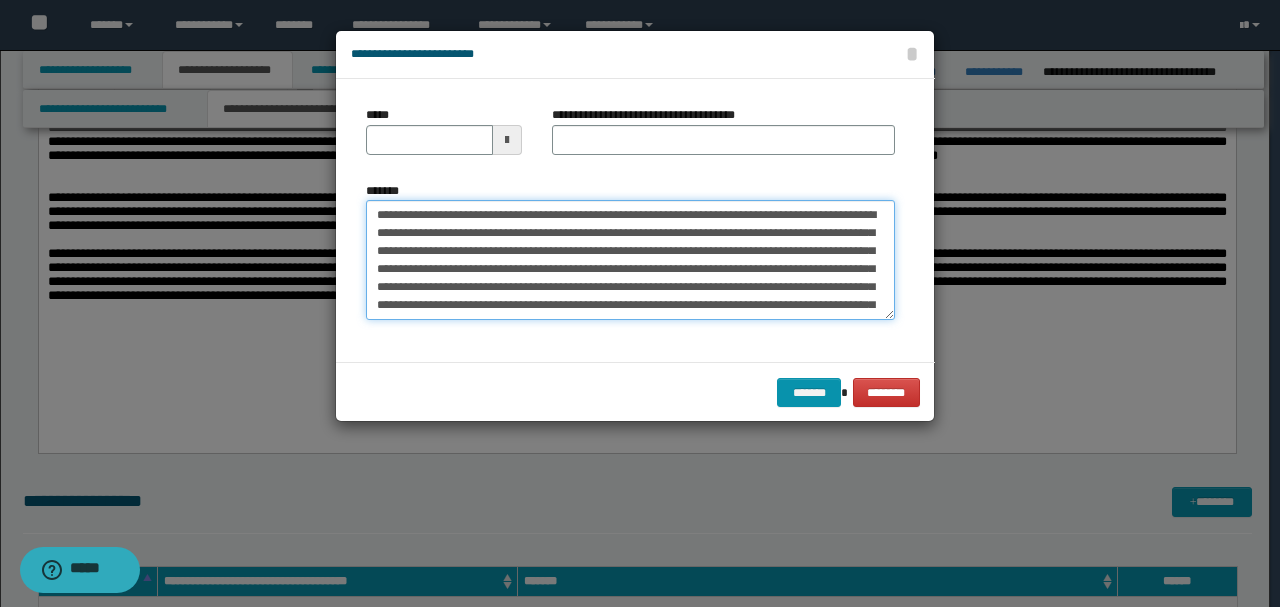 type 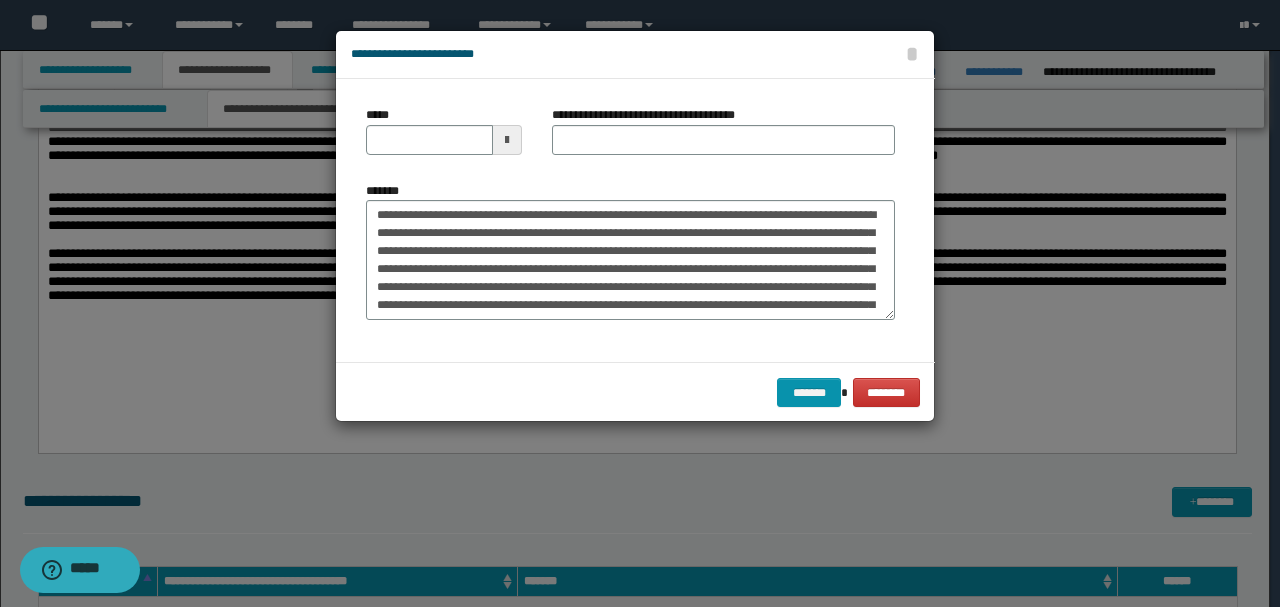 click on "*****" at bounding box center [444, 130] 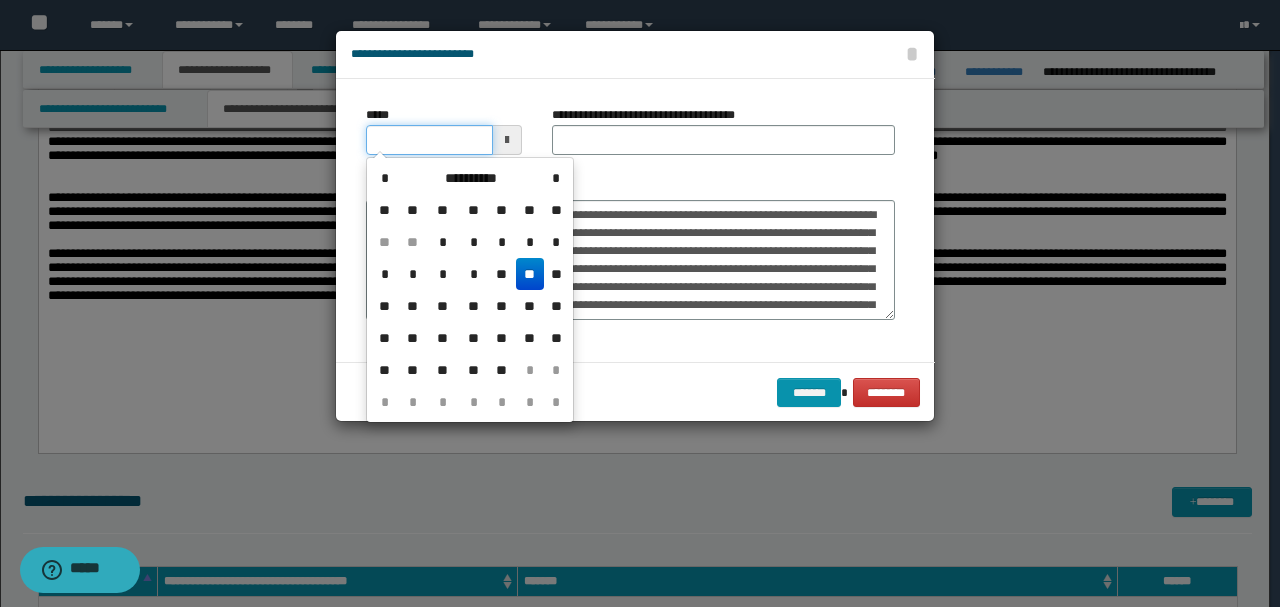 click on "*****" at bounding box center (429, 140) 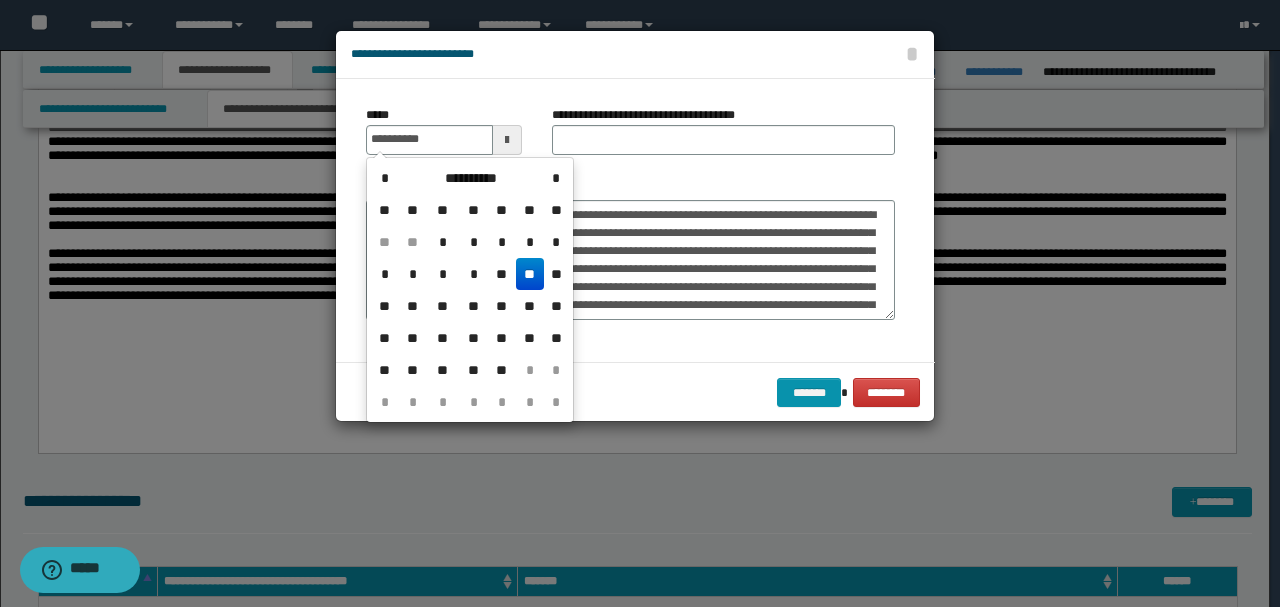type on "**********" 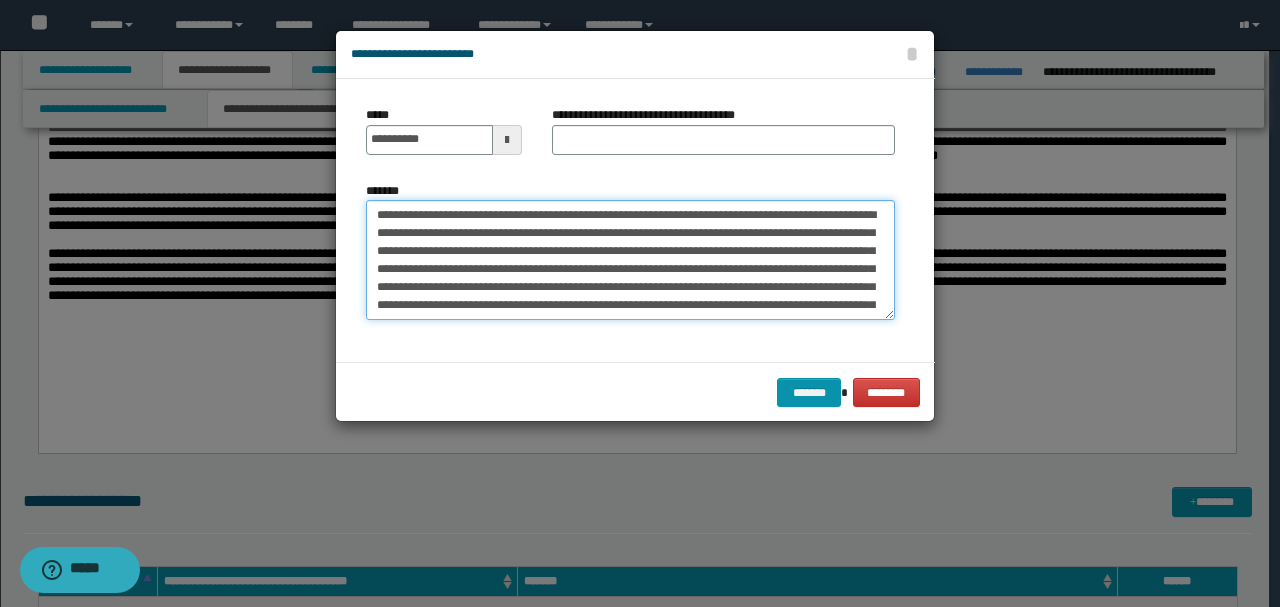 drag, startPoint x: 562, startPoint y: 213, endPoint x: 252, endPoint y: 186, distance: 311.17358 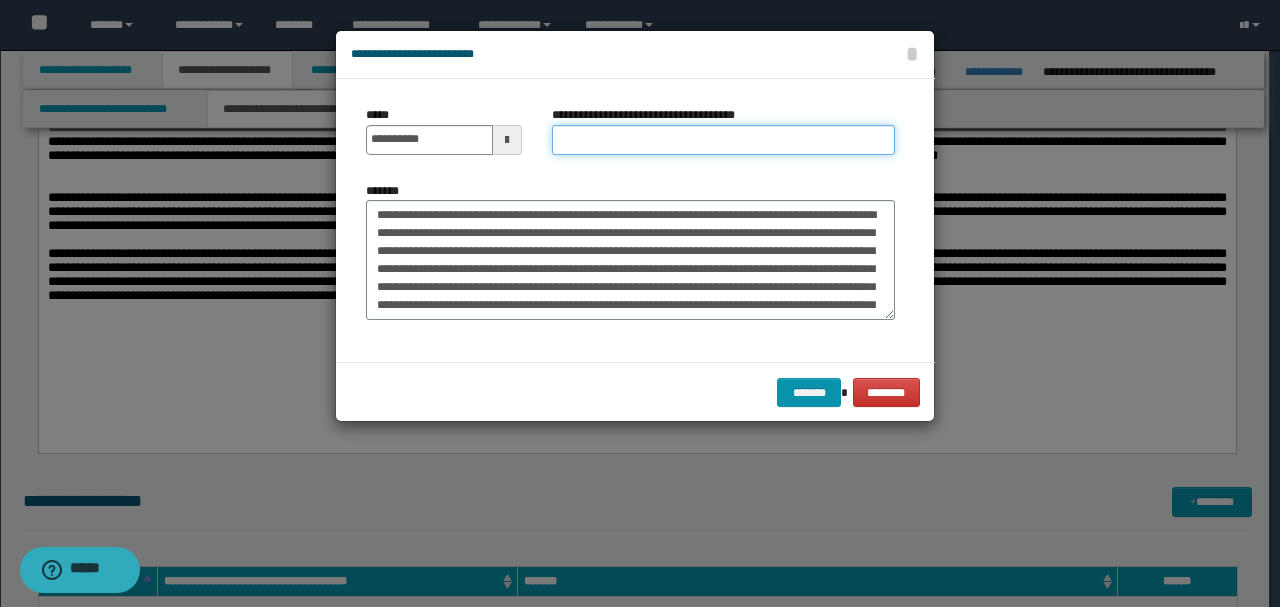 click on "**********" at bounding box center (723, 140) 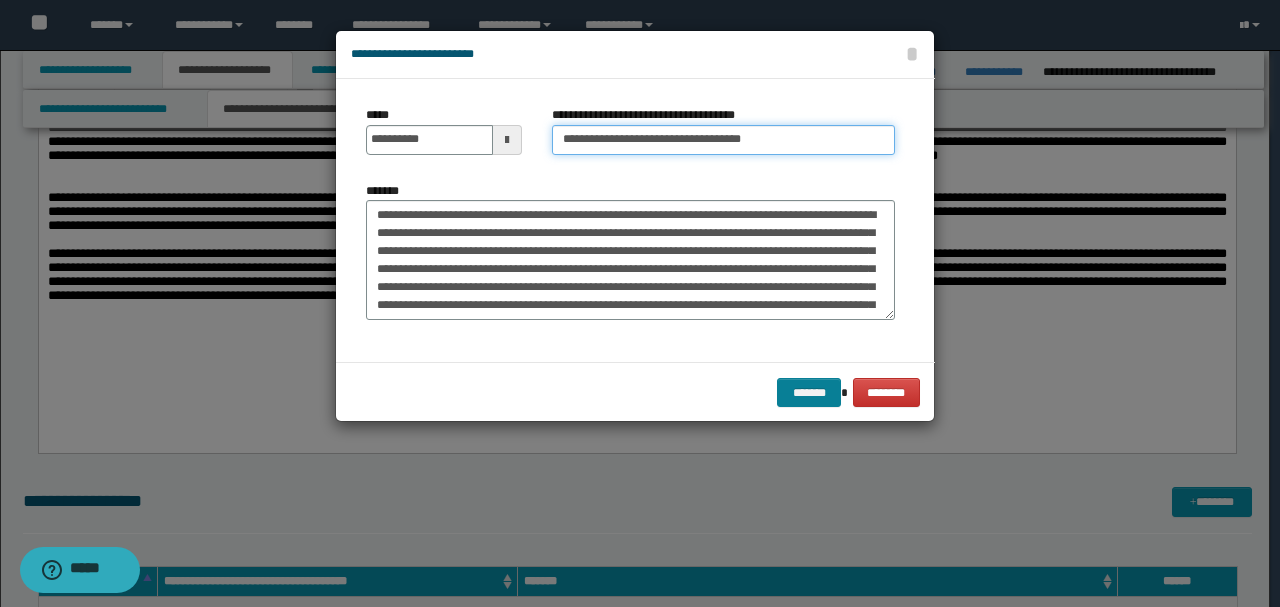 type on "**********" 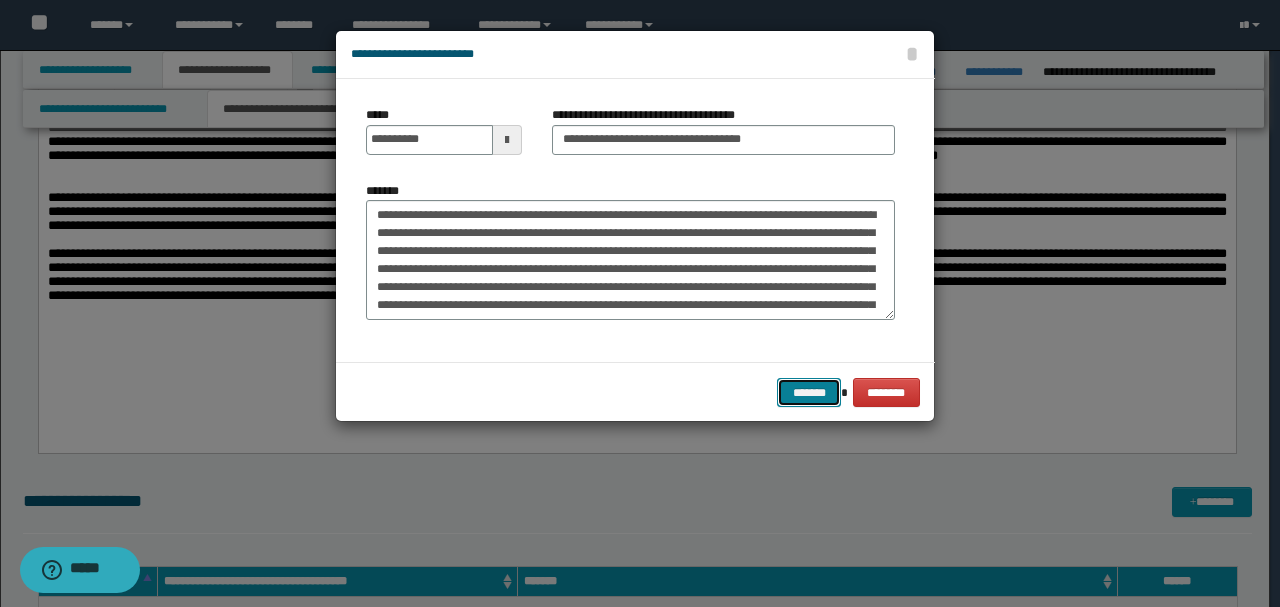 click on "*******" at bounding box center (809, 392) 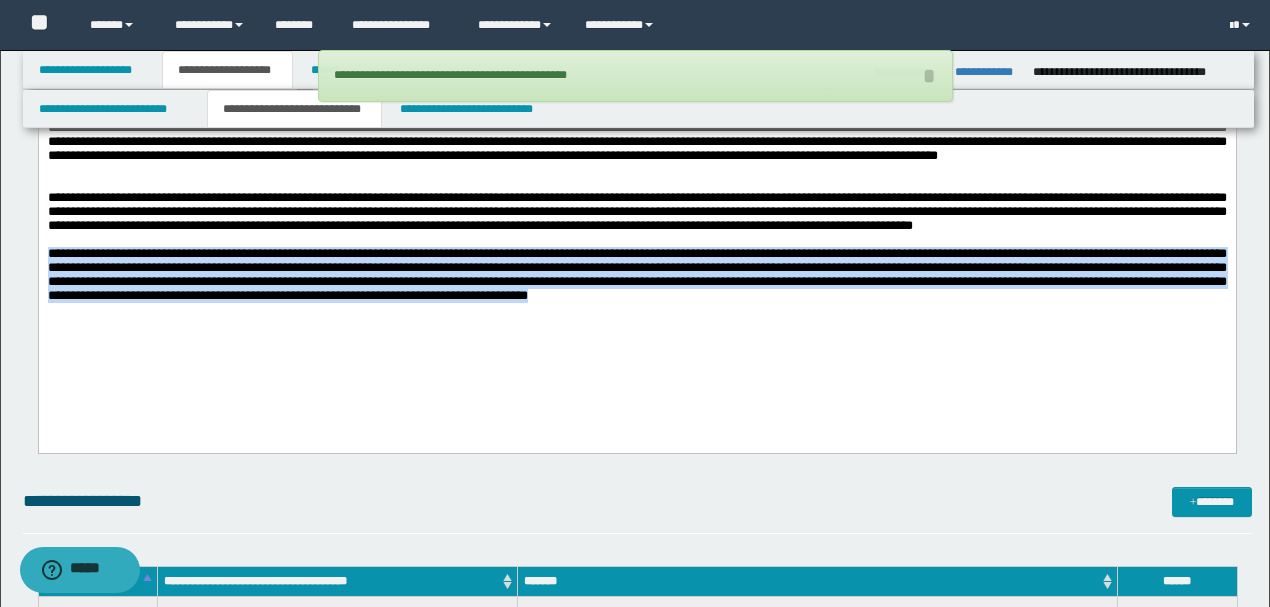 drag, startPoint x: 1150, startPoint y: 319, endPoint x: 0, endPoint y: 269, distance: 1151.0864 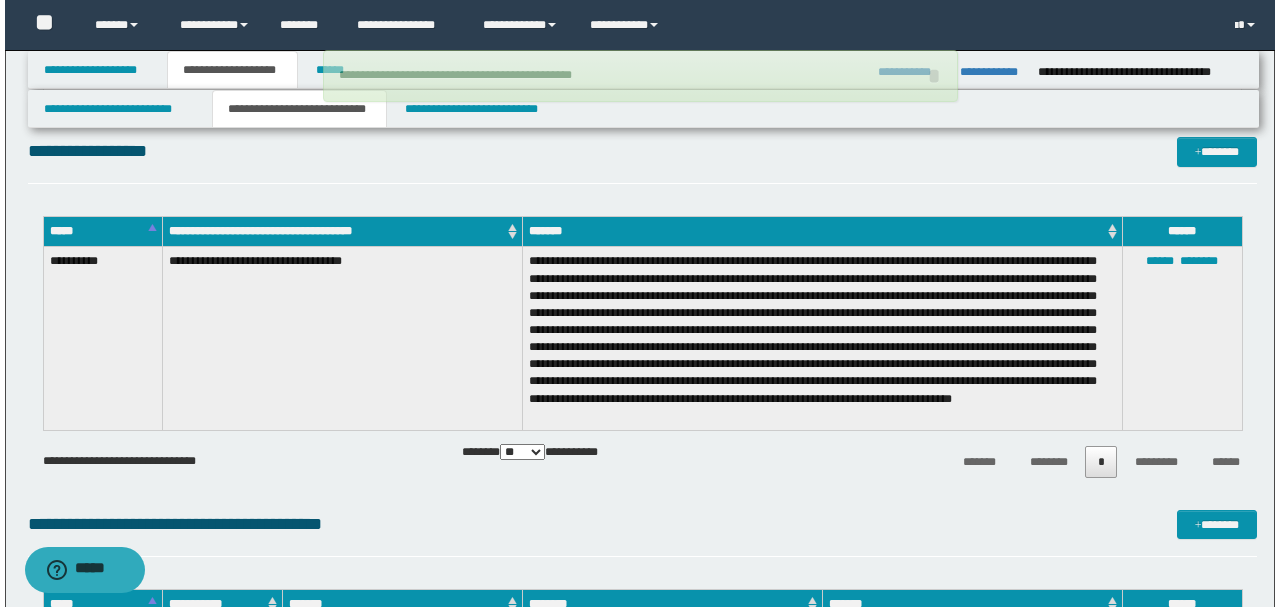 scroll, scrollTop: 1949, scrollLeft: 0, axis: vertical 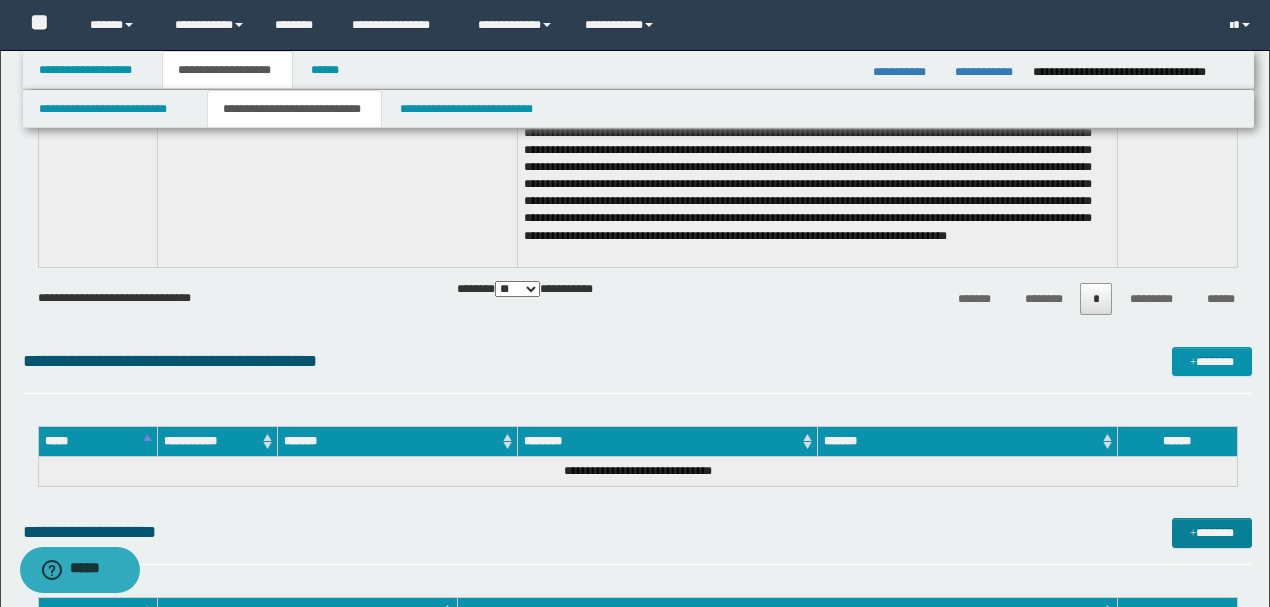 click at bounding box center (1193, 534) 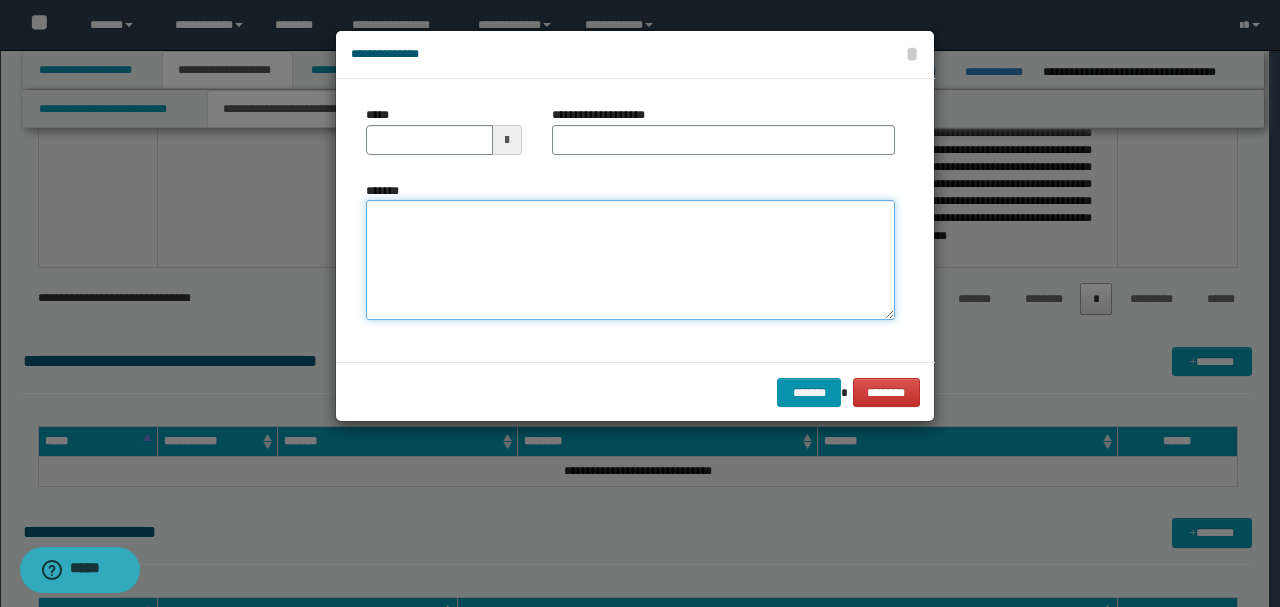 paste on "**********" 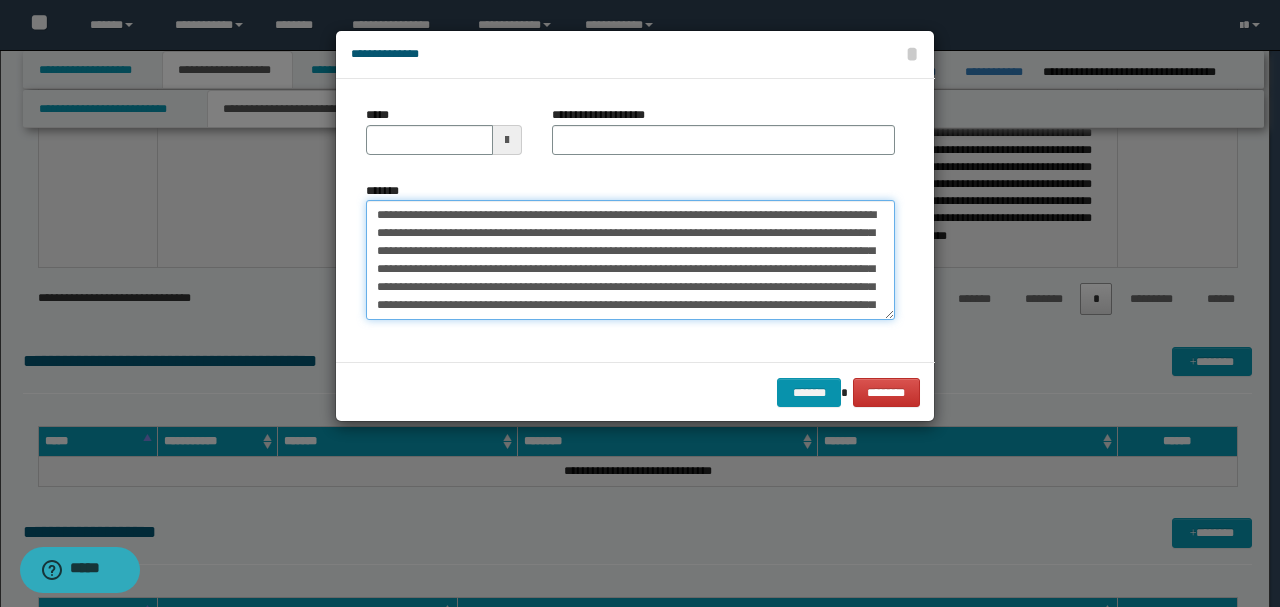 click on "**********" at bounding box center [630, 260] 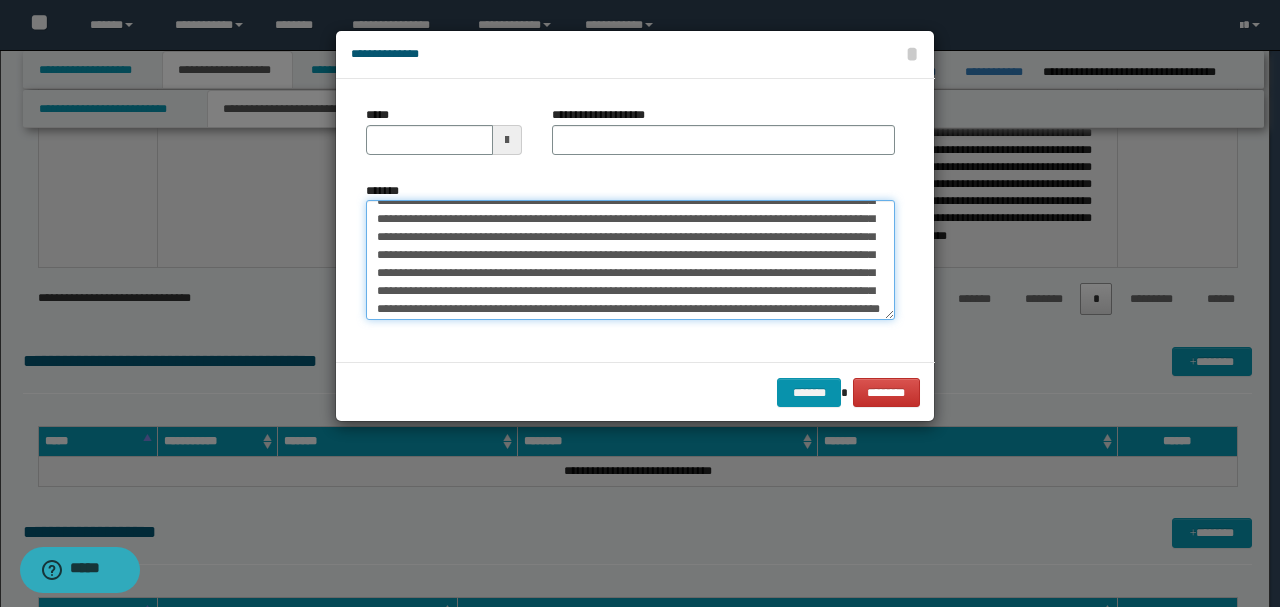 scroll, scrollTop: 0, scrollLeft: 0, axis: both 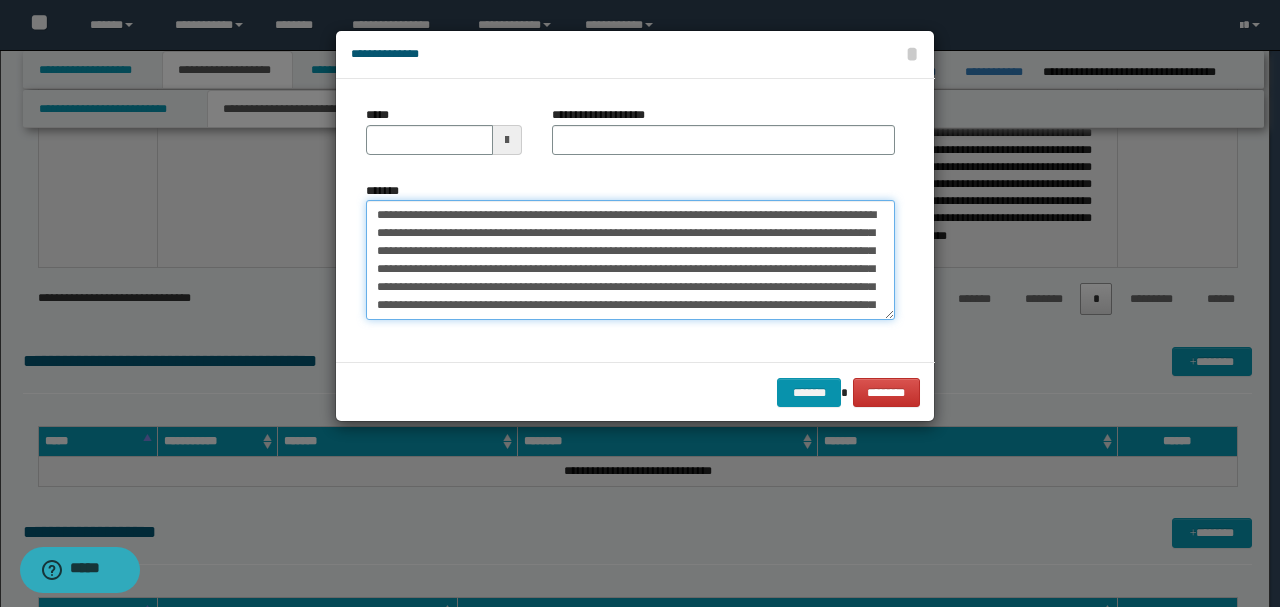 drag, startPoint x: 442, startPoint y: 216, endPoint x: 283, endPoint y: 196, distance: 160.25293 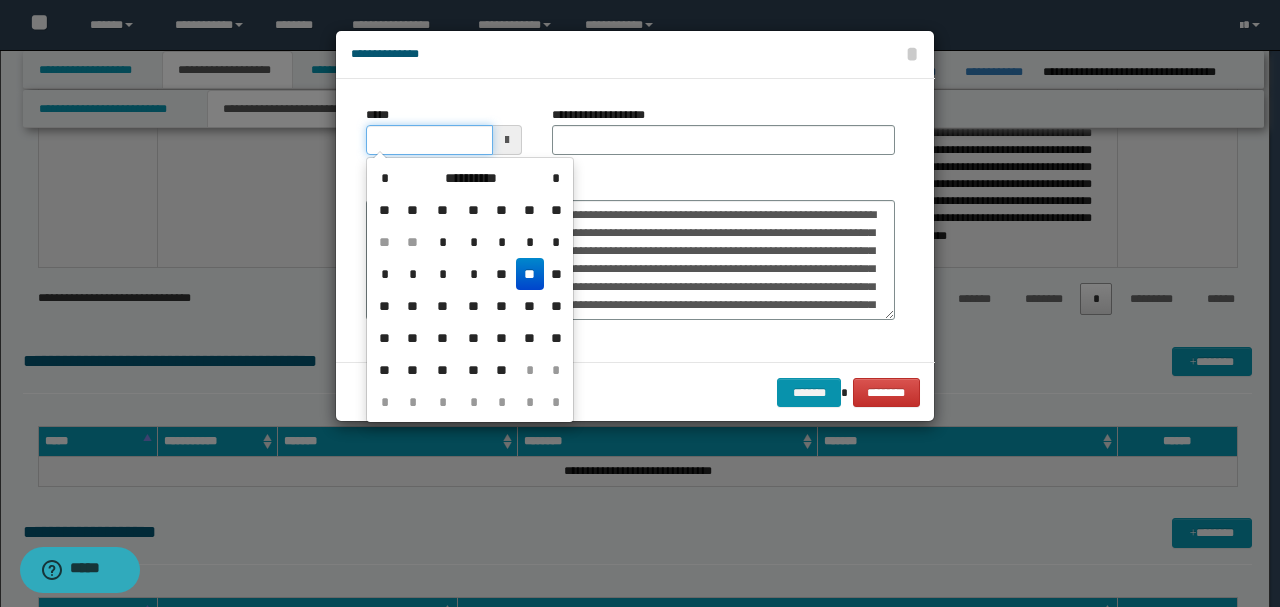 click on "*****" at bounding box center (429, 140) 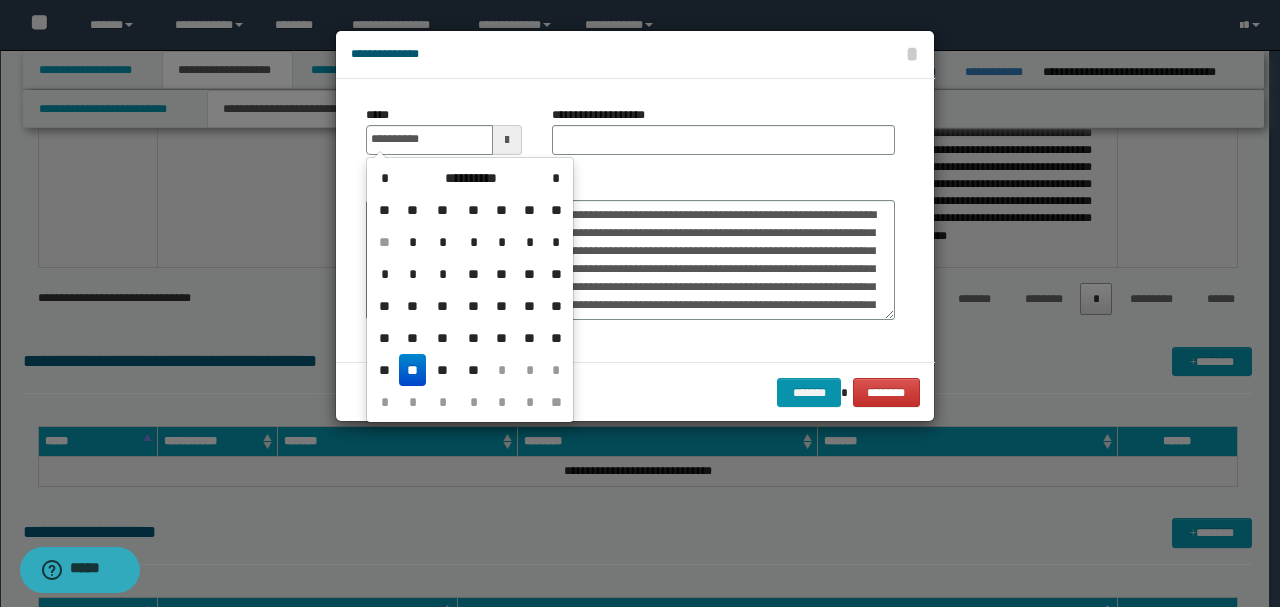 type on "**********" 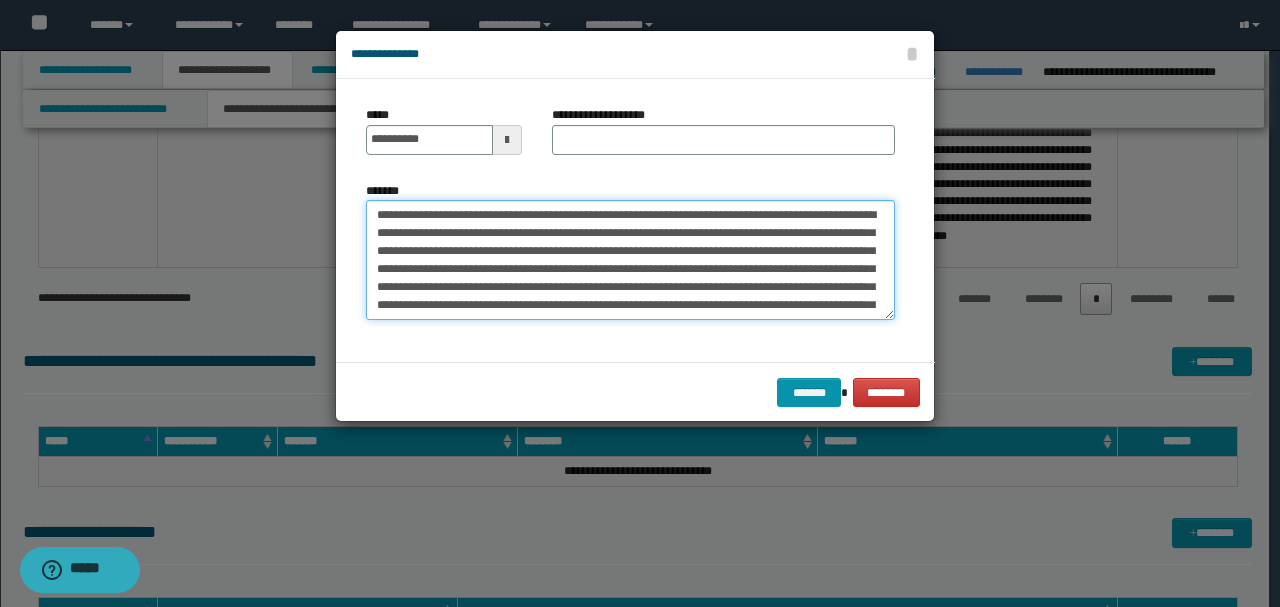 drag, startPoint x: 541, startPoint y: 210, endPoint x: 286, endPoint y: 191, distance: 255.70686 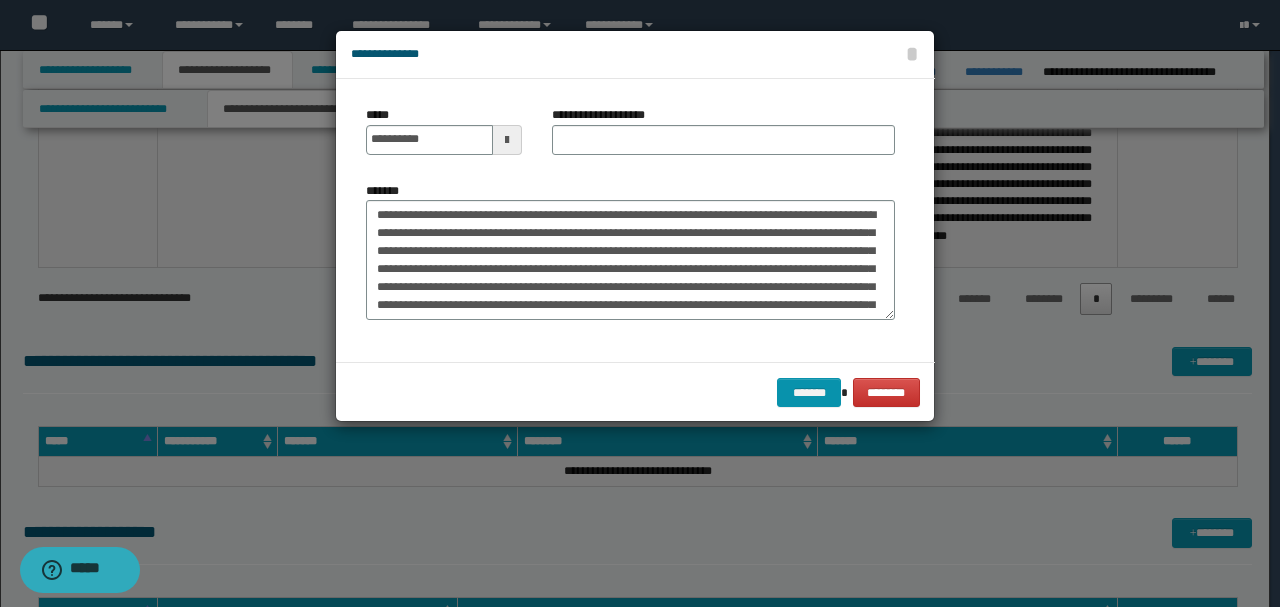 click on "**********" at bounding box center (723, 138) 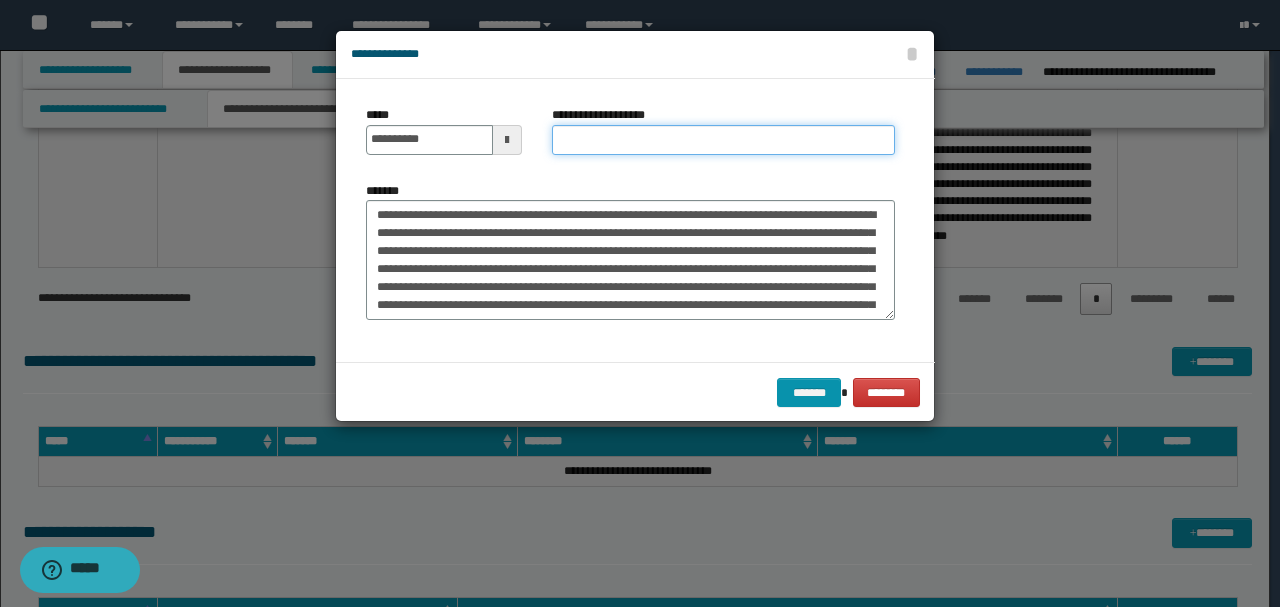 click on "**********" at bounding box center [723, 140] 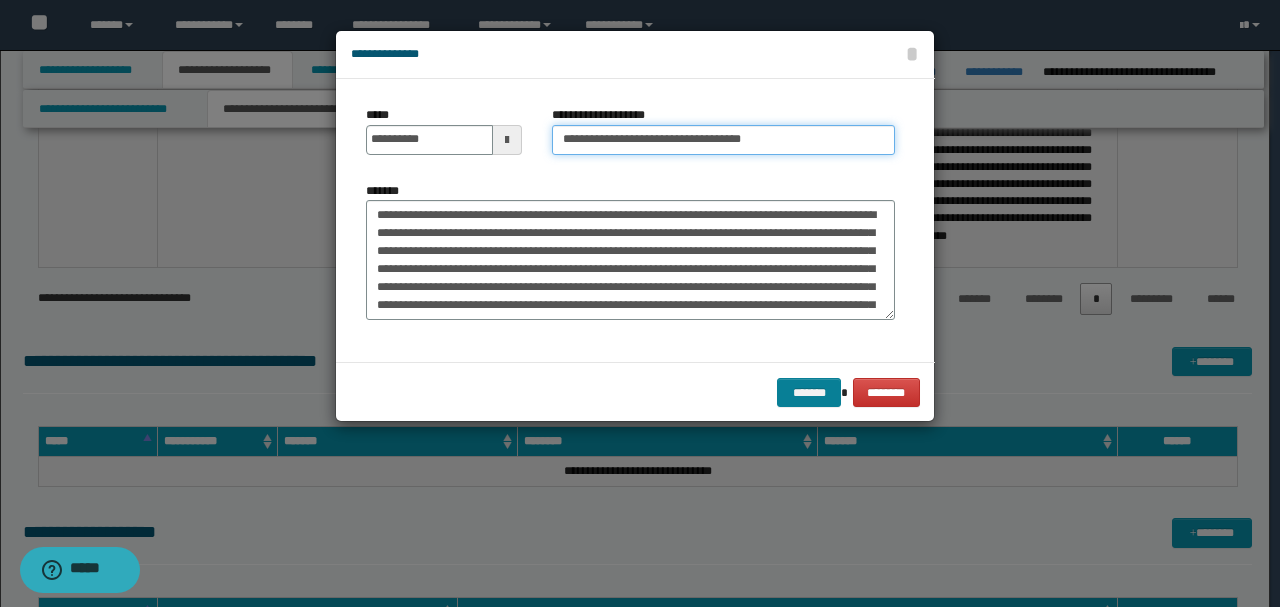 type on "**********" 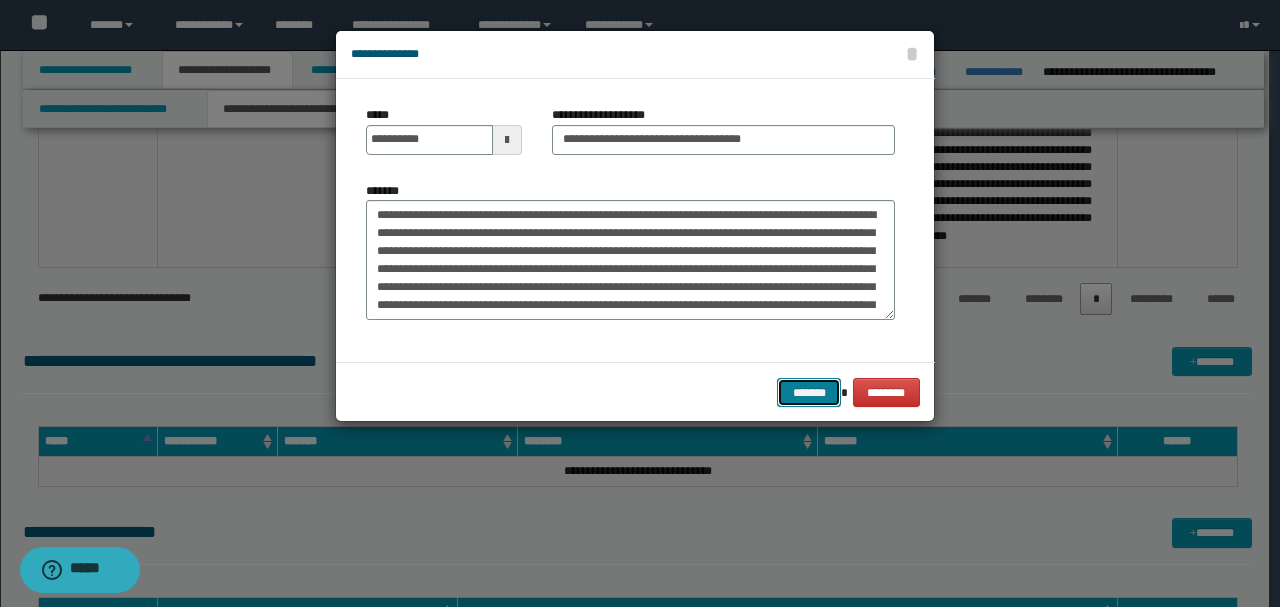 click on "*******" at bounding box center (809, 392) 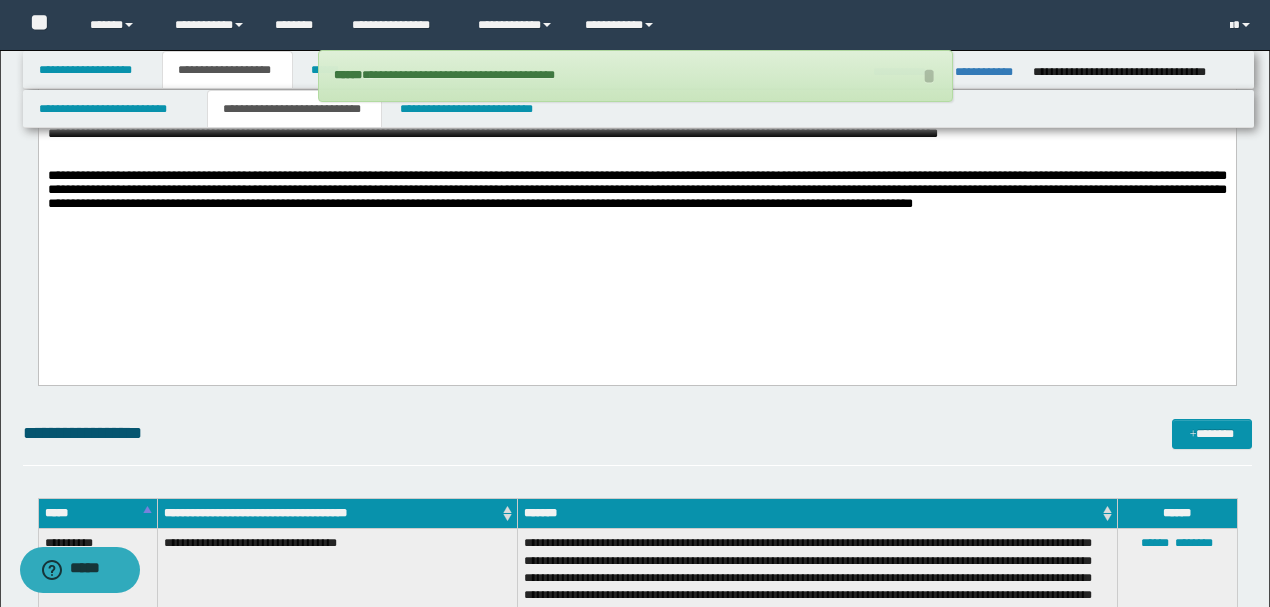 scroll, scrollTop: 1482, scrollLeft: 0, axis: vertical 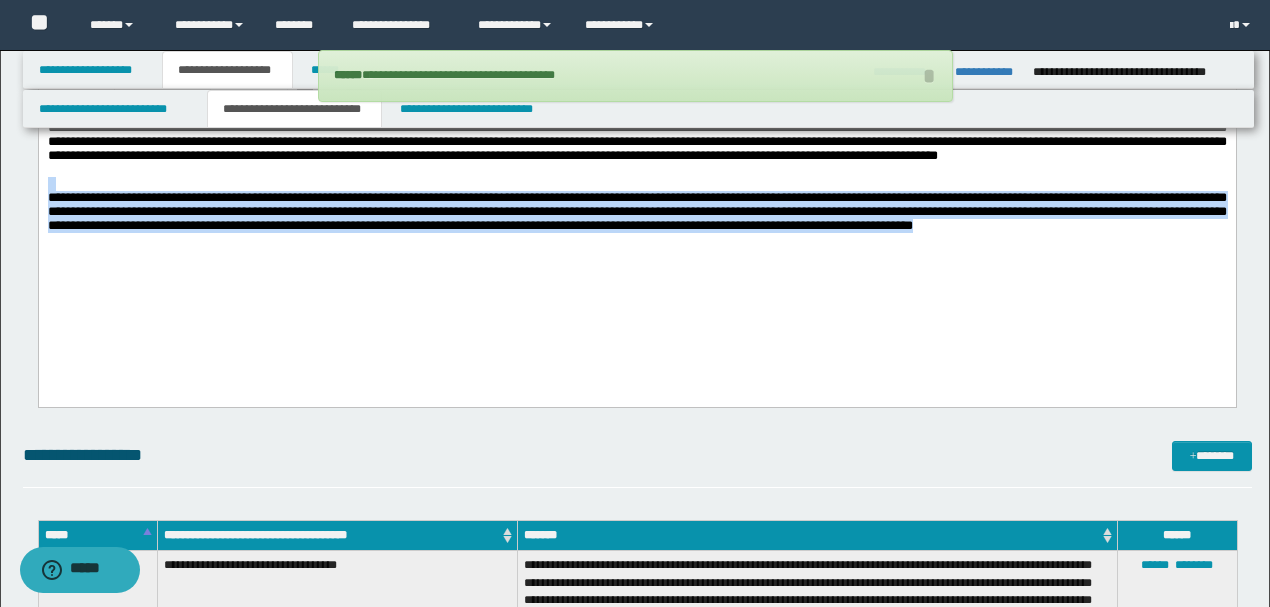 drag, startPoint x: 1194, startPoint y: 242, endPoint x: 38, endPoint y: 287, distance: 1156.8755 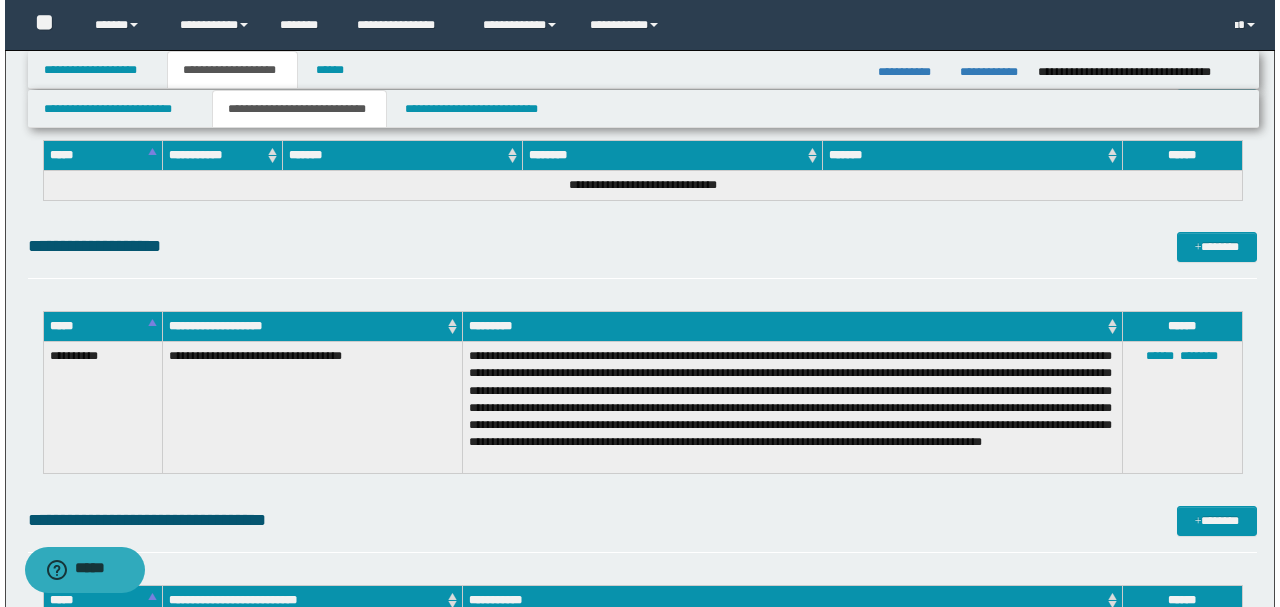 scroll, scrollTop: 2082, scrollLeft: 0, axis: vertical 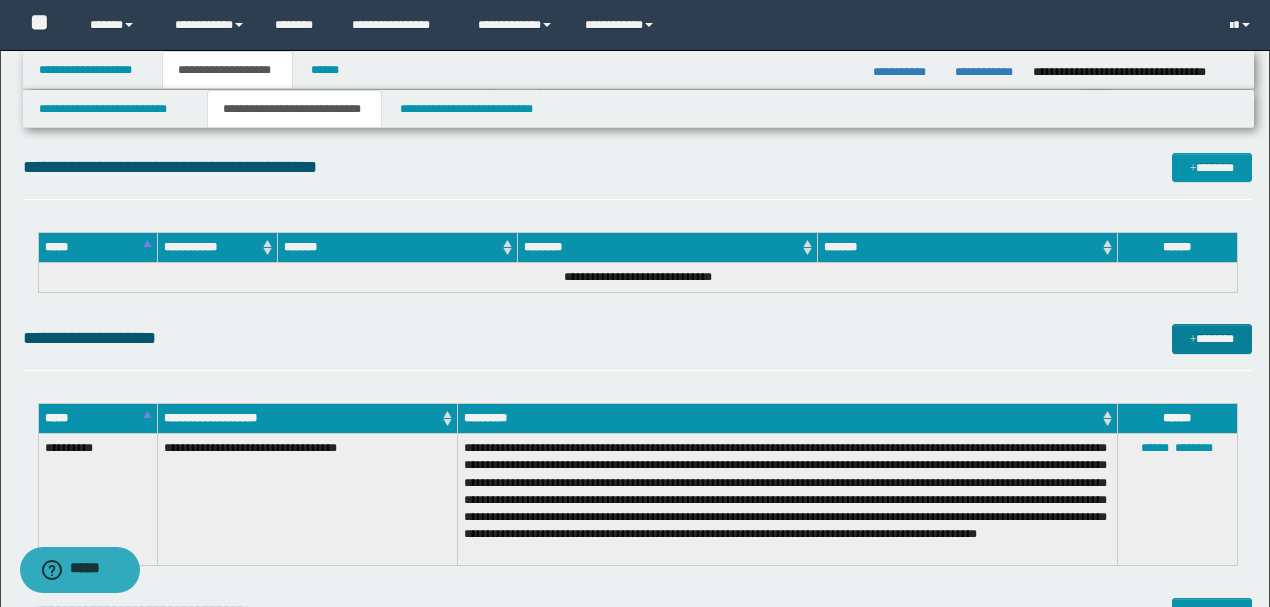 click on "*******" at bounding box center (1211, 338) 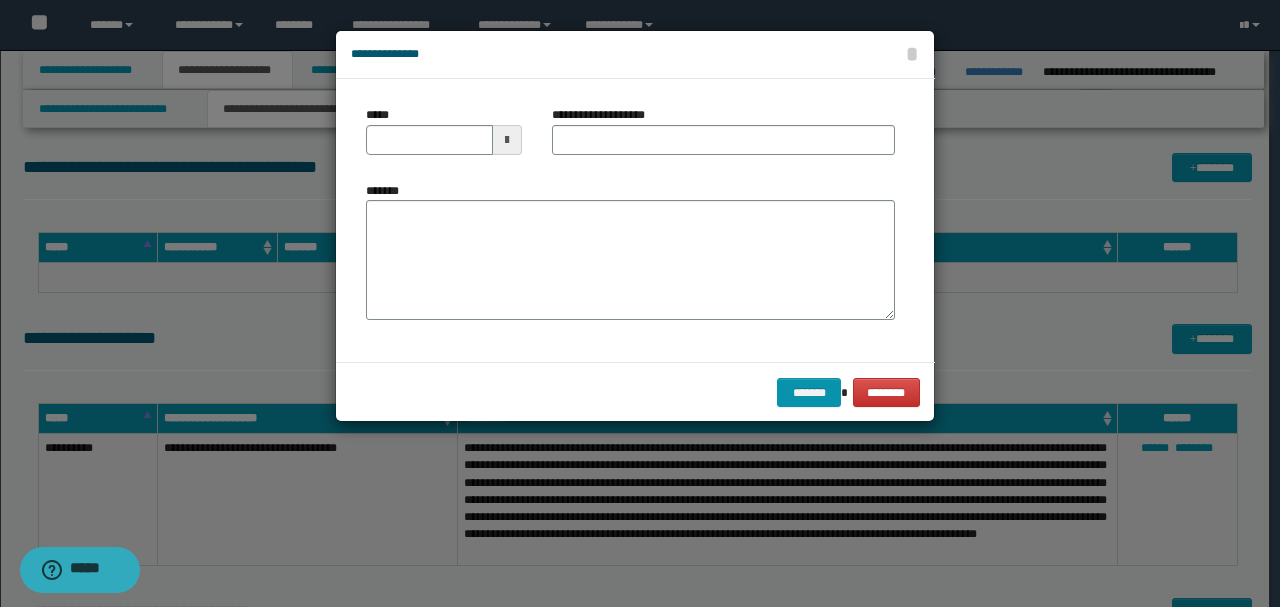 click on "*******" at bounding box center (630, 258) 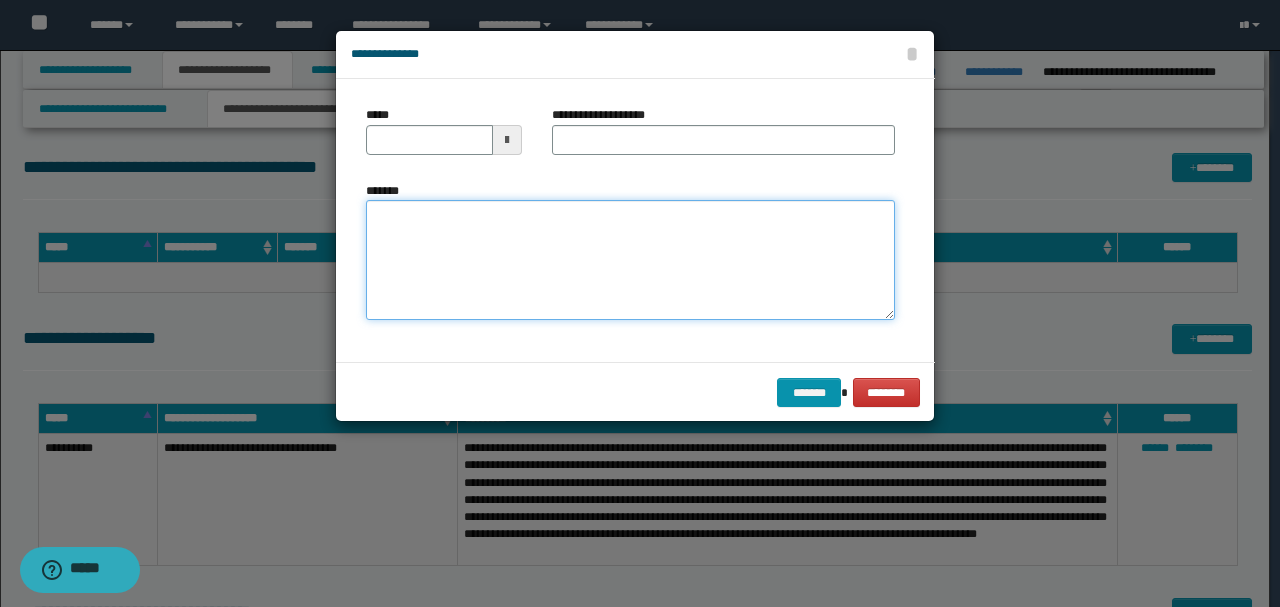 click on "*******" at bounding box center [630, 259] 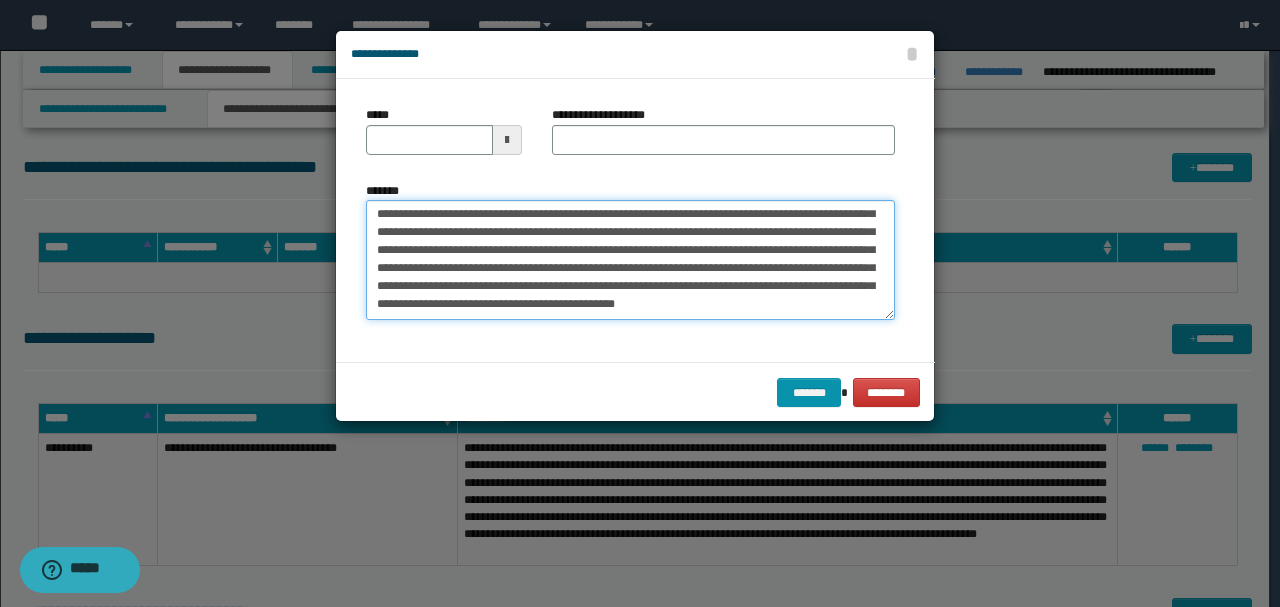scroll, scrollTop: 0, scrollLeft: 0, axis: both 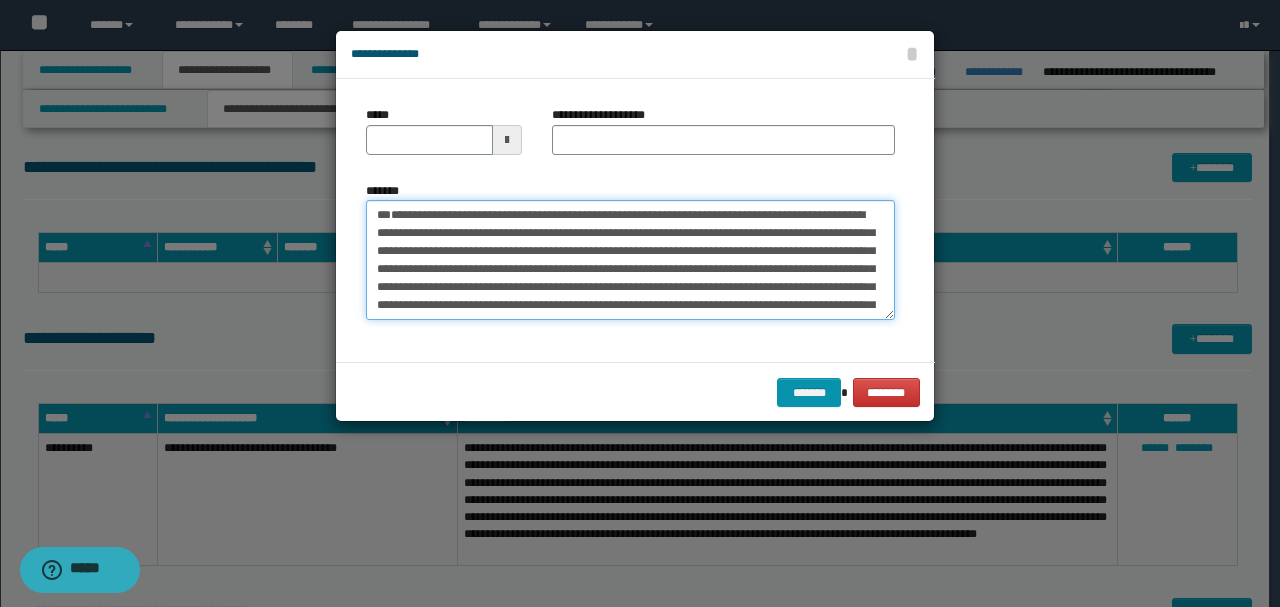 drag, startPoint x: 444, startPoint y: 250, endPoint x: 311, endPoint y: 190, distance: 145.9075 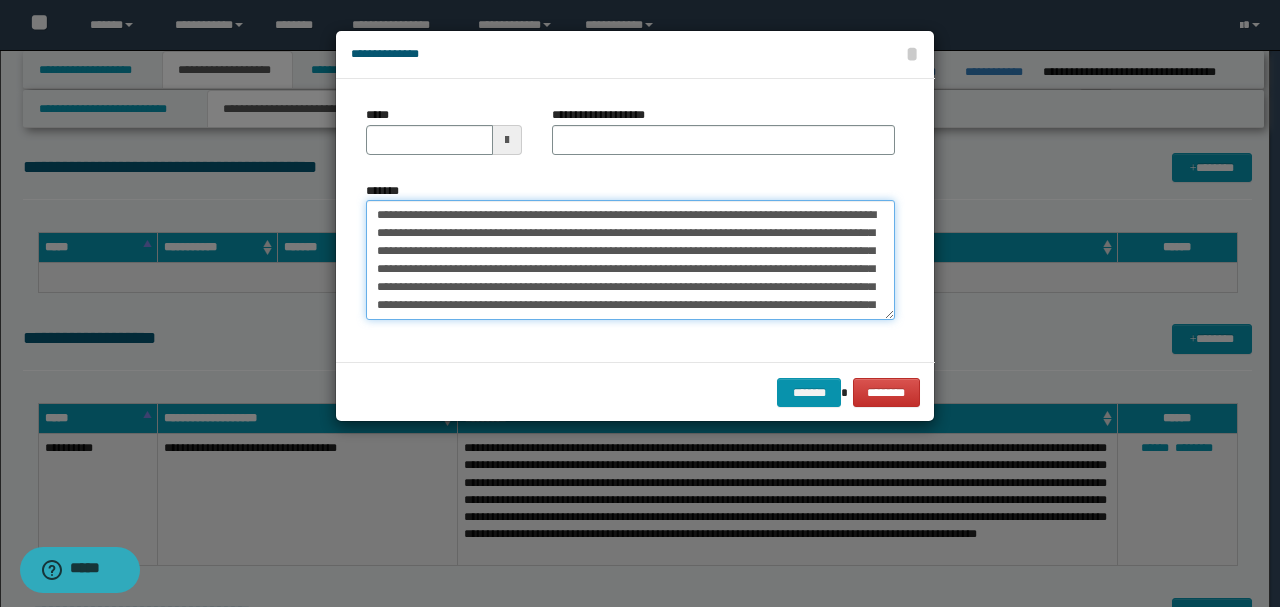 type 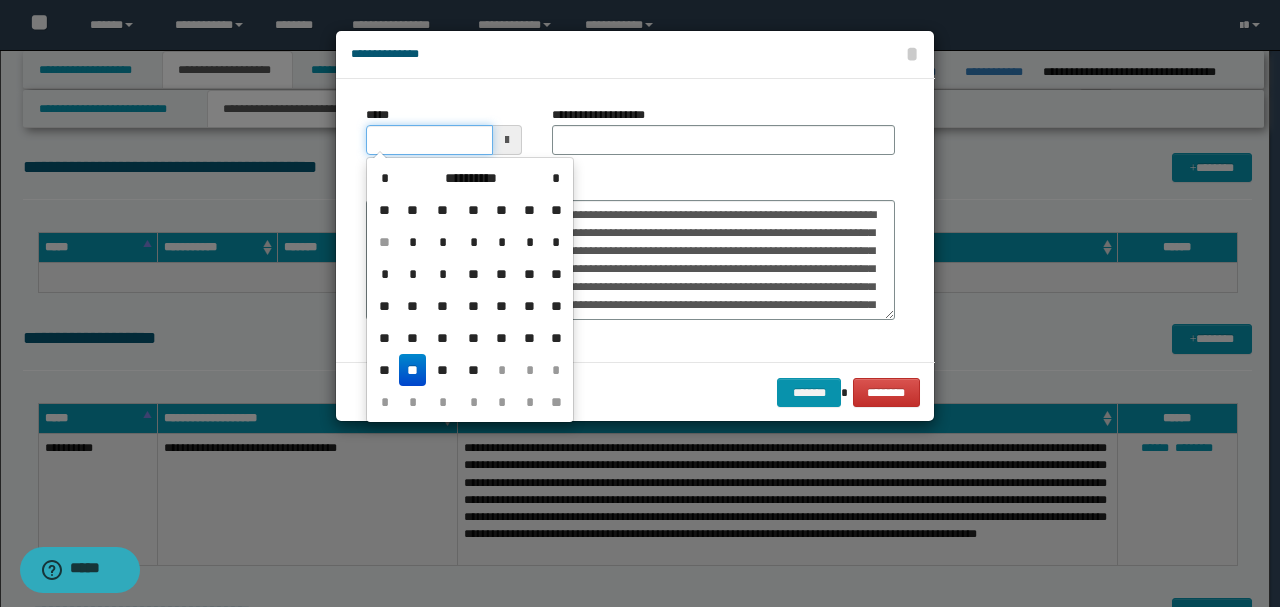 click on "*****" at bounding box center (429, 140) 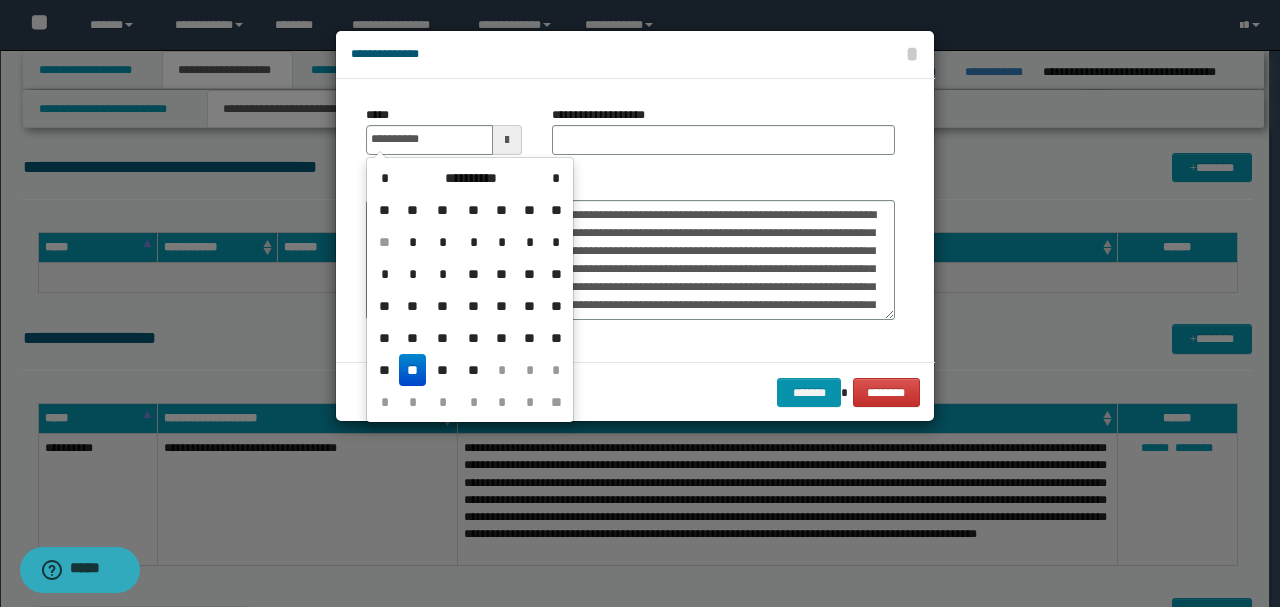 type on "**********" 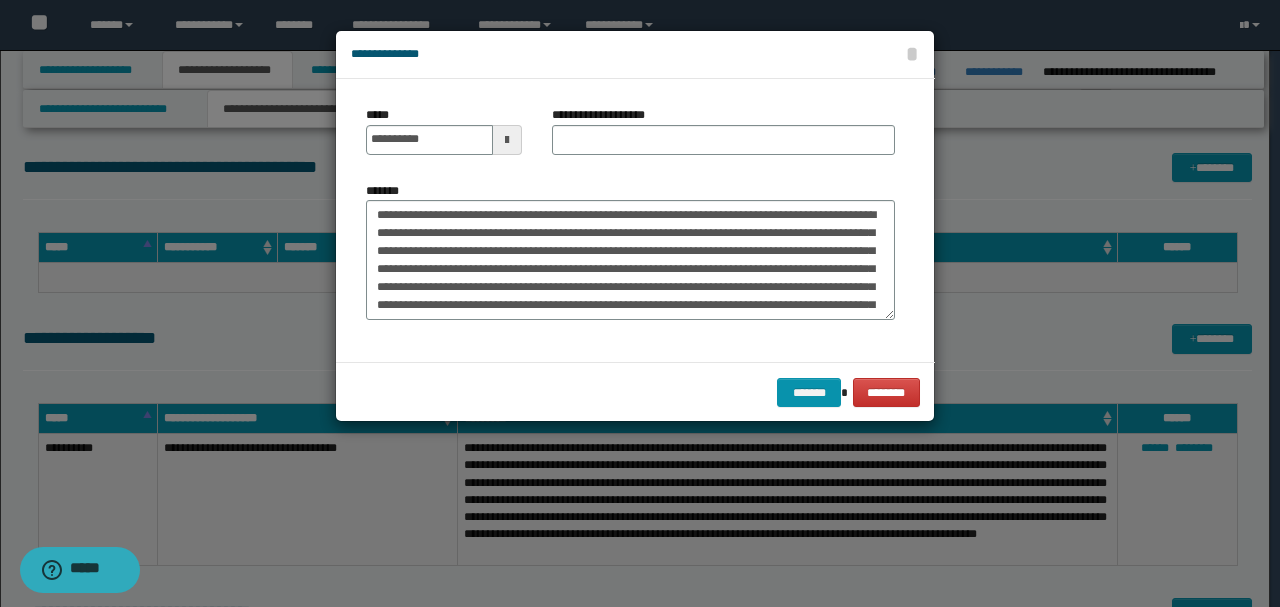 click on "**********" at bounding box center [630, 251] 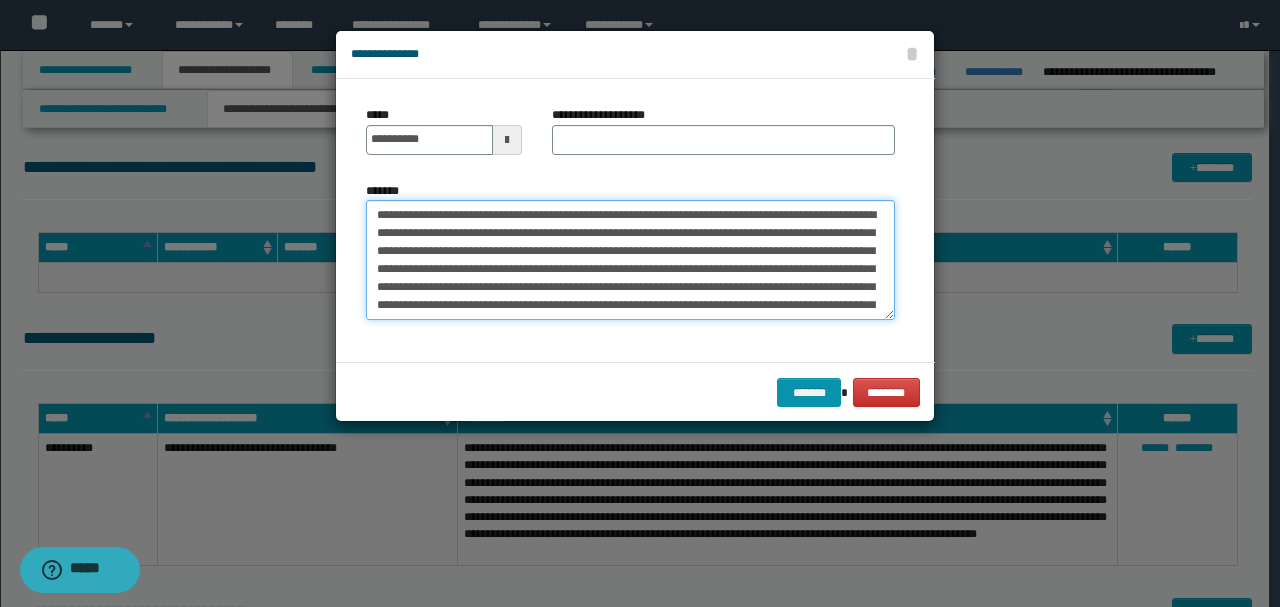 drag, startPoint x: 697, startPoint y: 210, endPoint x: 252, endPoint y: 188, distance: 445.5435 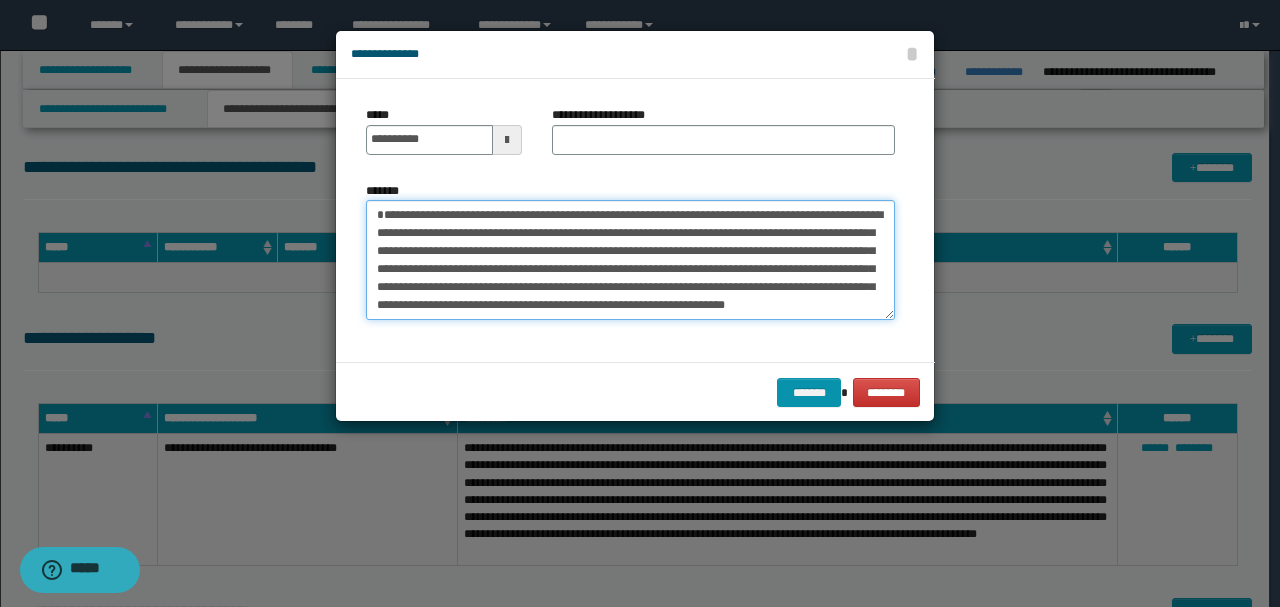 type on "**********" 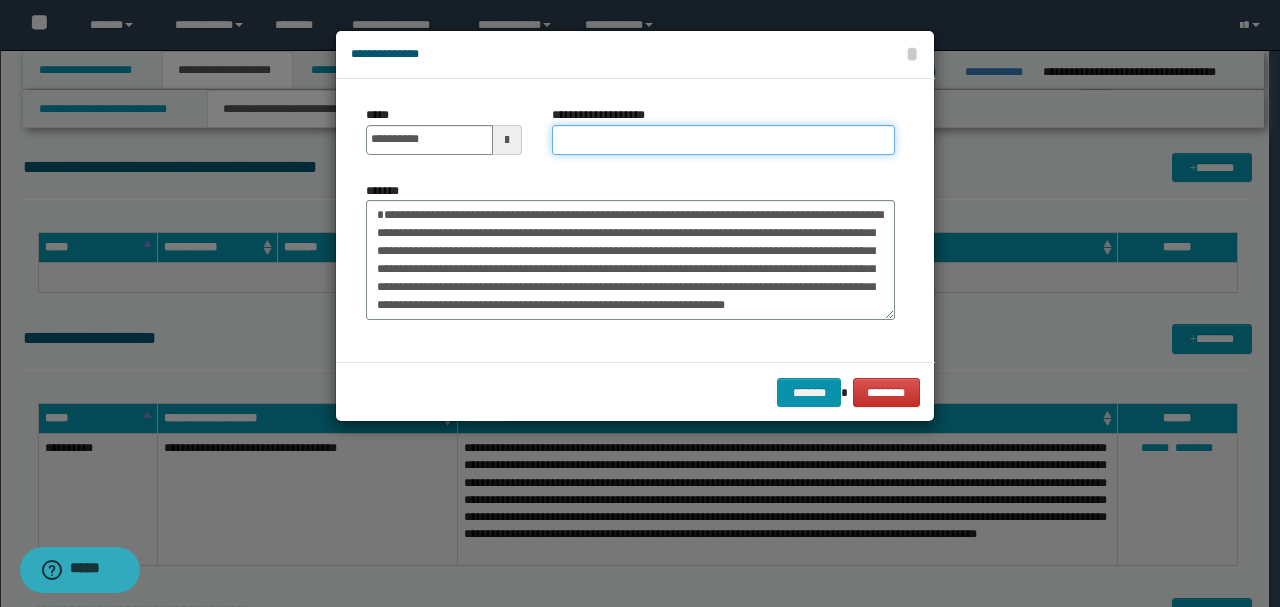 click on "**********" at bounding box center (723, 140) 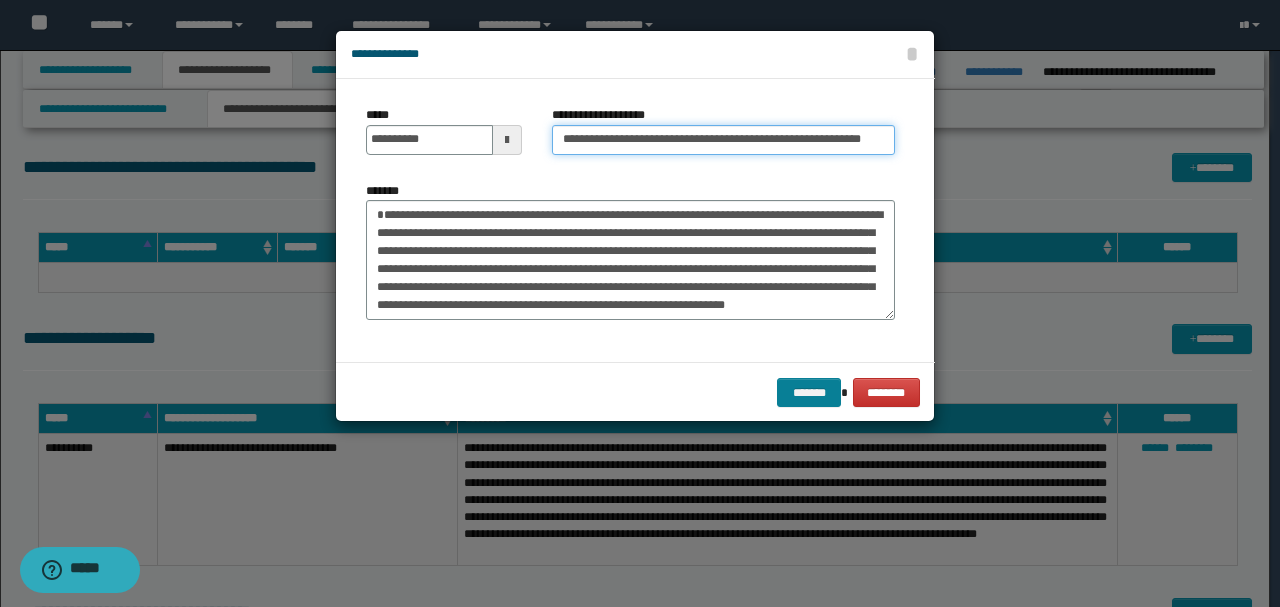 type on "**********" 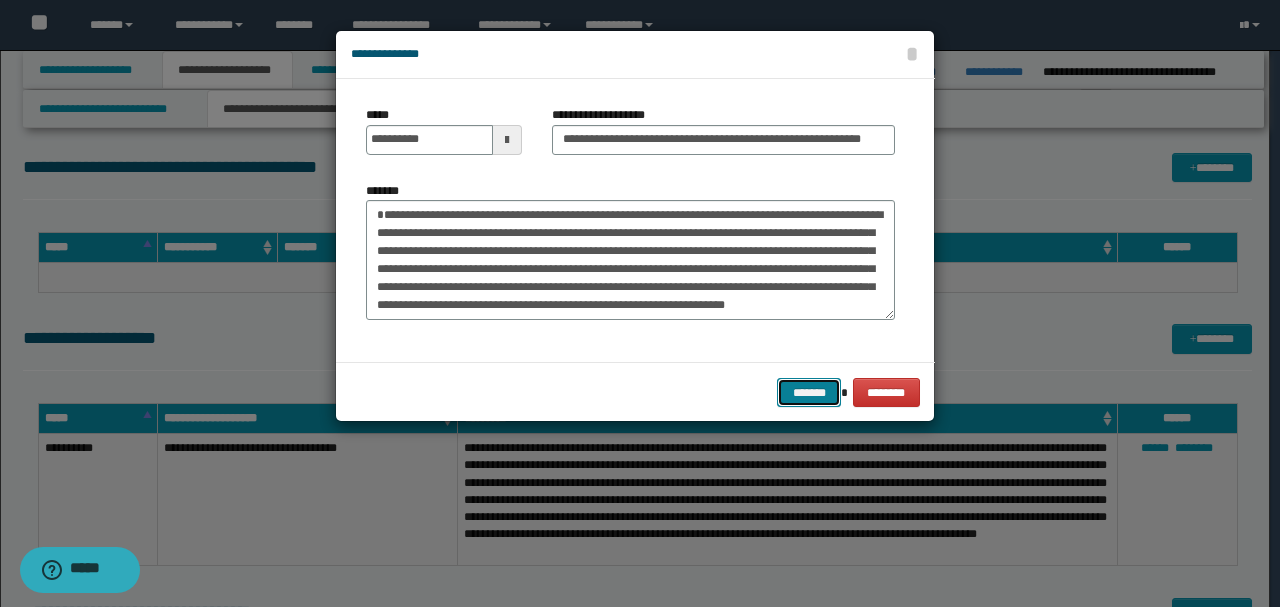 click on "*******" at bounding box center [809, 392] 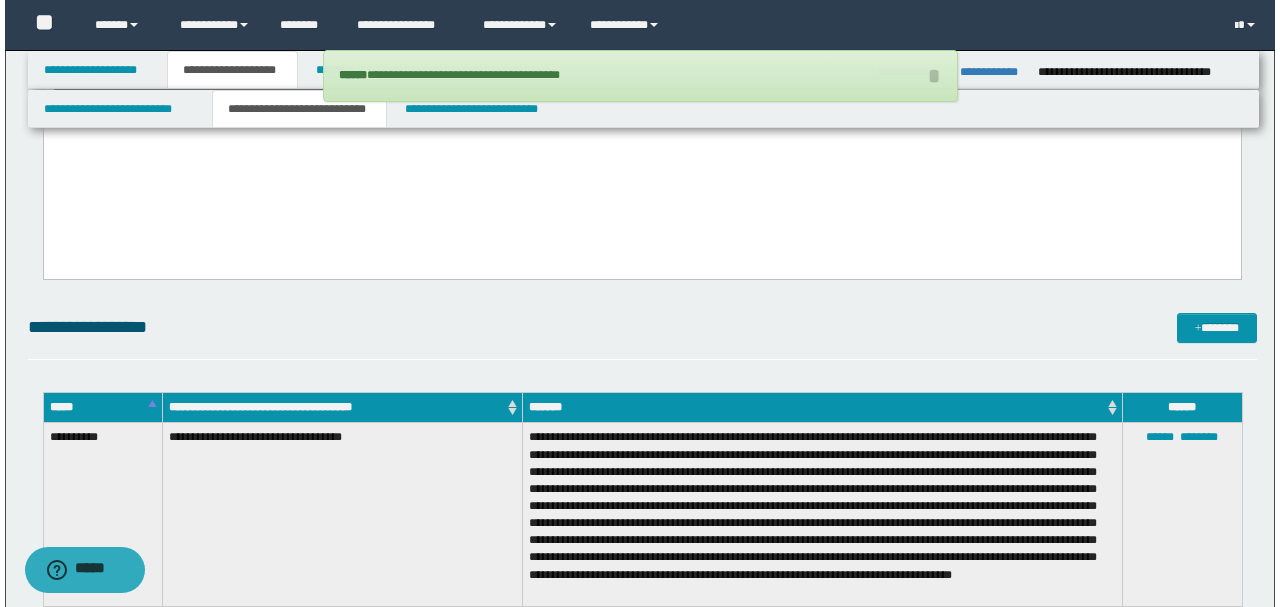 scroll, scrollTop: 1349, scrollLeft: 0, axis: vertical 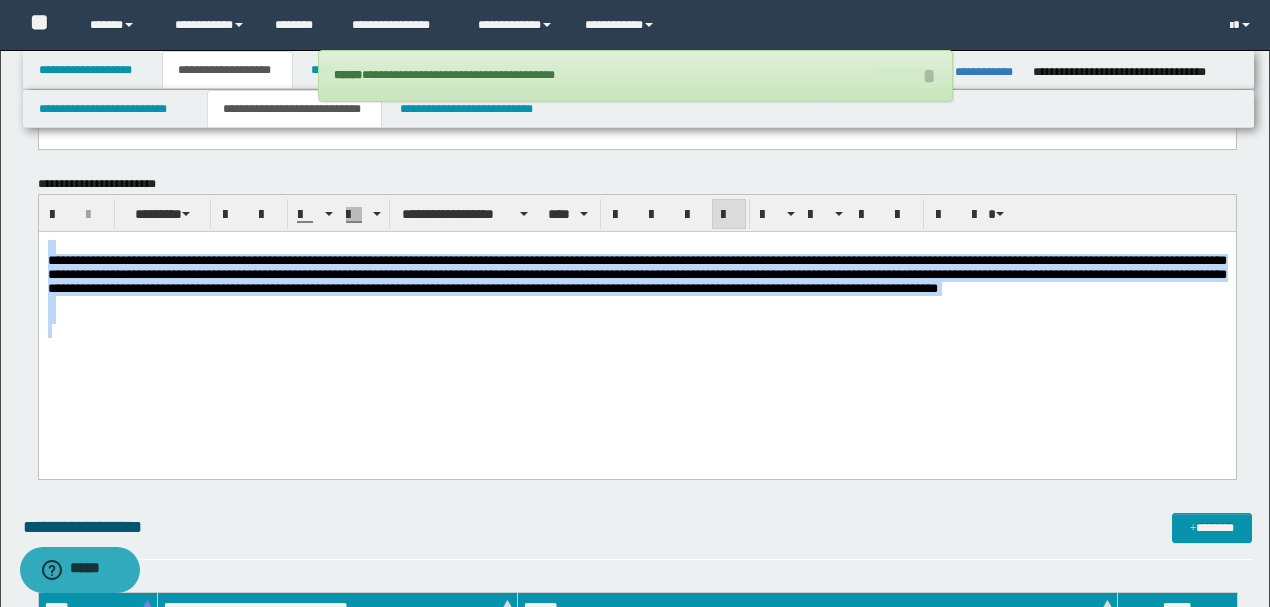drag, startPoint x: 988, startPoint y: 333, endPoint x: 0, endPoint y: 243, distance: 992.0907 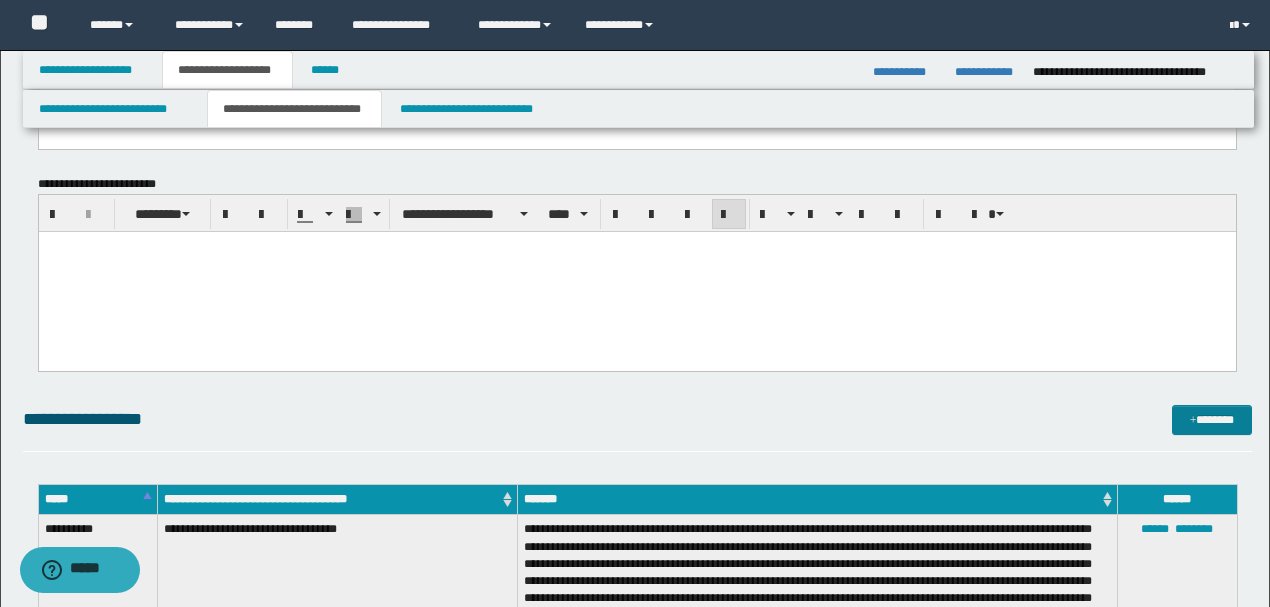 click on "*******" at bounding box center [1211, 419] 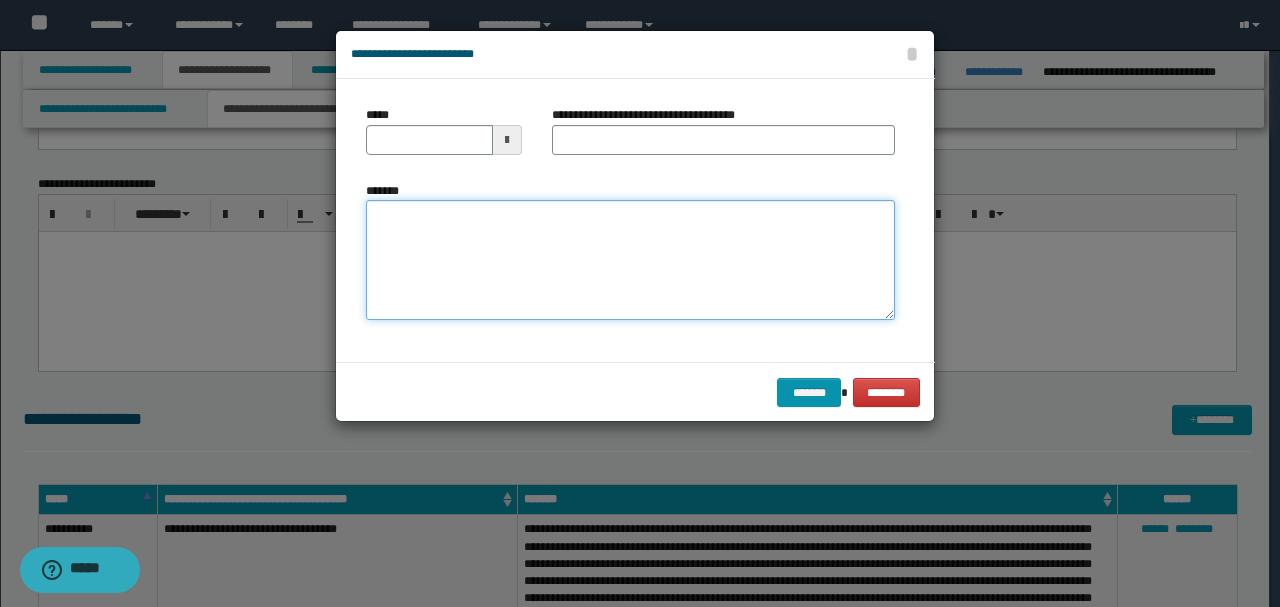 paste on "**********" 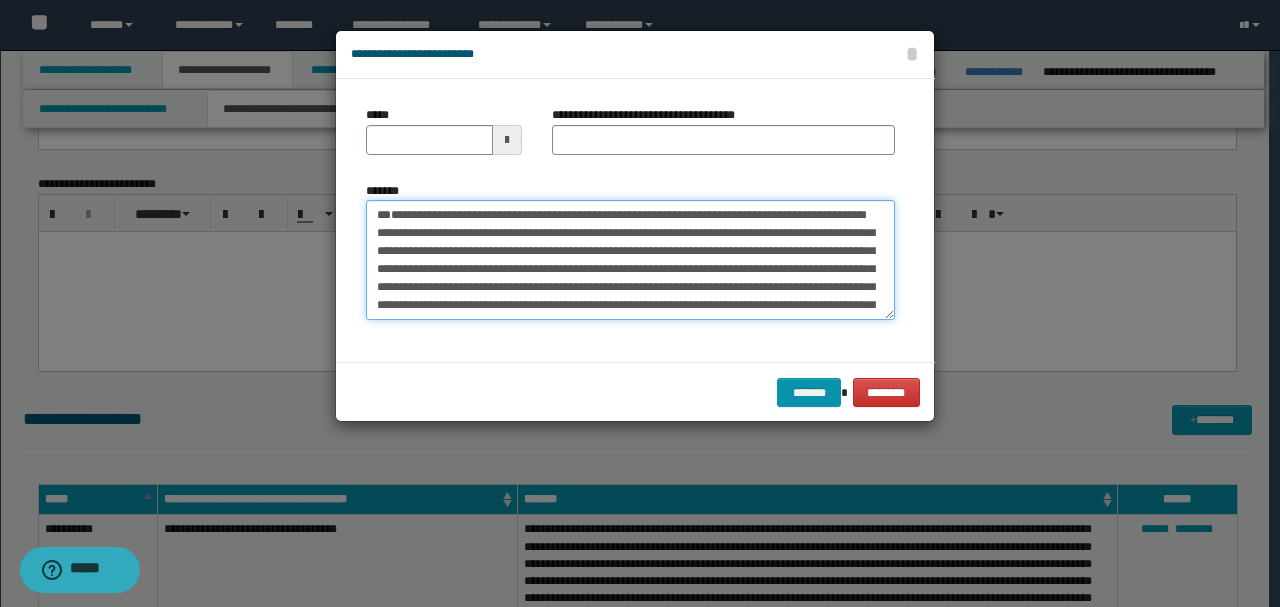click on "**********" at bounding box center (630, 259) 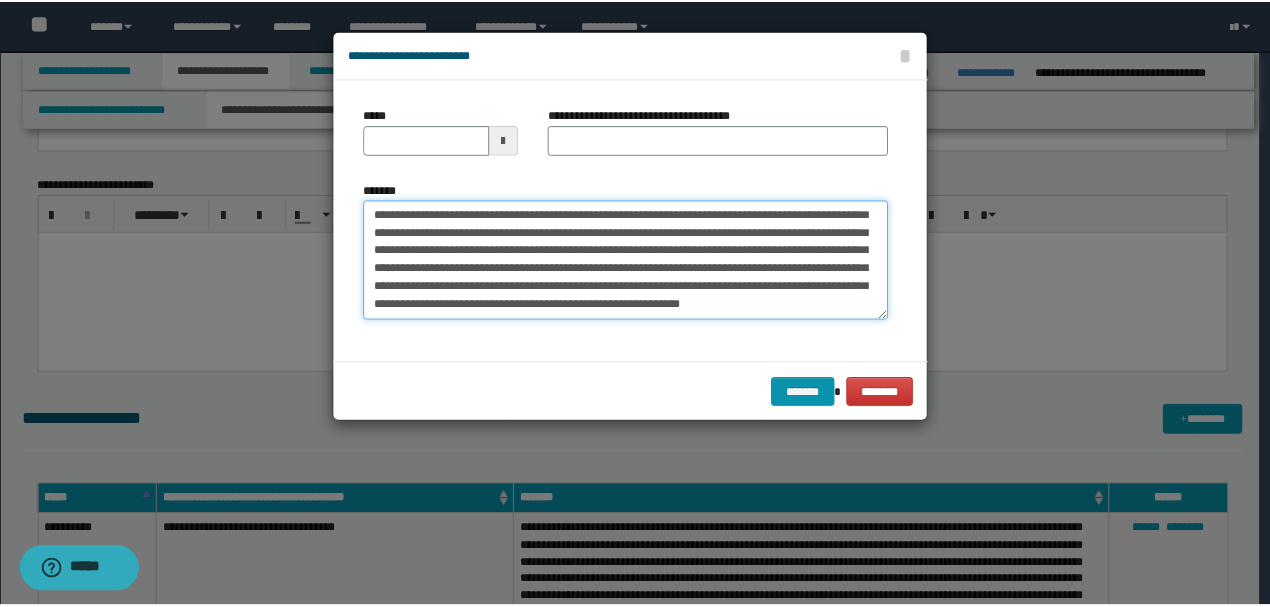 scroll, scrollTop: 0, scrollLeft: 0, axis: both 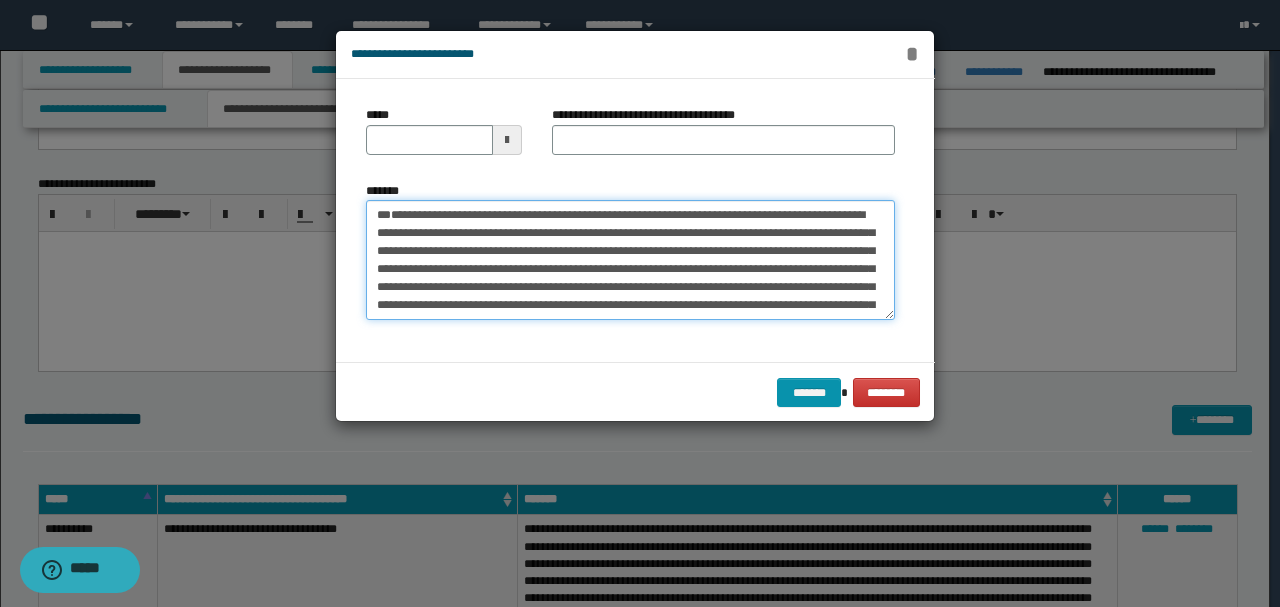 type on "**********" 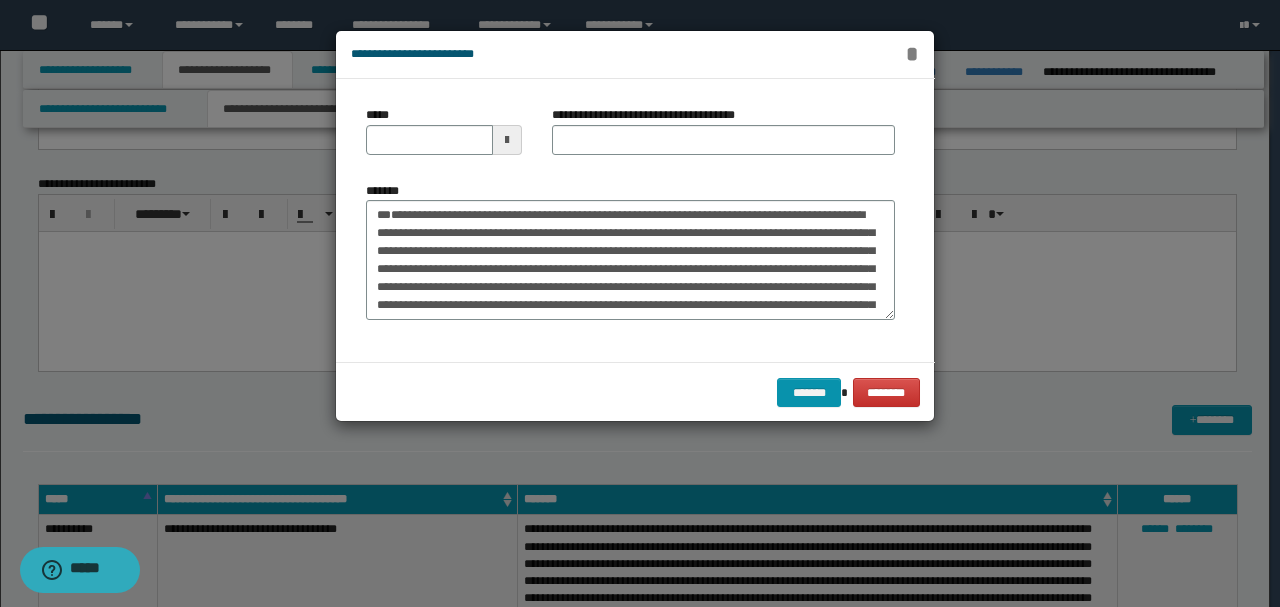 click on "*" at bounding box center (912, 54) 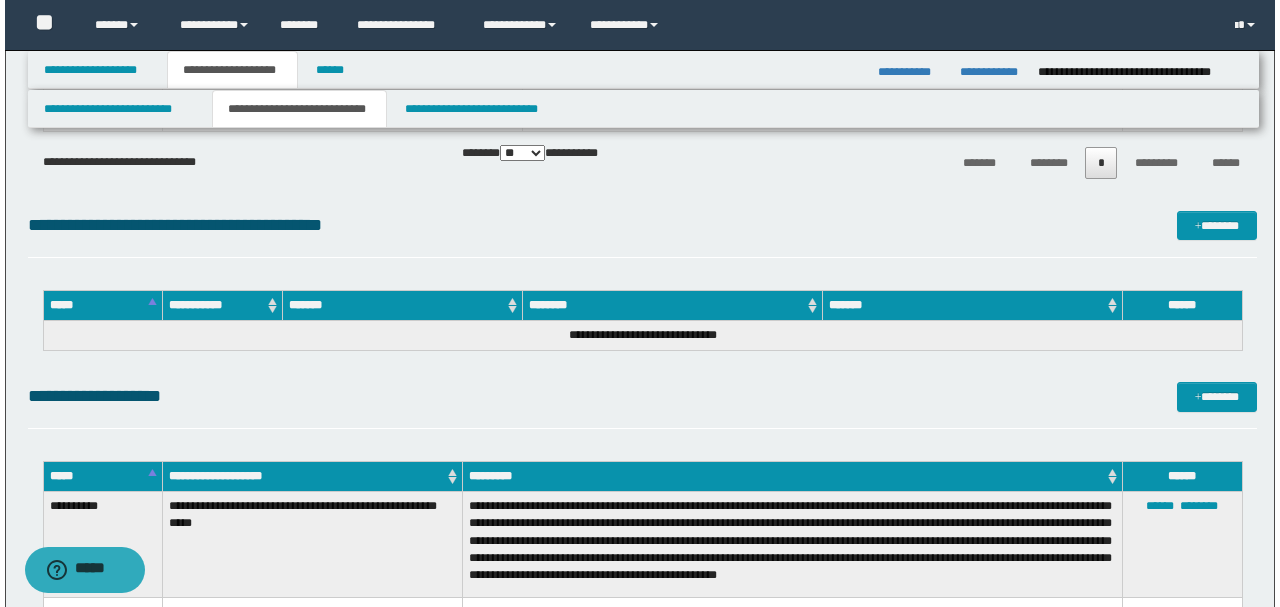 scroll, scrollTop: 2016, scrollLeft: 0, axis: vertical 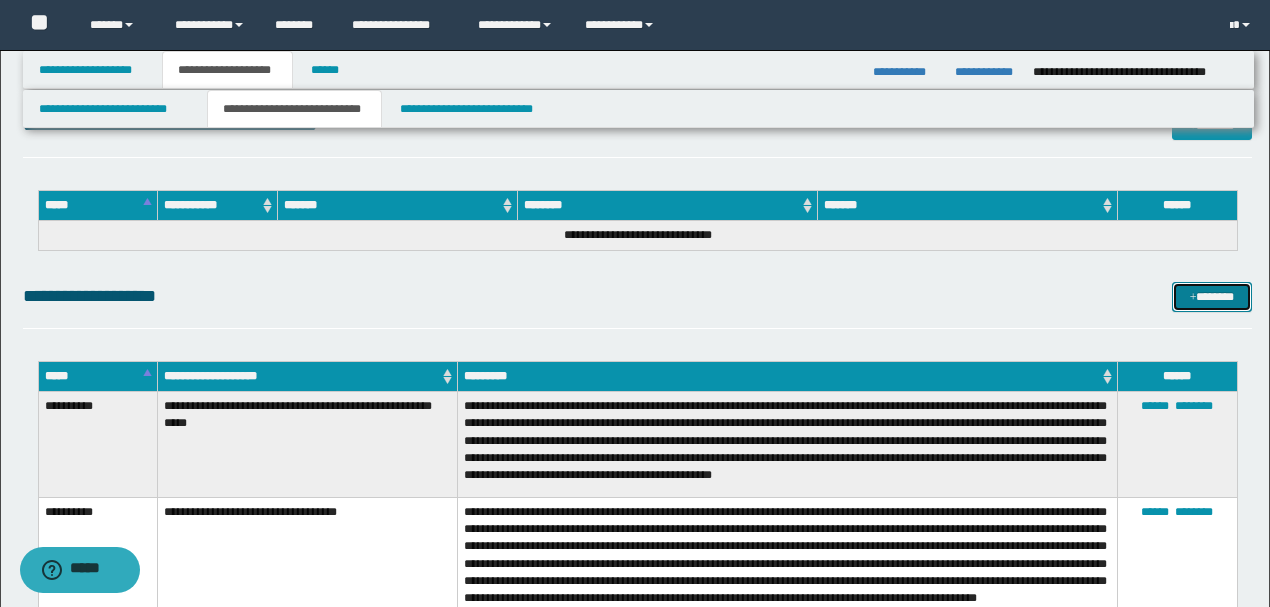 click on "*******" at bounding box center (1211, 296) 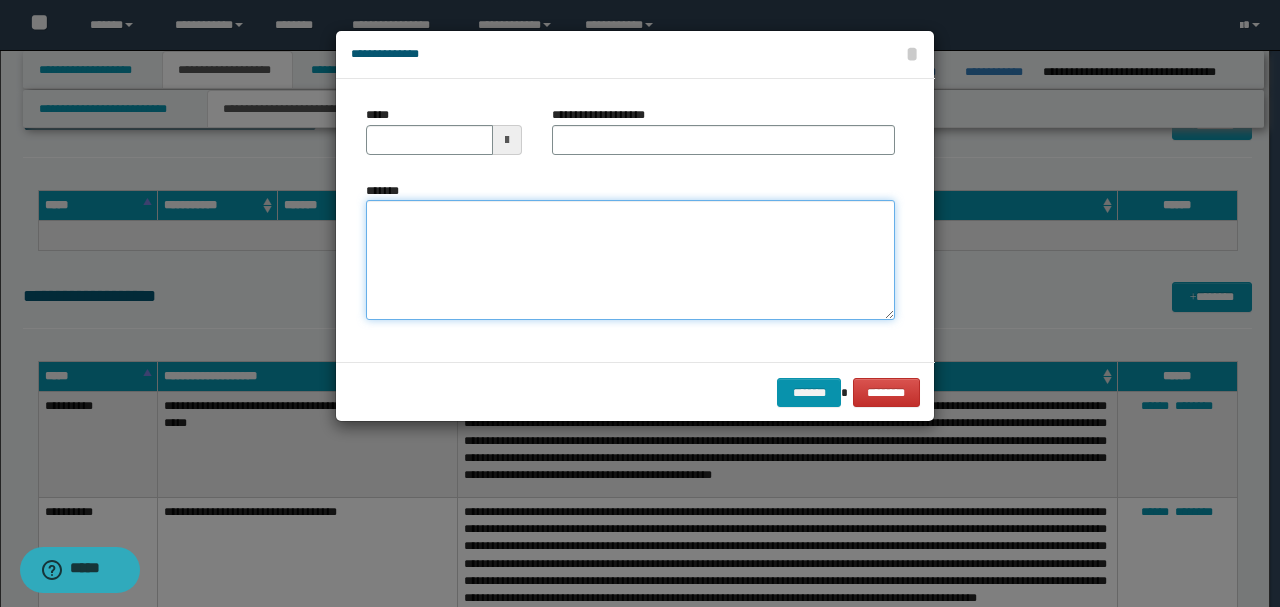 paste on "**********" 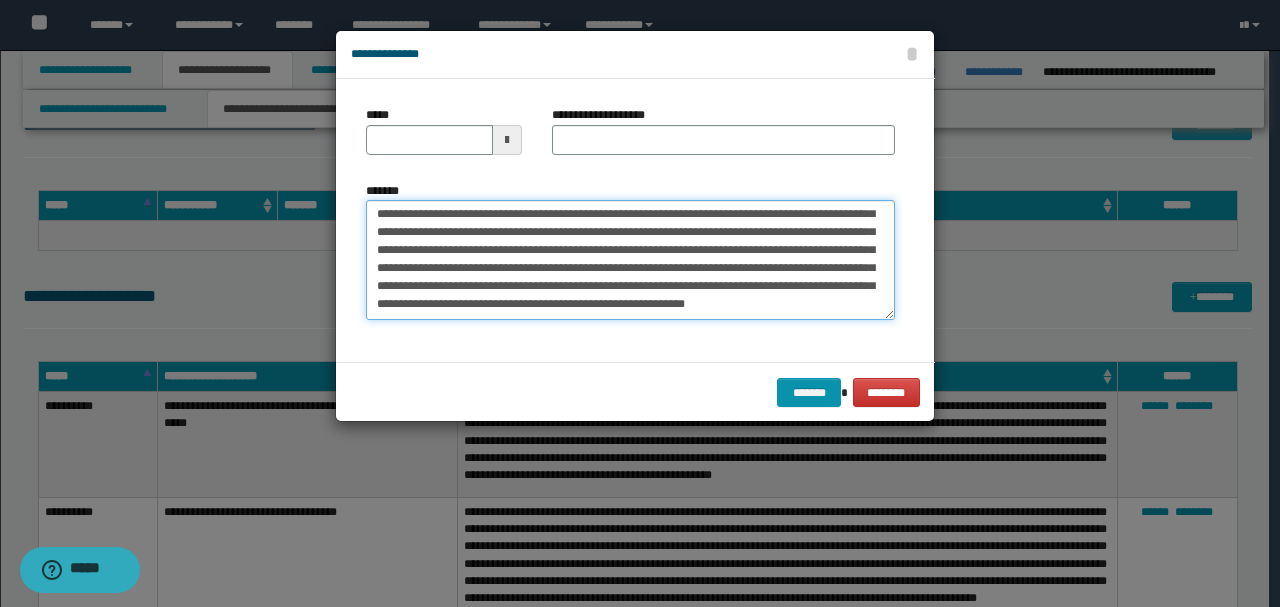 scroll, scrollTop: 0, scrollLeft: 0, axis: both 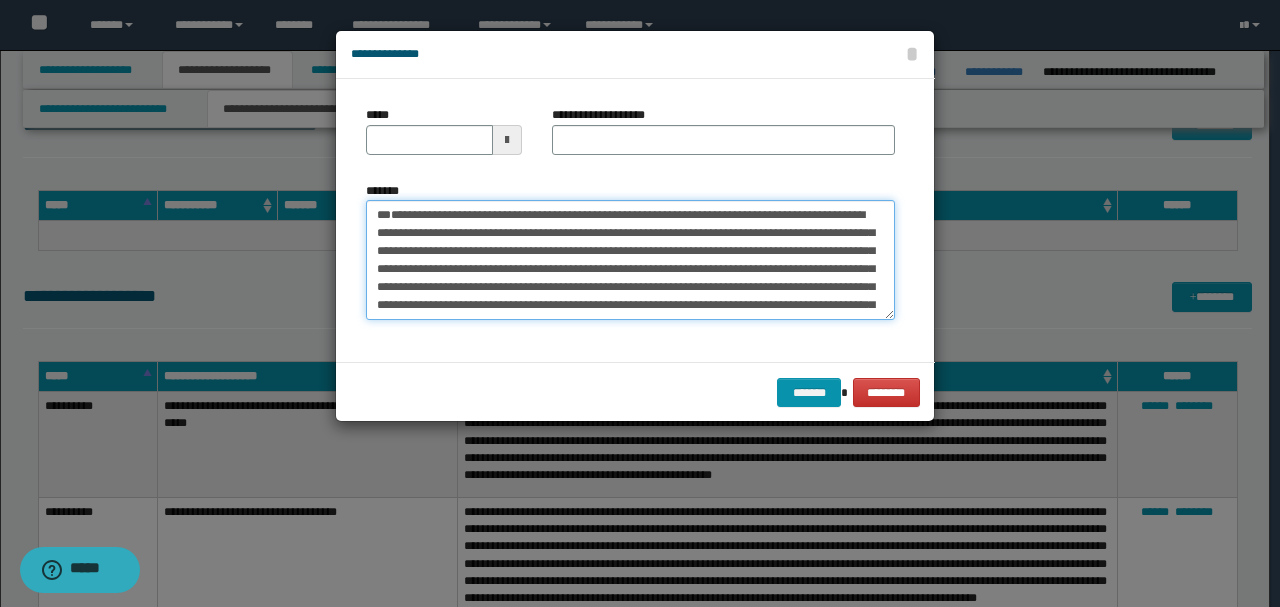 drag, startPoint x: 445, startPoint y: 250, endPoint x: 357, endPoint y: 178, distance: 113.70136 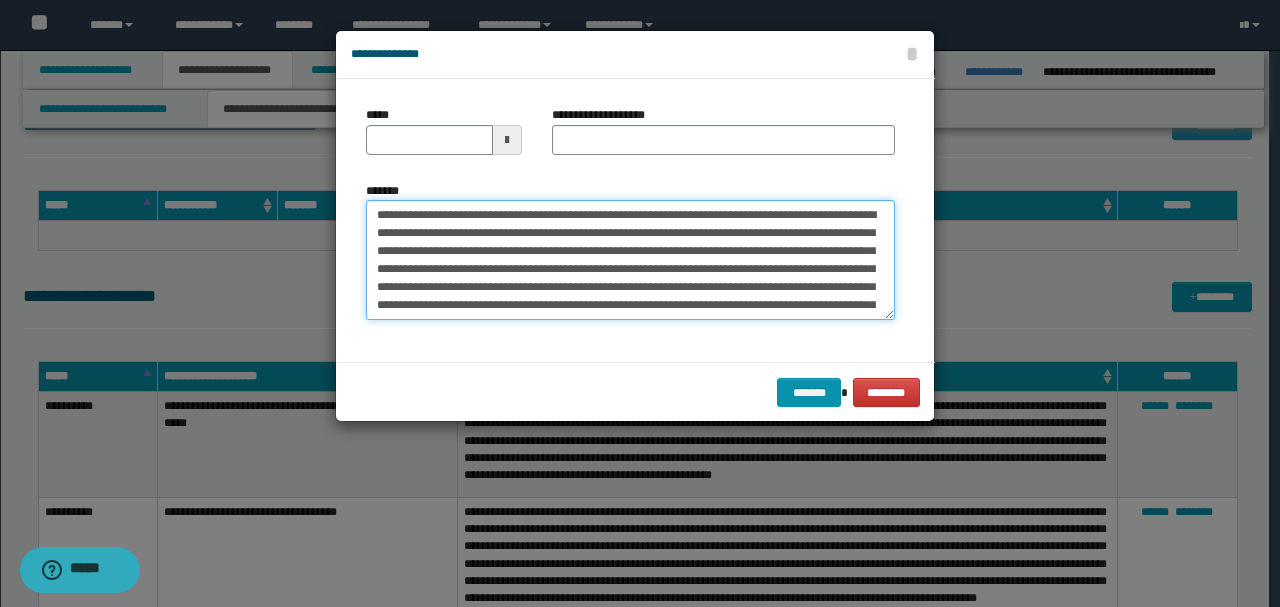 type 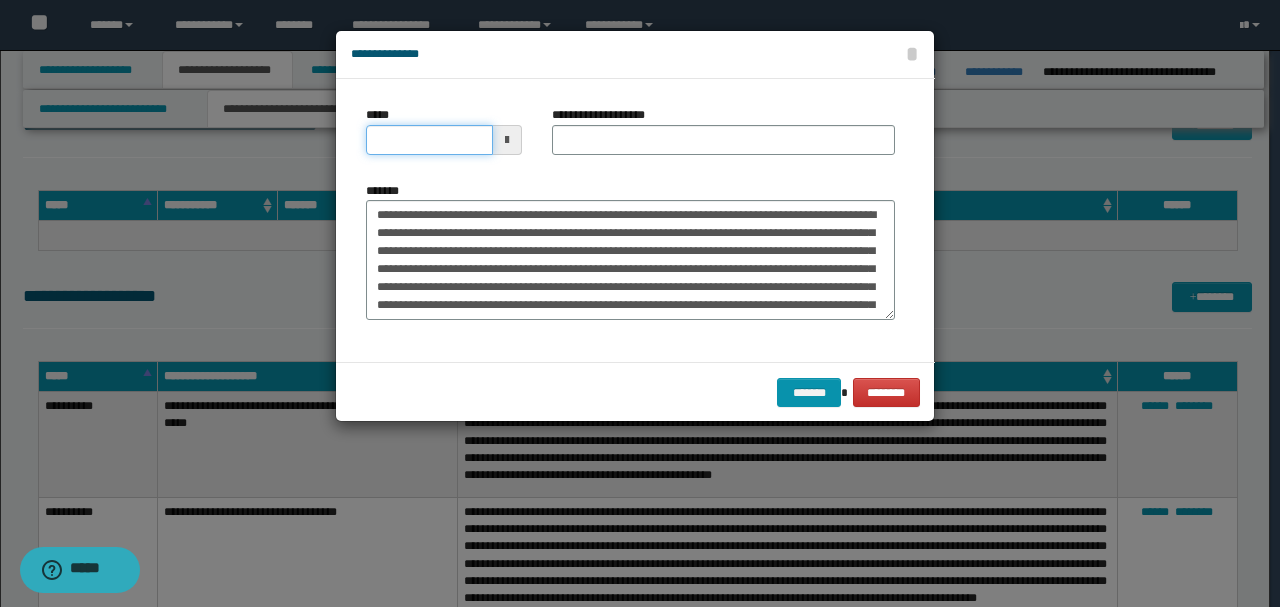 click on "*****" at bounding box center [429, 140] 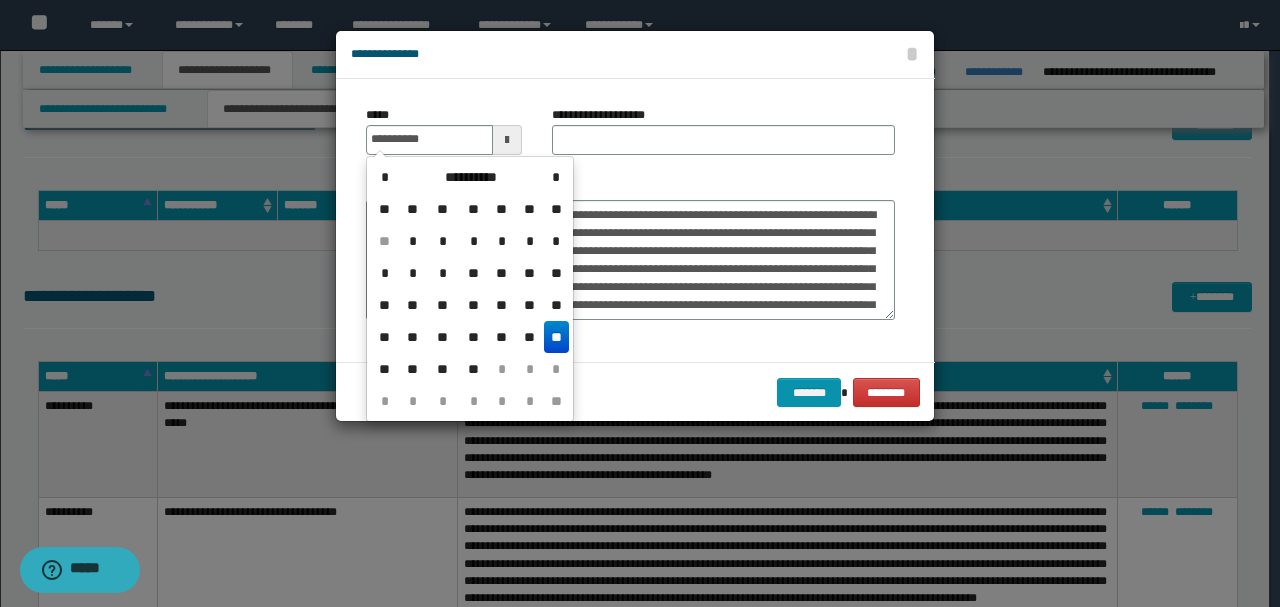 type on "**********" 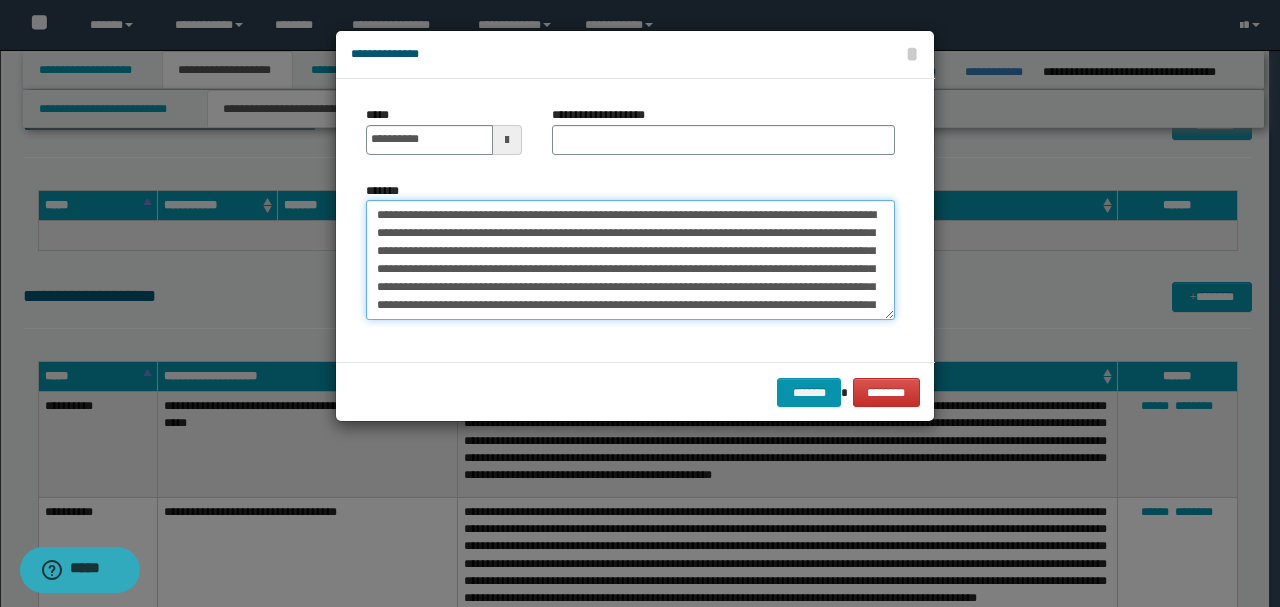 drag, startPoint x: 704, startPoint y: 212, endPoint x: 273, endPoint y: 199, distance: 431.196 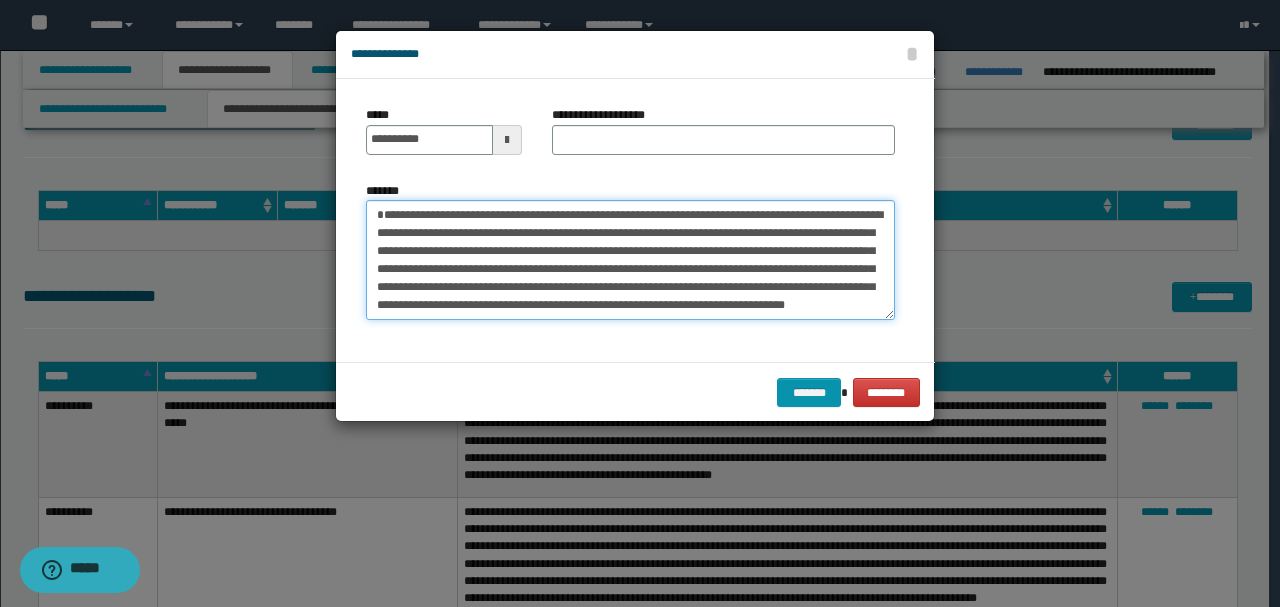 type on "**********" 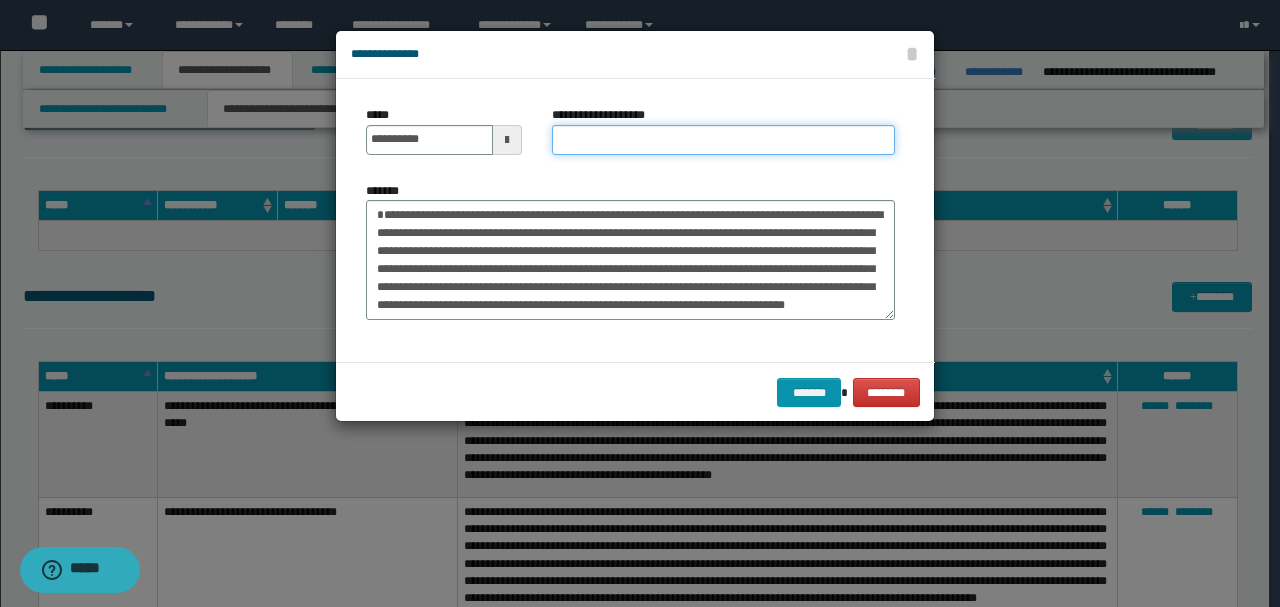 click on "**********" at bounding box center [723, 140] 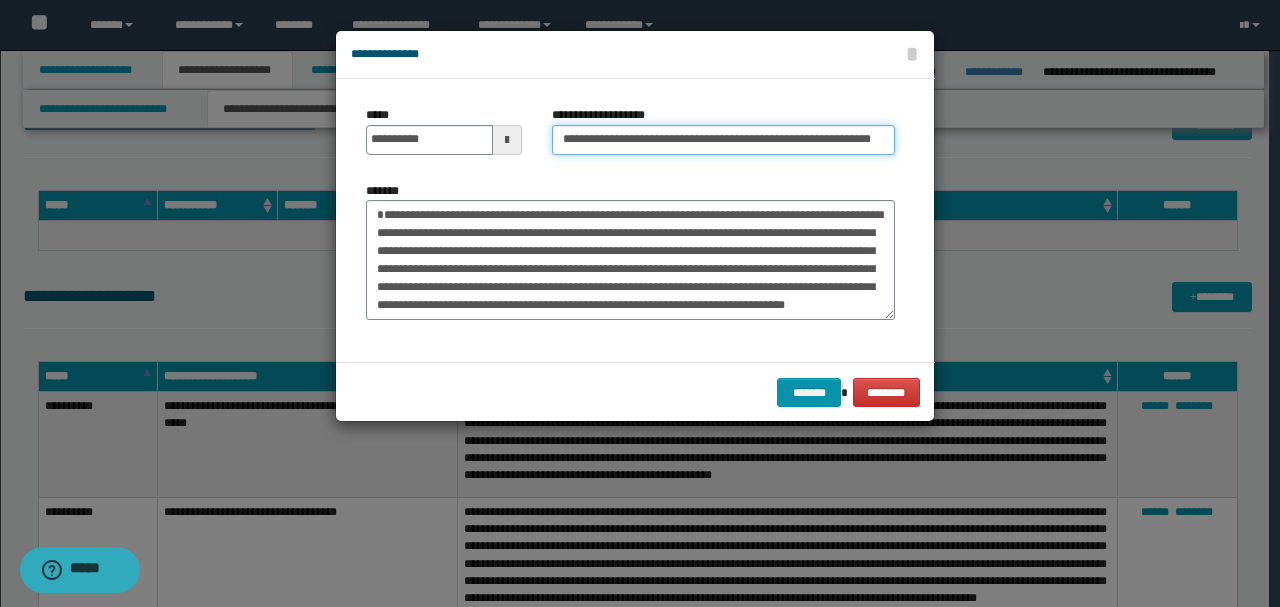 scroll, scrollTop: 0, scrollLeft: 6, axis: horizontal 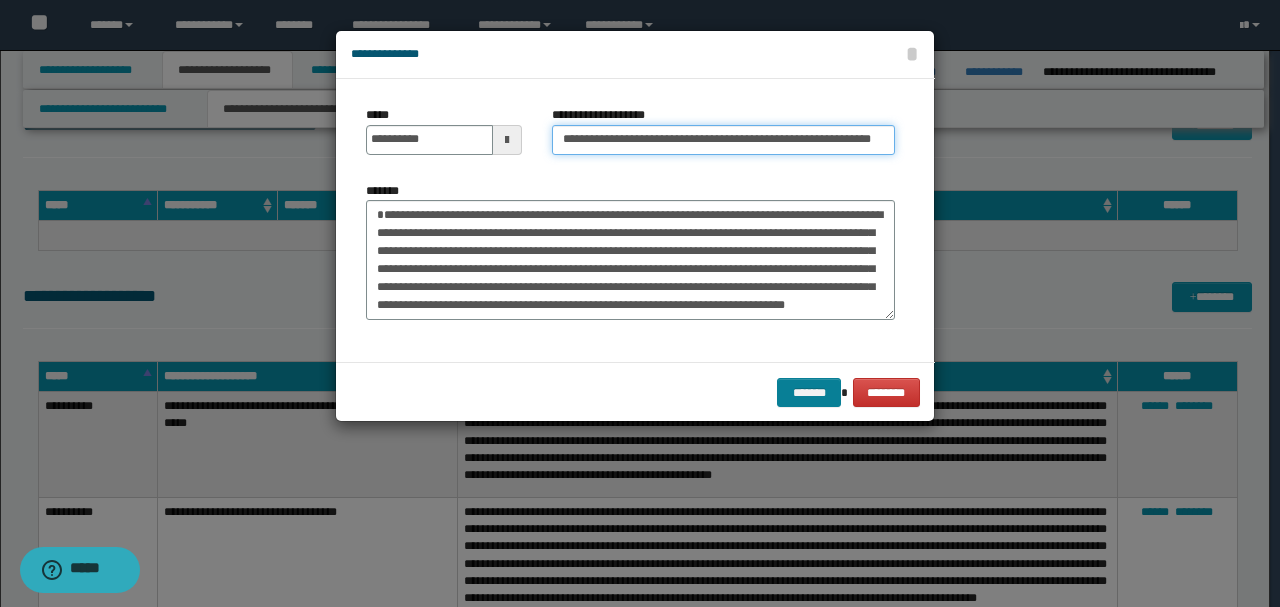 type on "**********" 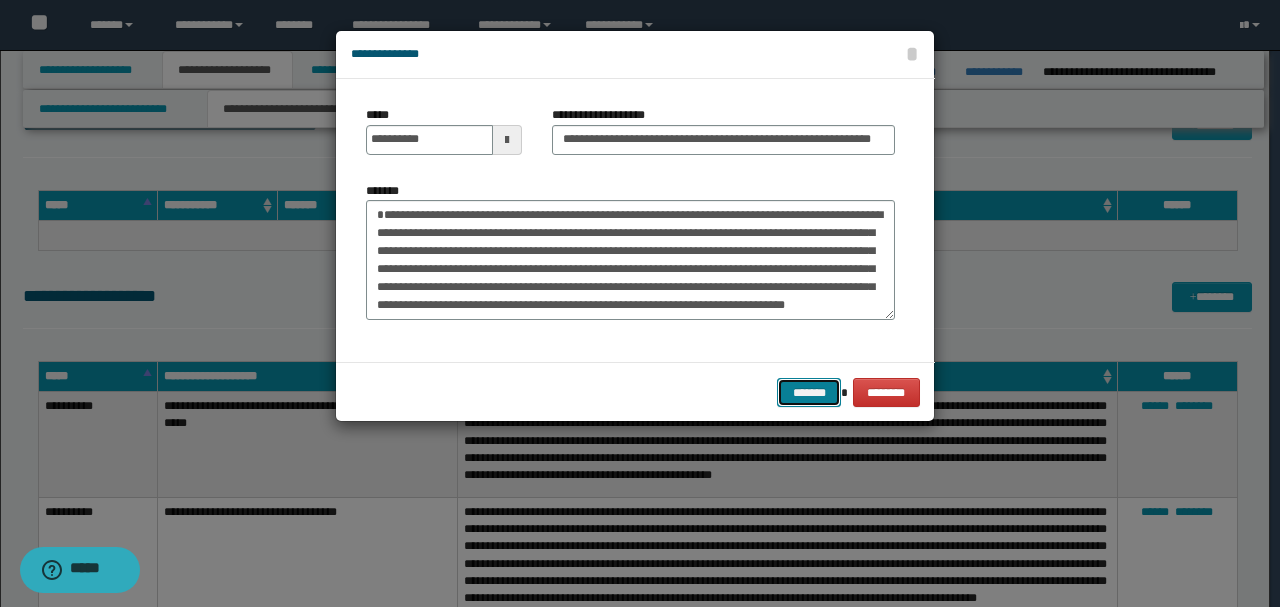 click on "*******" at bounding box center (809, 392) 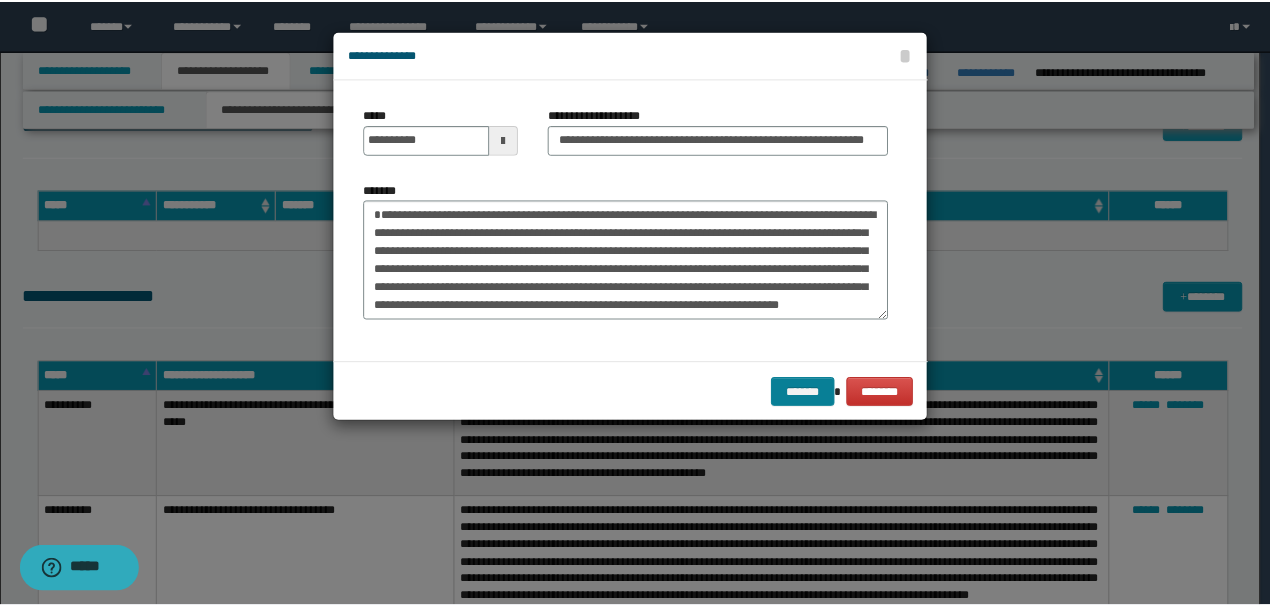 scroll, scrollTop: 0, scrollLeft: 0, axis: both 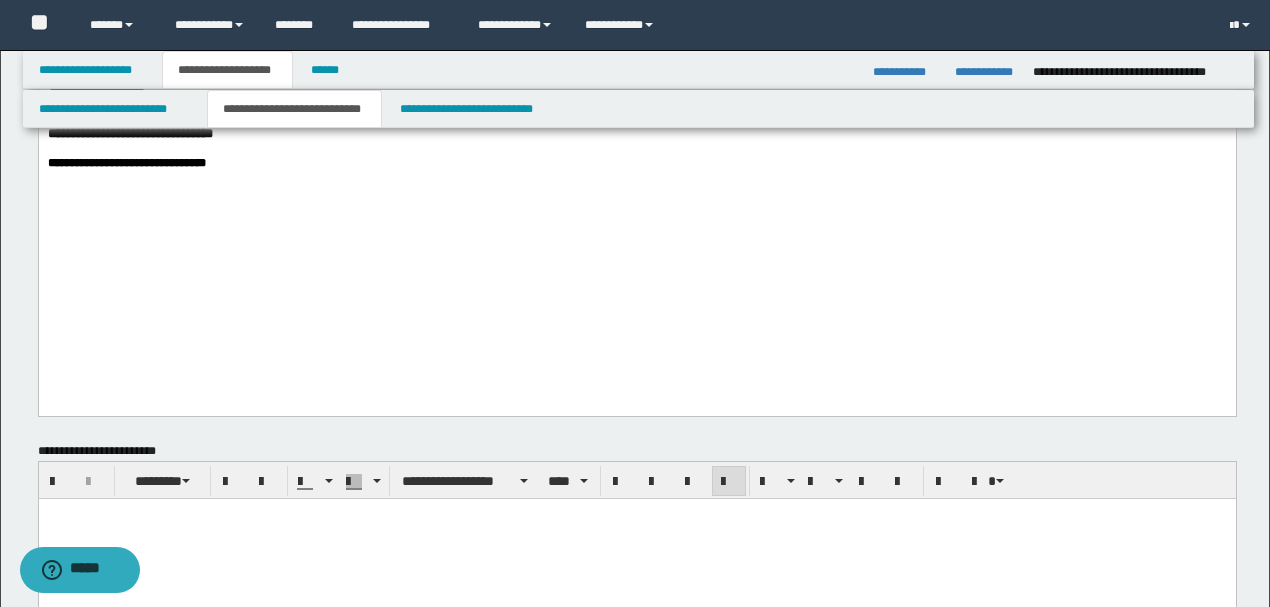 click on "**********" at bounding box center (636, 163) 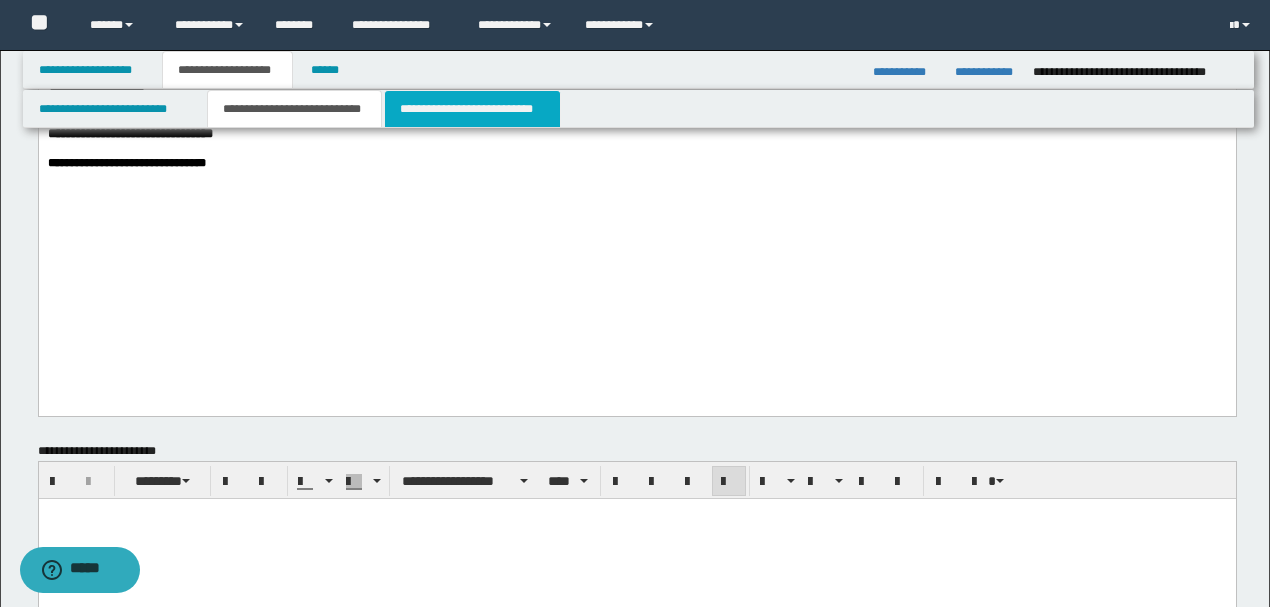 click on "**********" at bounding box center [472, 109] 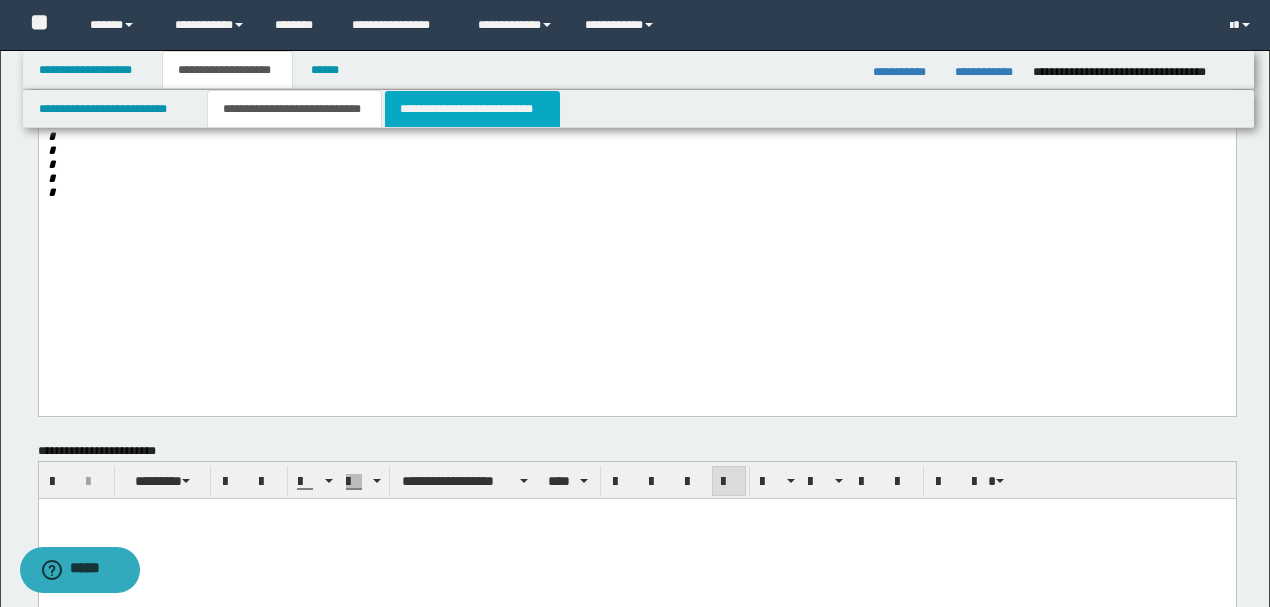 scroll, scrollTop: 1064, scrollLeft: 0, axis: vertical 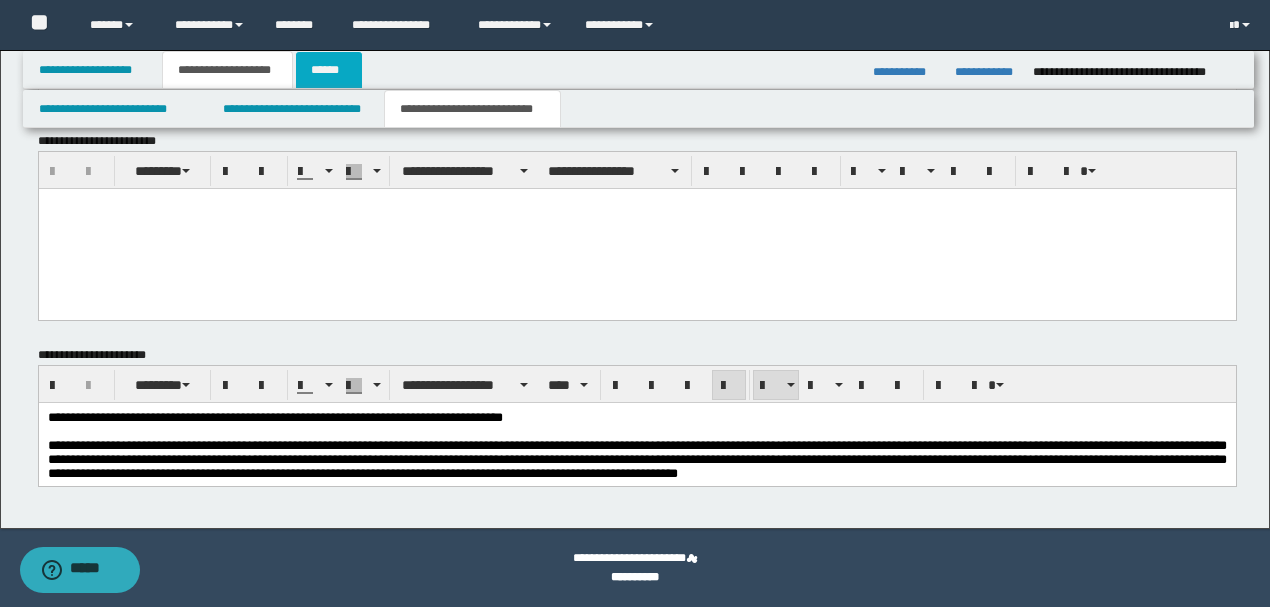 click on "******" at bounding box center [329, 70] 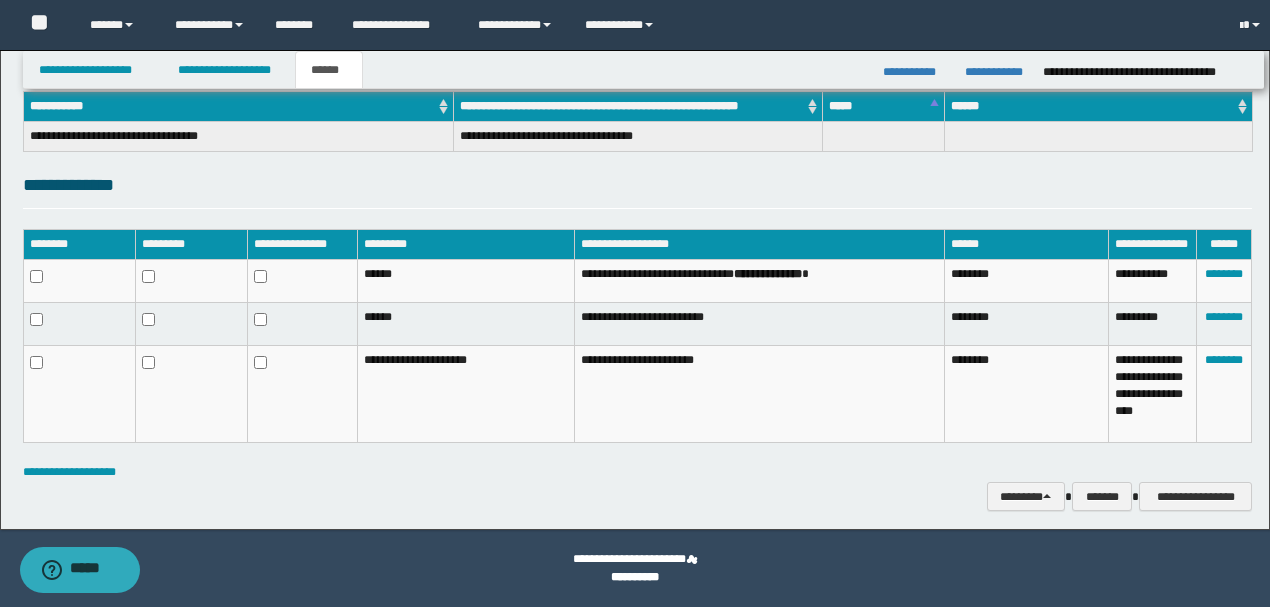 scroll, scrollTop: 318, scrollLeft: 0, axis: vertical 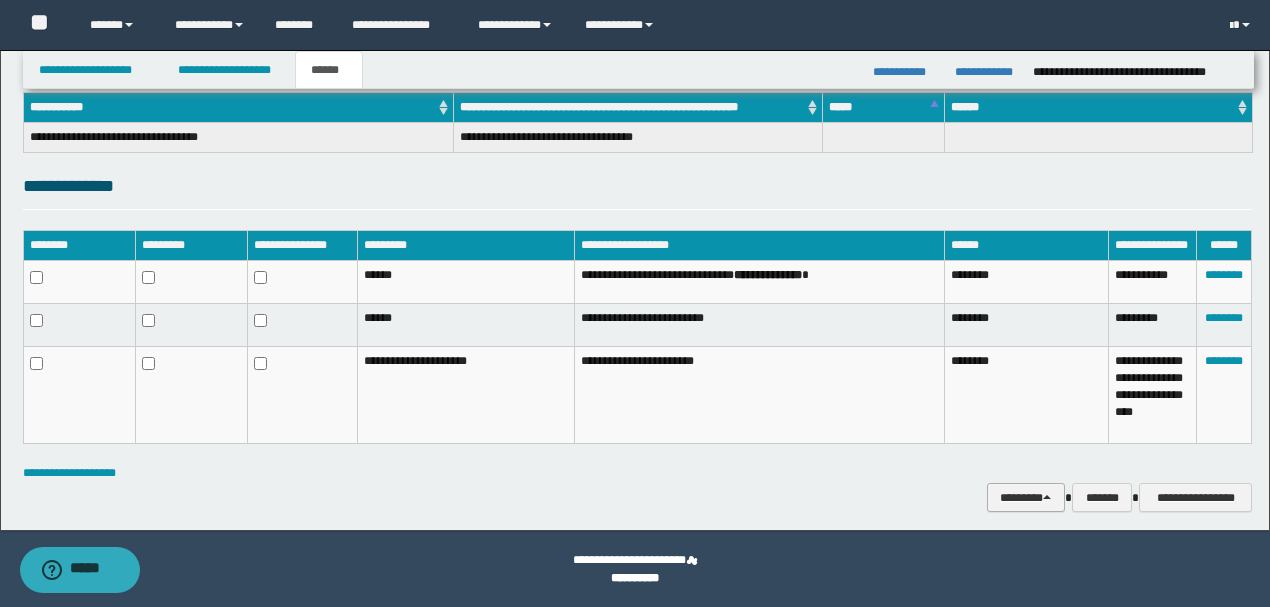 click on "********" at bounding box center [1026, 497] 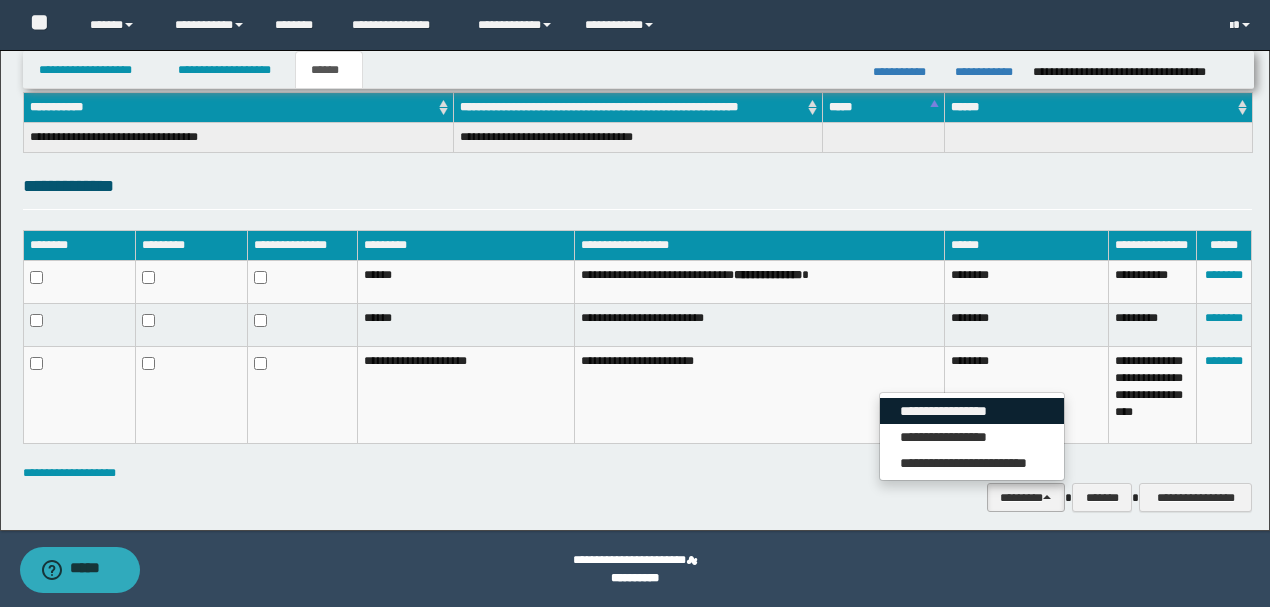 click on "**********" at bounding box center [972, 411] 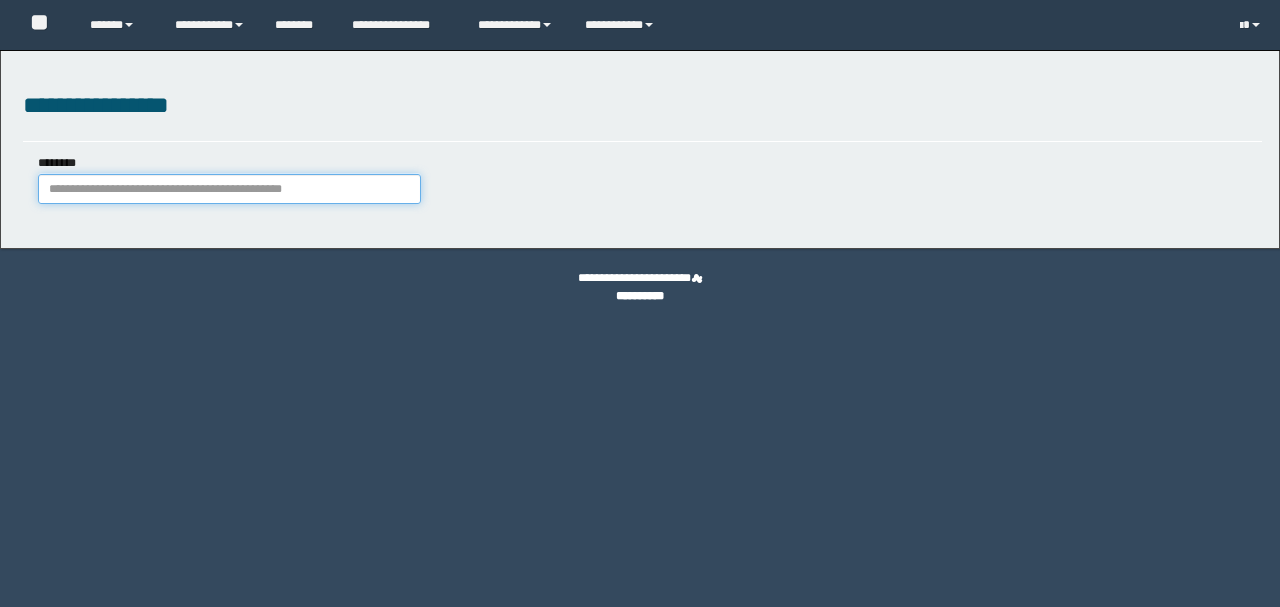 scroll, scrollTop: 0, scrollLeft: 0, axis: both 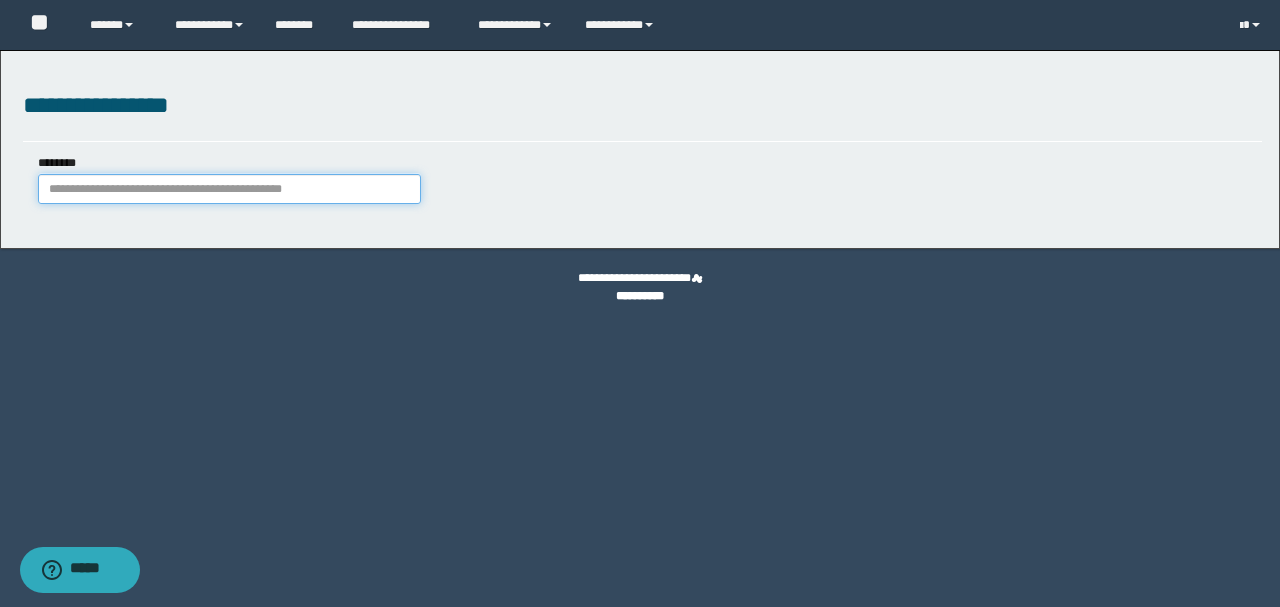 paste on "********" 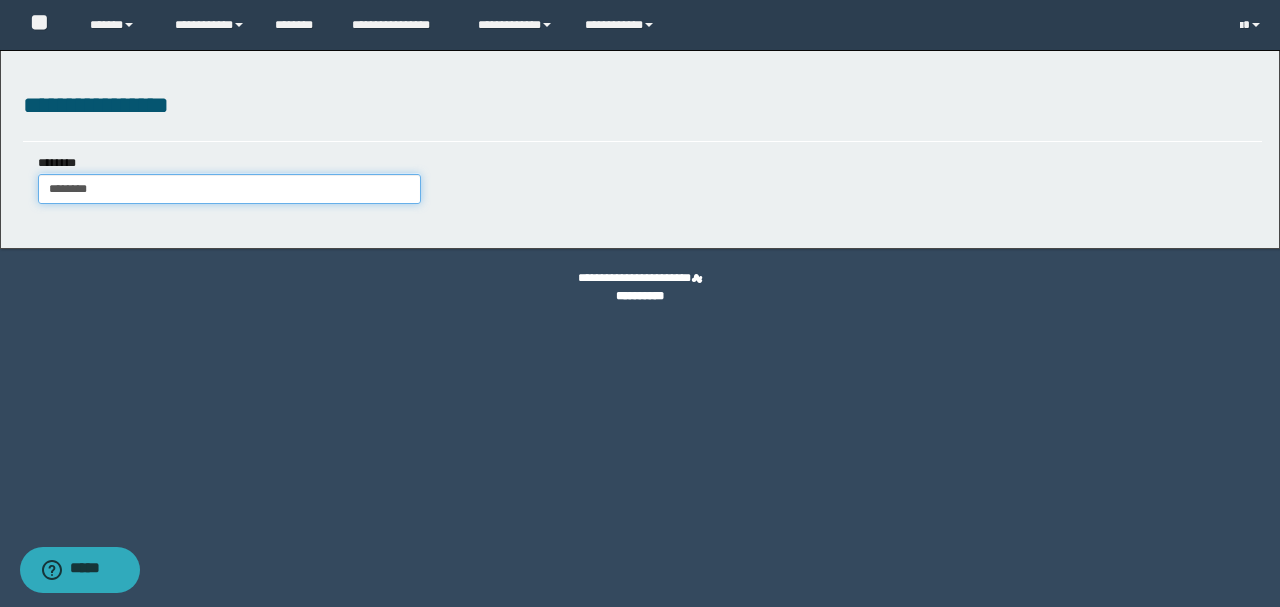 type on "********" 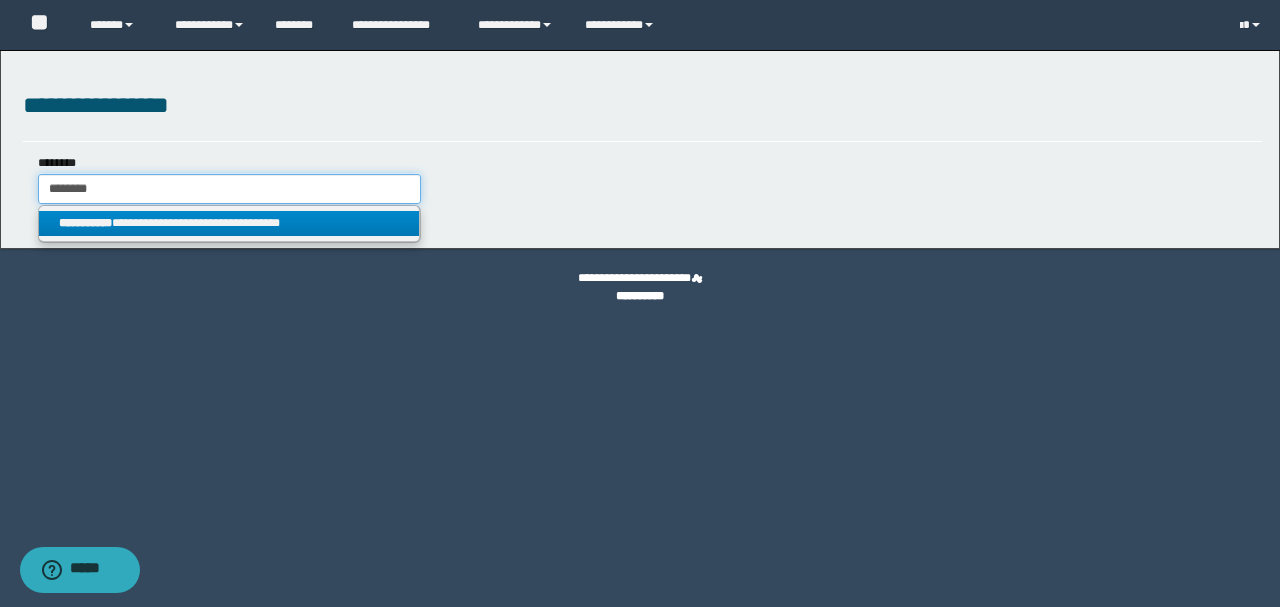 type on "********" 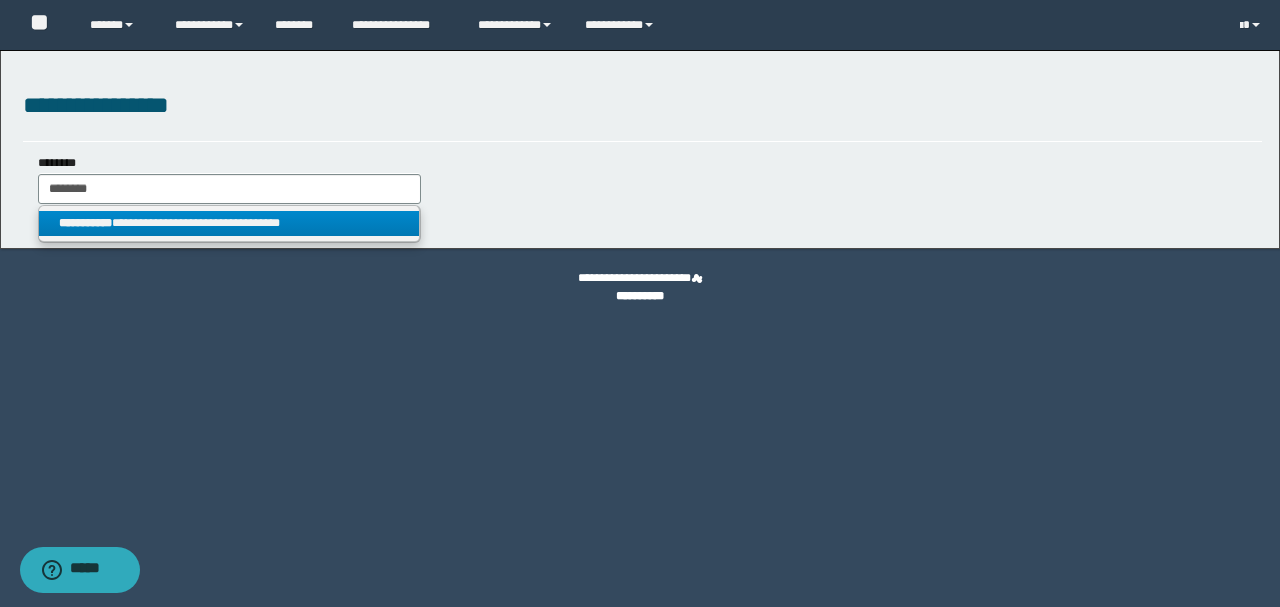 click on "**********" at bounding box center [229, 223] 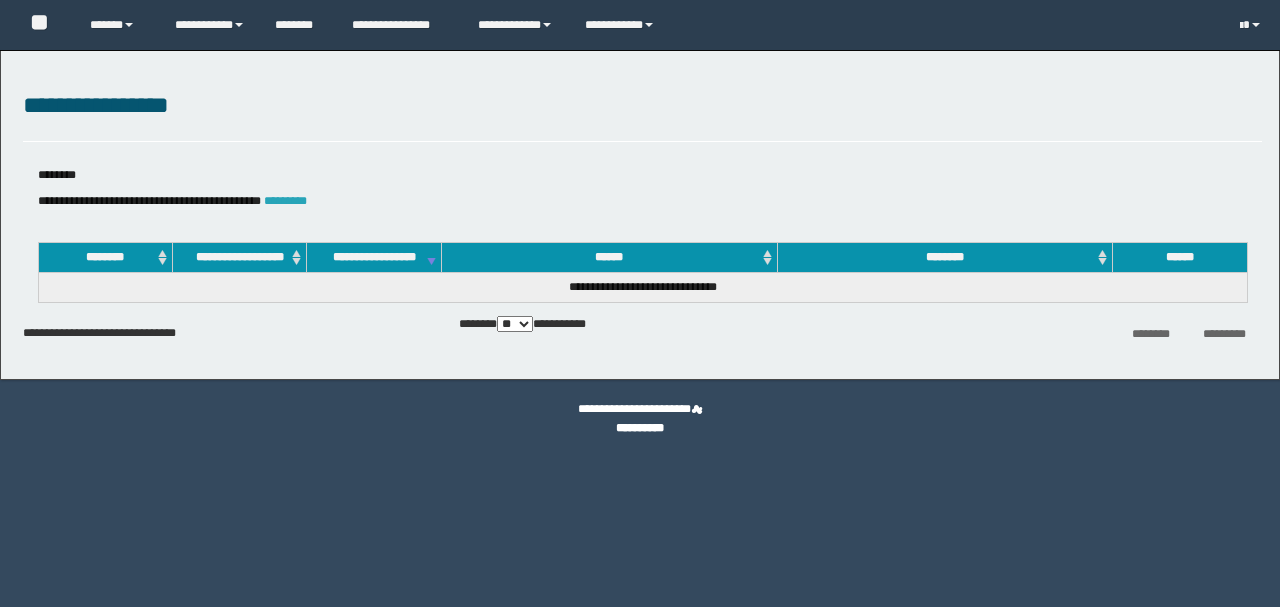 scroll, scrollTop: 0, scrollLeft: 0, axis: both 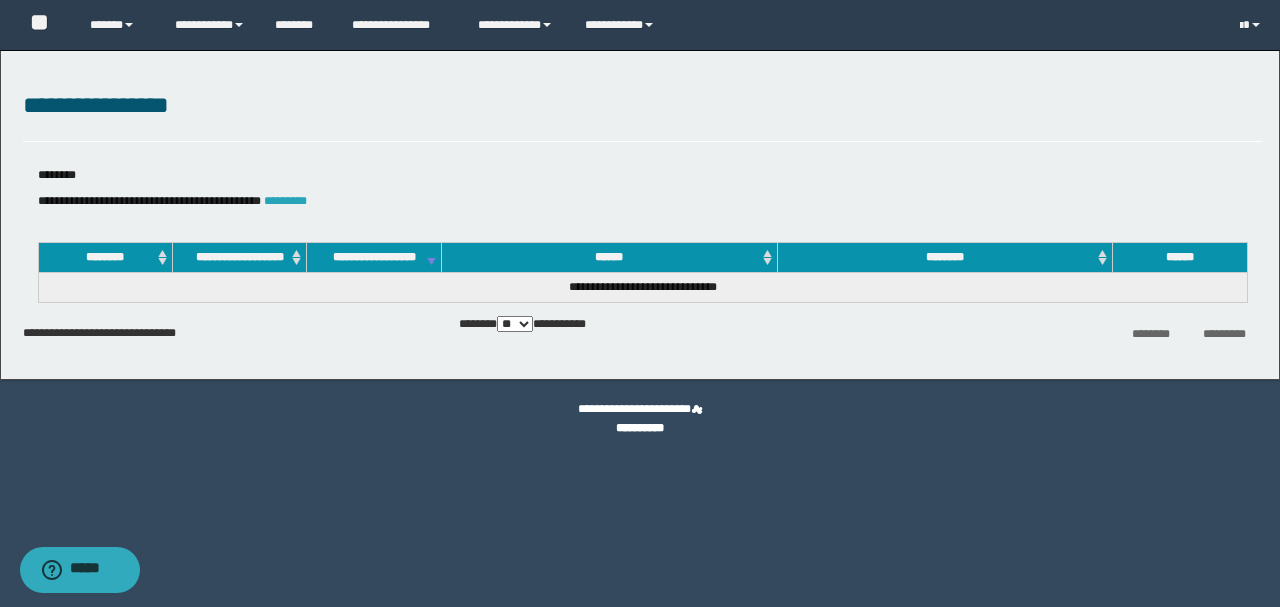 click on "*********" at bounding box center (285, 201) 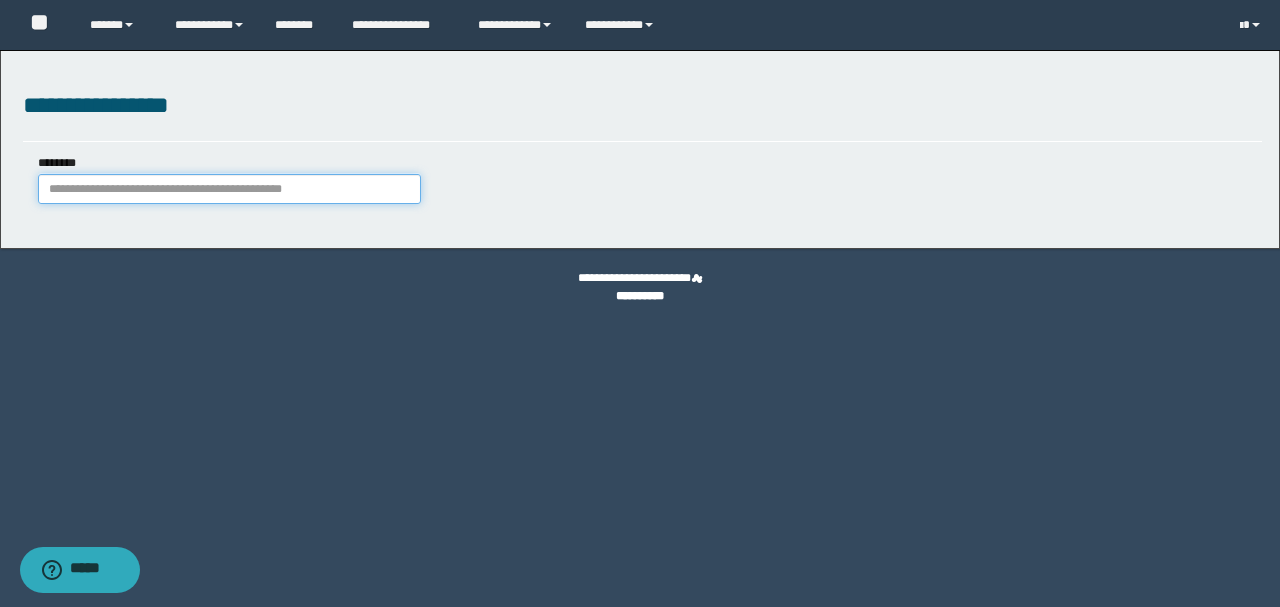 click on "********" at bounding box center [229, 189] 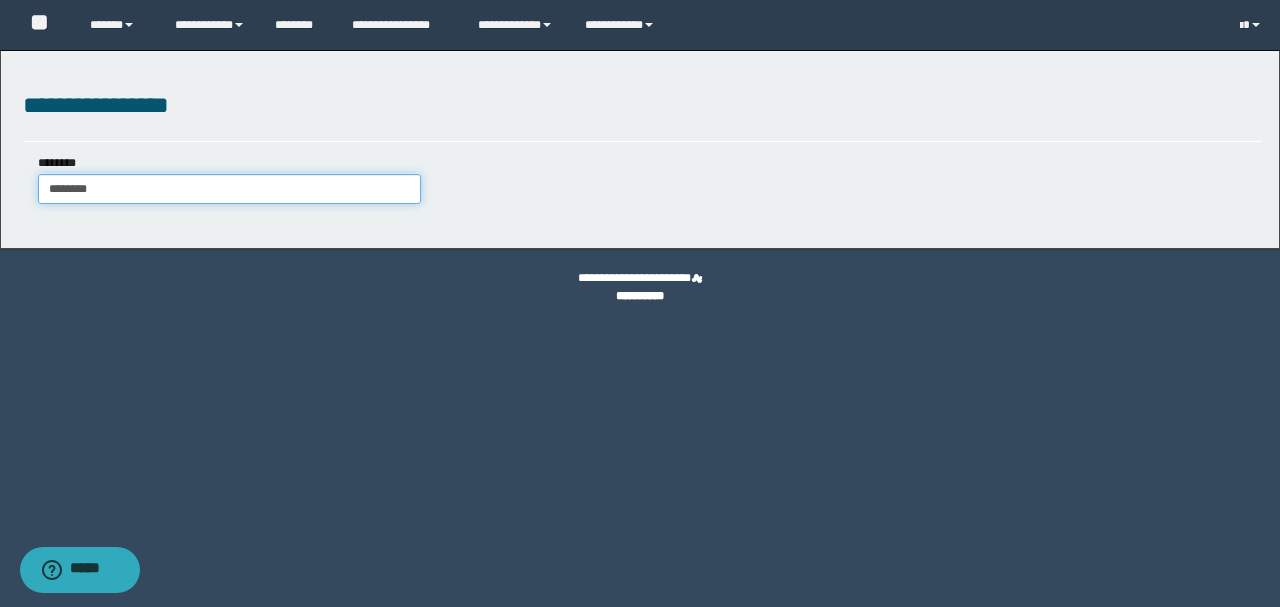 type on "********" 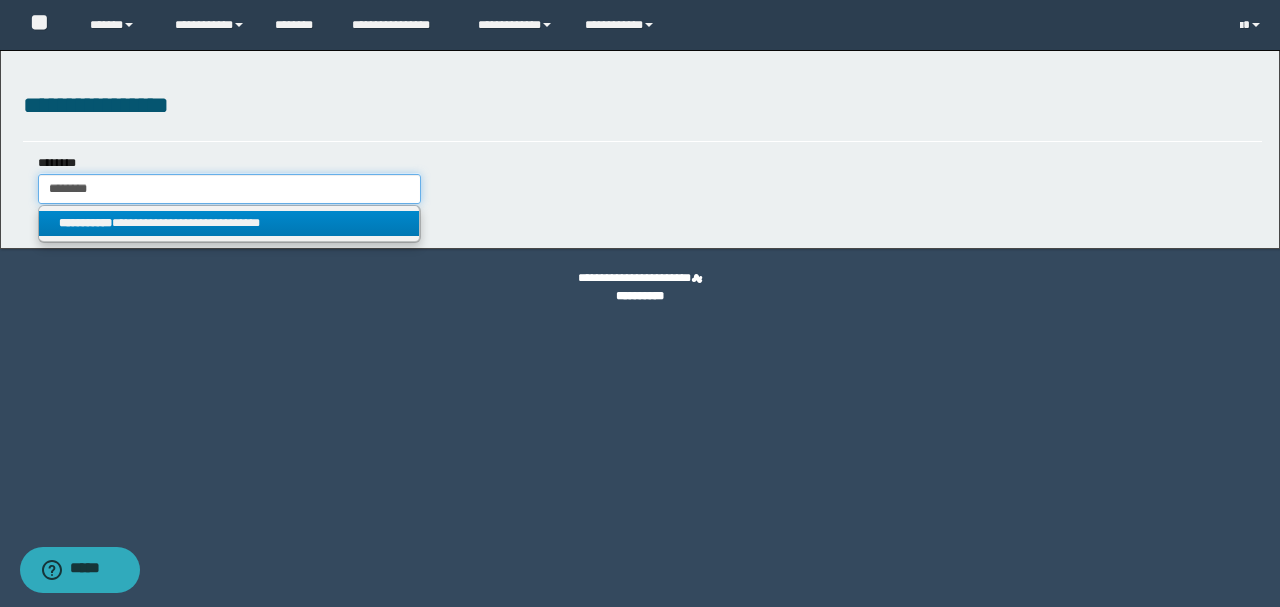 type on "********" 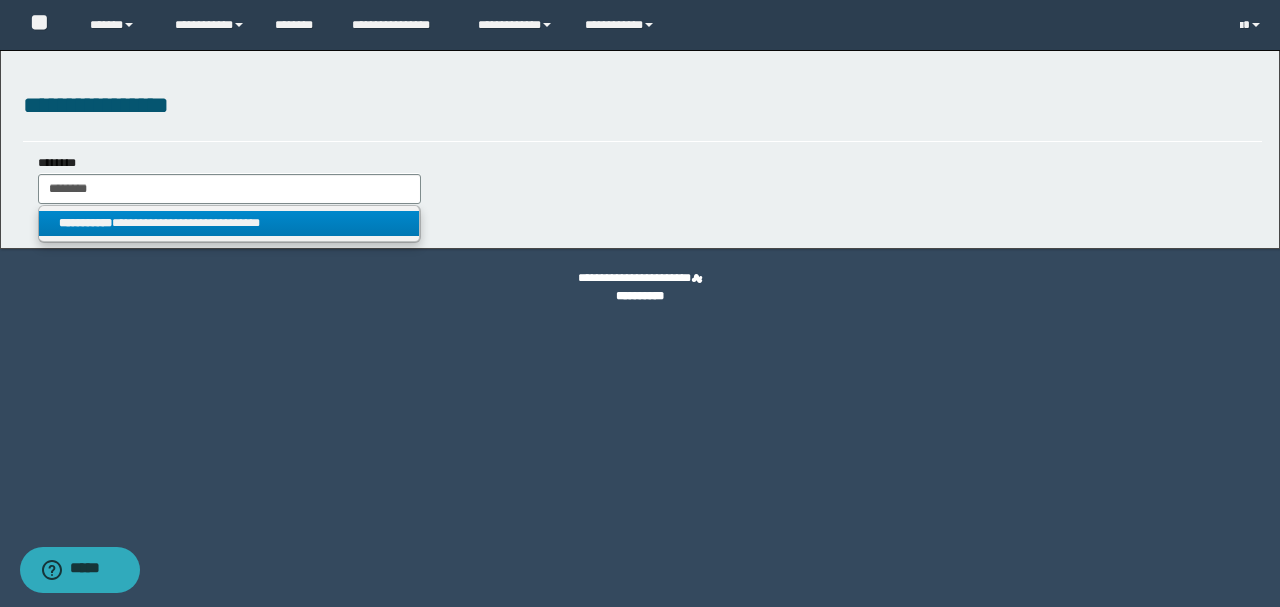click on "**********" at bounding box center [229, 223] 